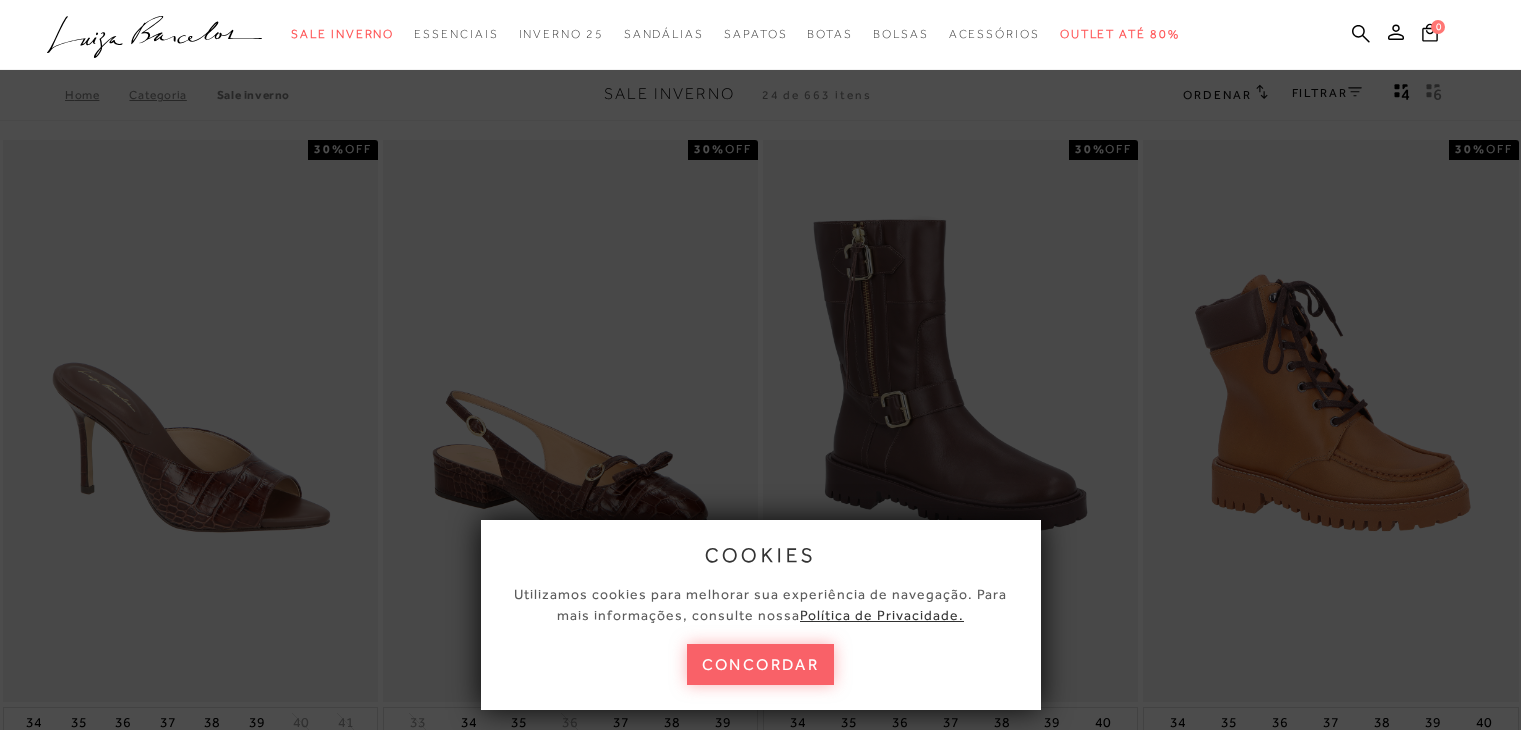 scroll, scrollTop: 0, scrollLeft: 0, axis: both 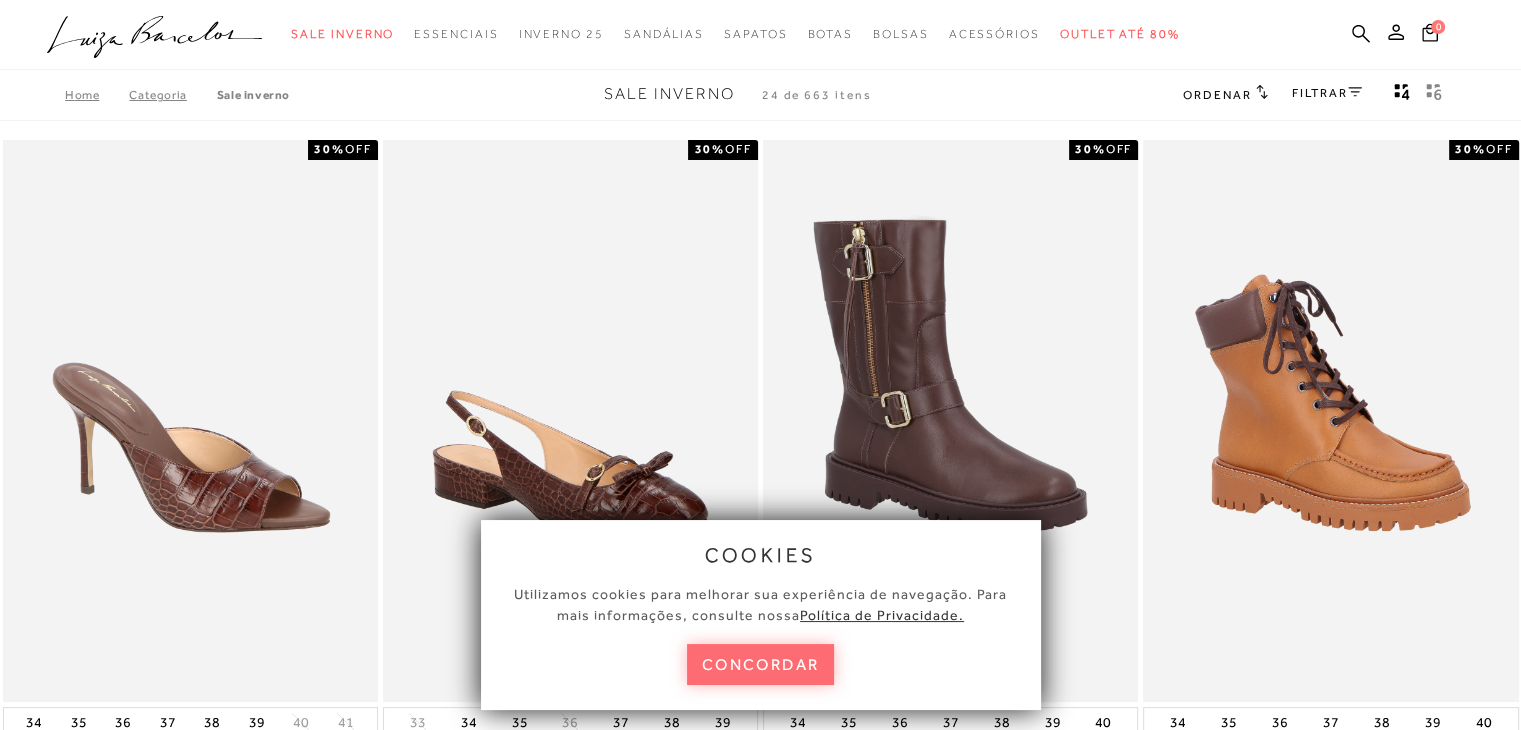 click on "concordar" at bounding box center [761, 664] 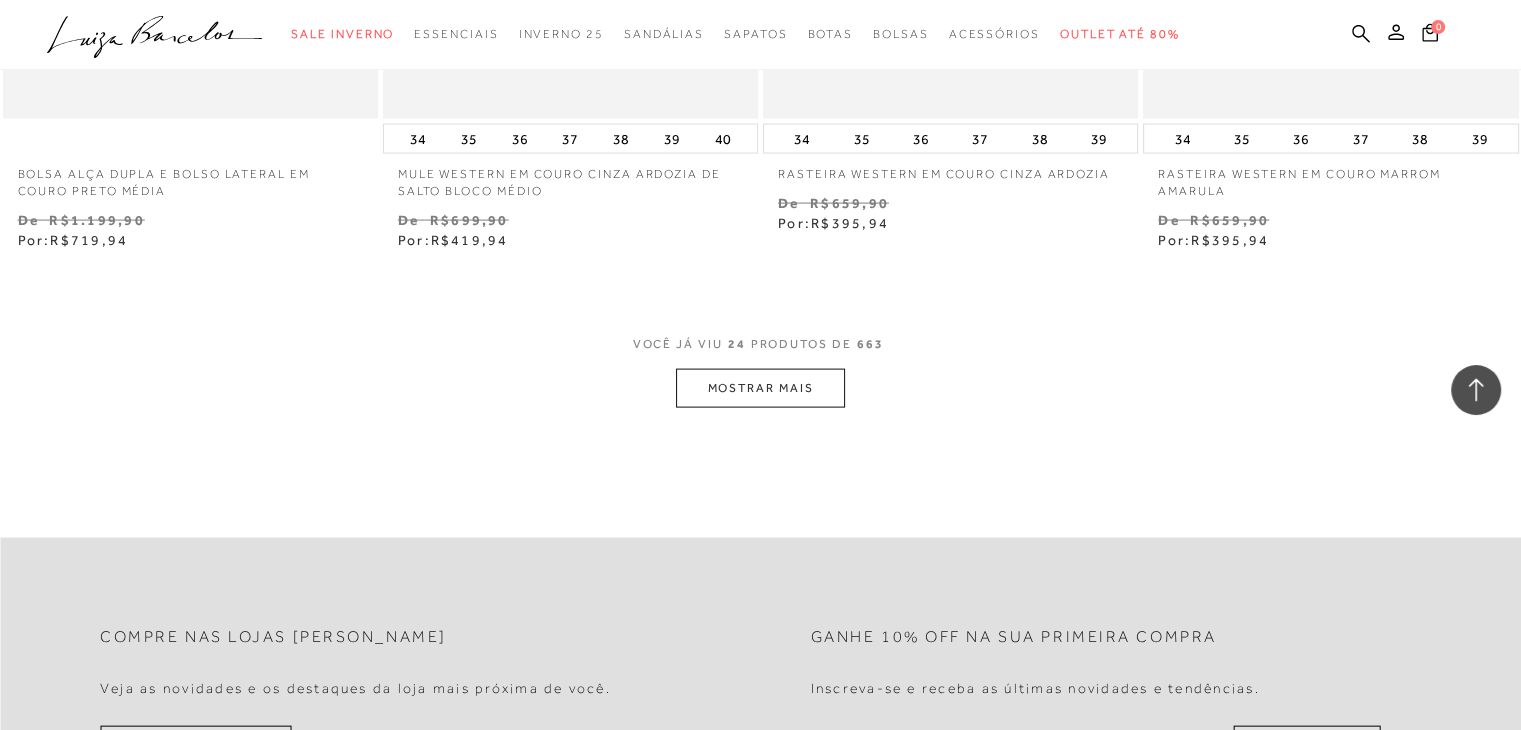 scroll, scrollTop: 4172, scrollLeft: 0, axis: vertical 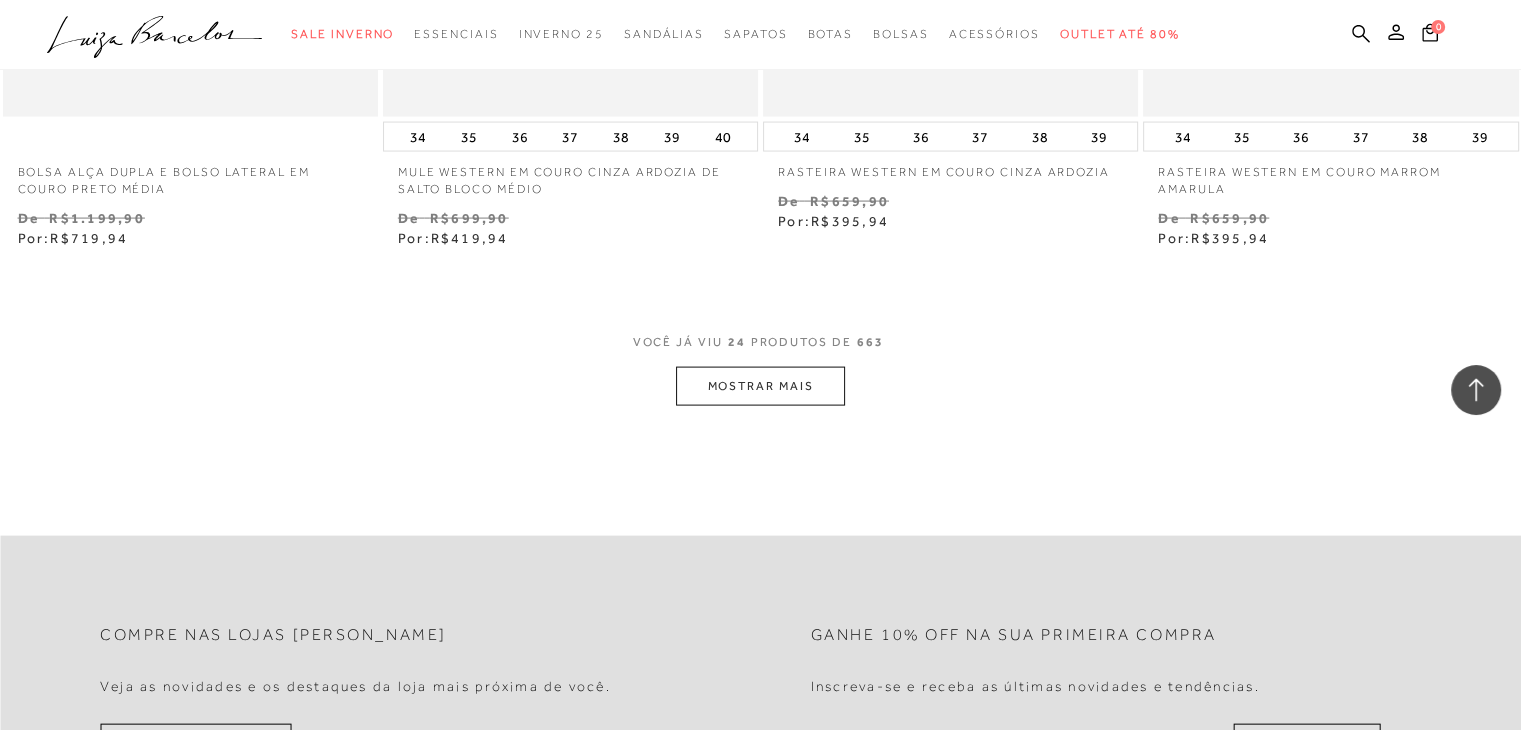 click on "MOSTRAR MAIS" at bounding box center (760, 386) 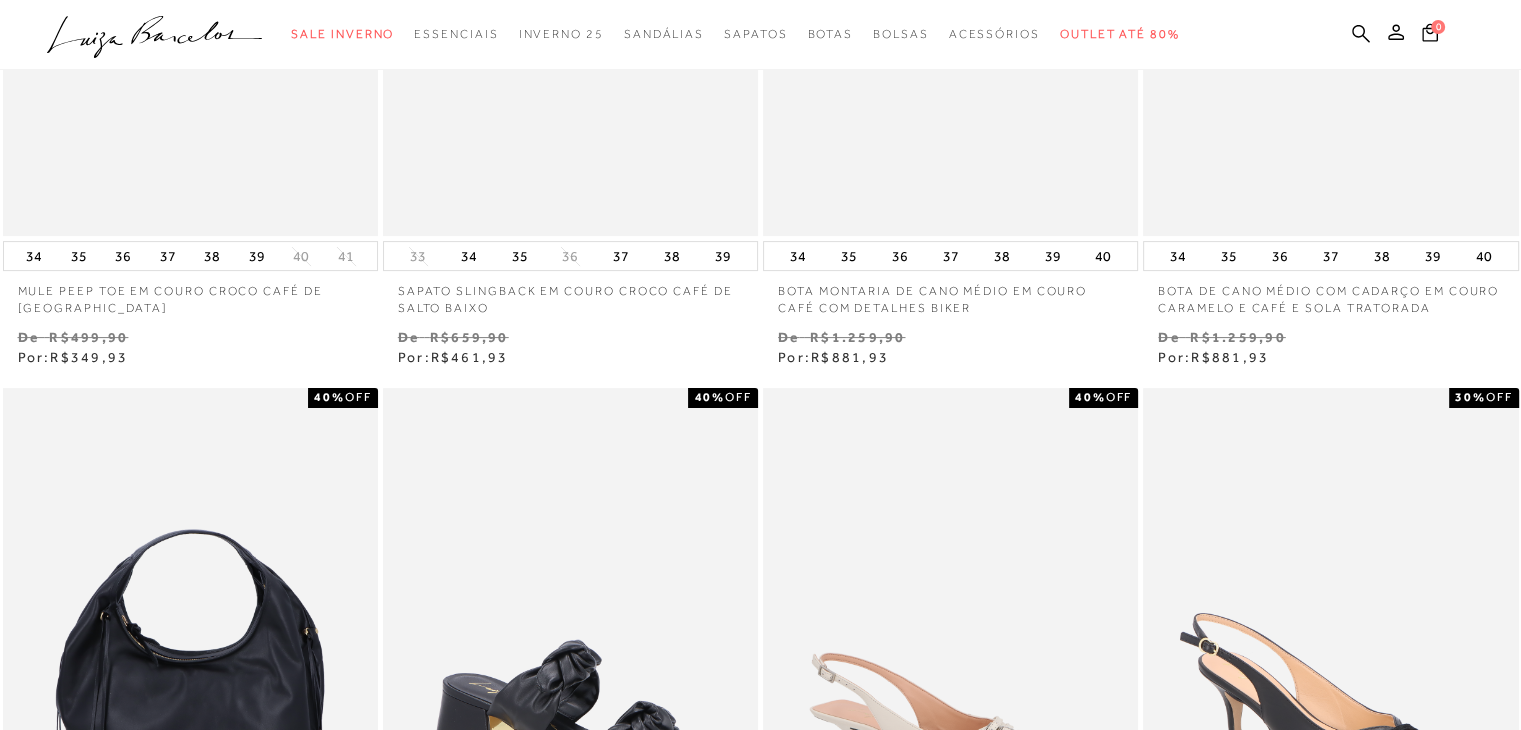 scroll, scrollTop: 0, scrollLeft: 0, axis: both 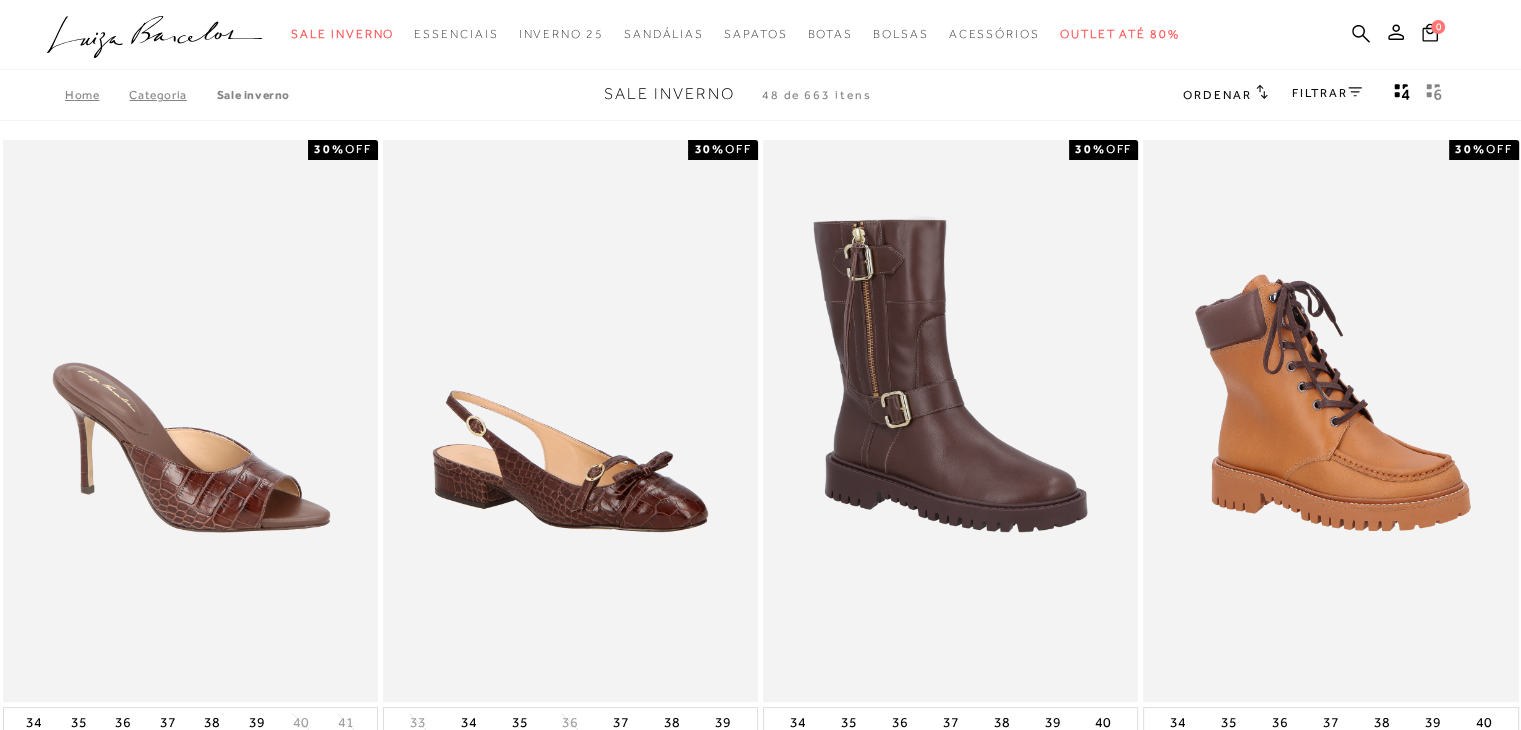 click on "FILTRAR" at bounding box center (1327, 93) 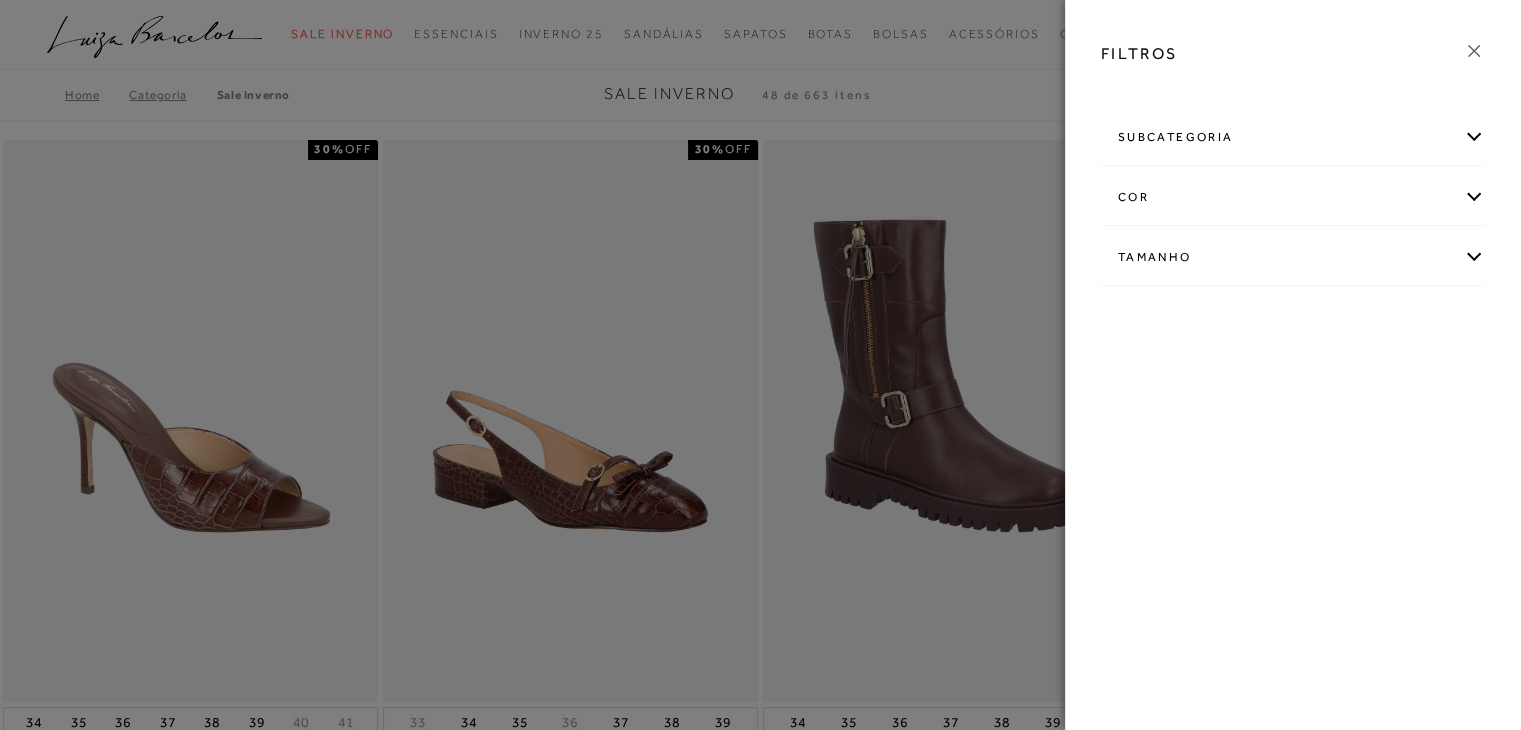 click on "Tamanho" at bounding box center (1293, 257) 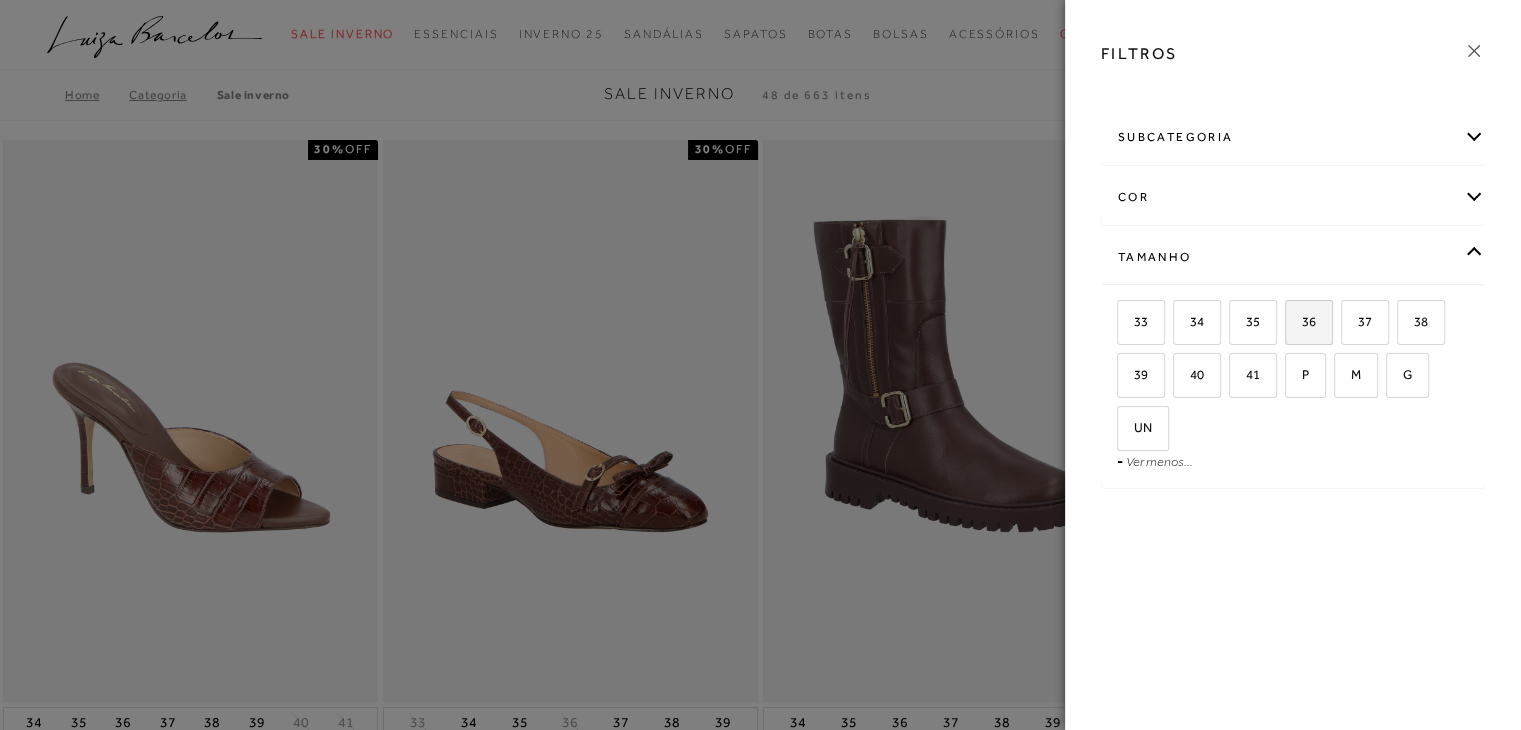 click on "36" at bounding box center (1309, 322) 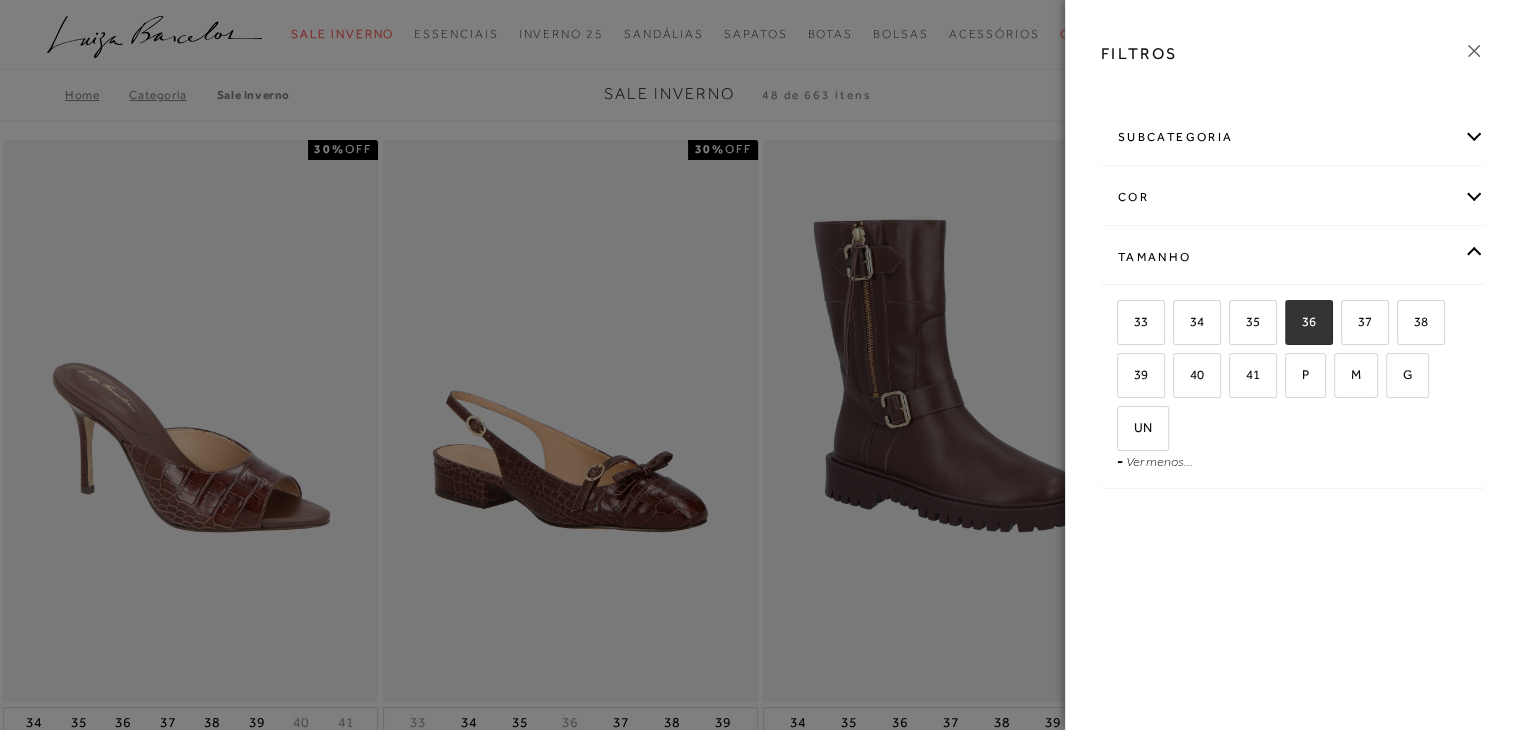 checkbox on "true" 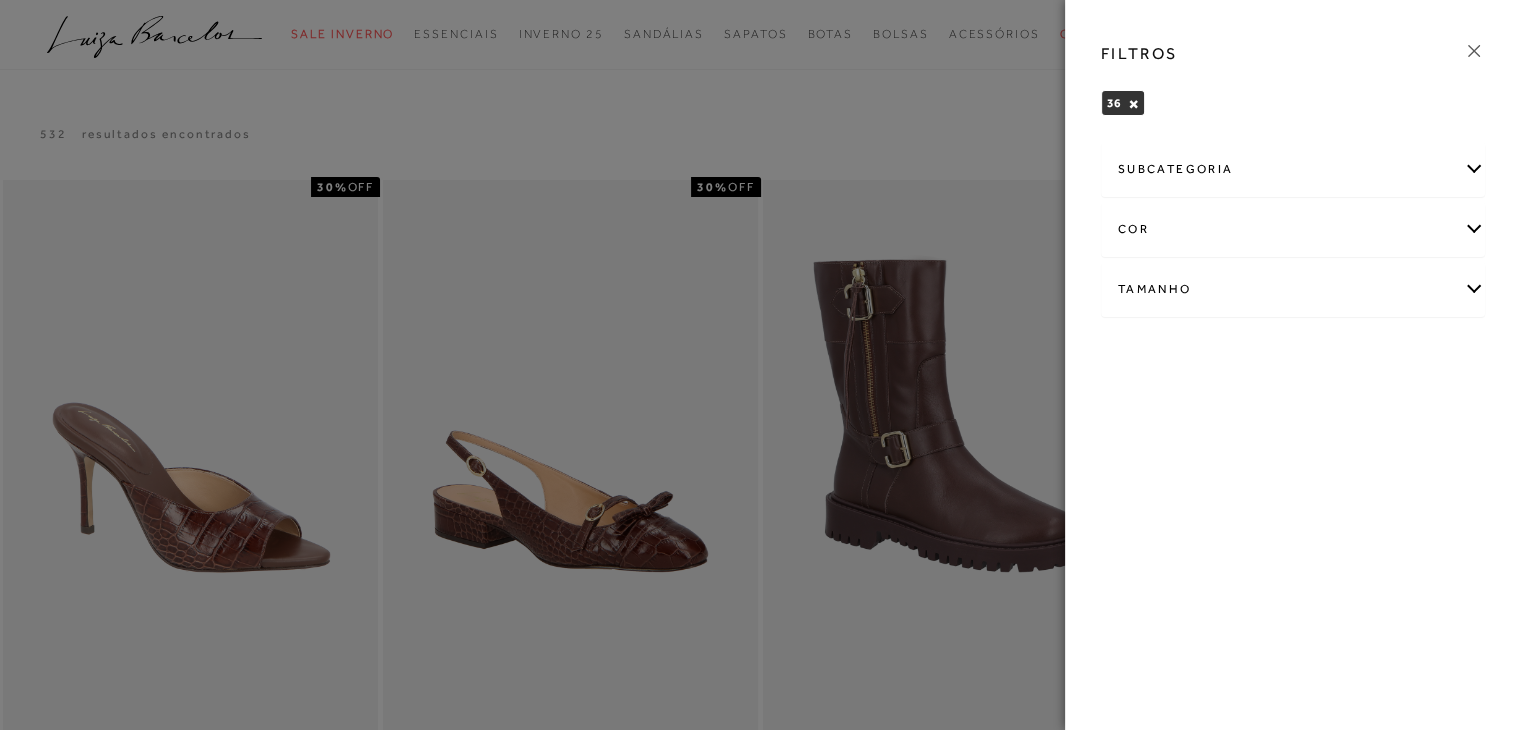 click on "subcategoria" at bounding box center [1293, 169] 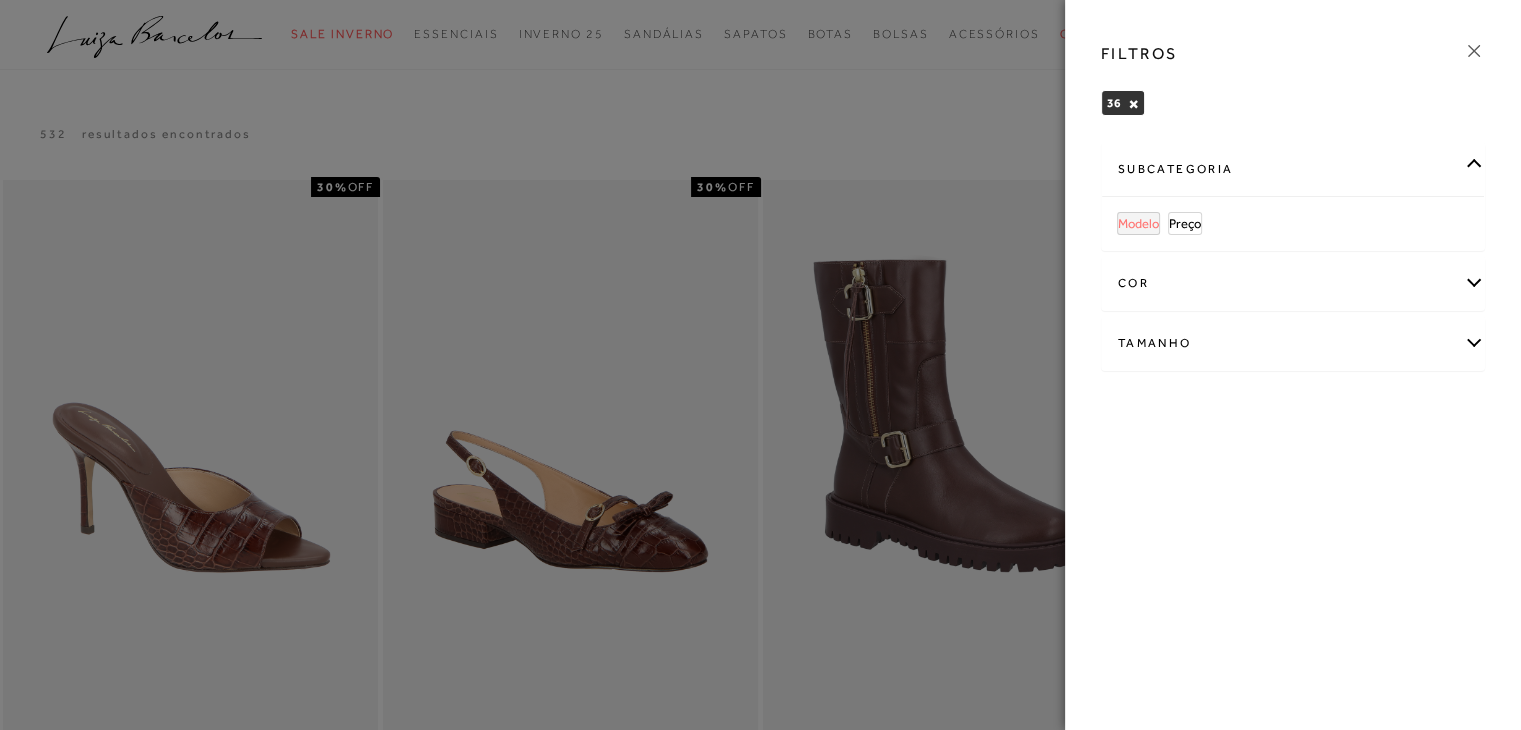 click on "Modelo" at bounding box center (1138, 223) 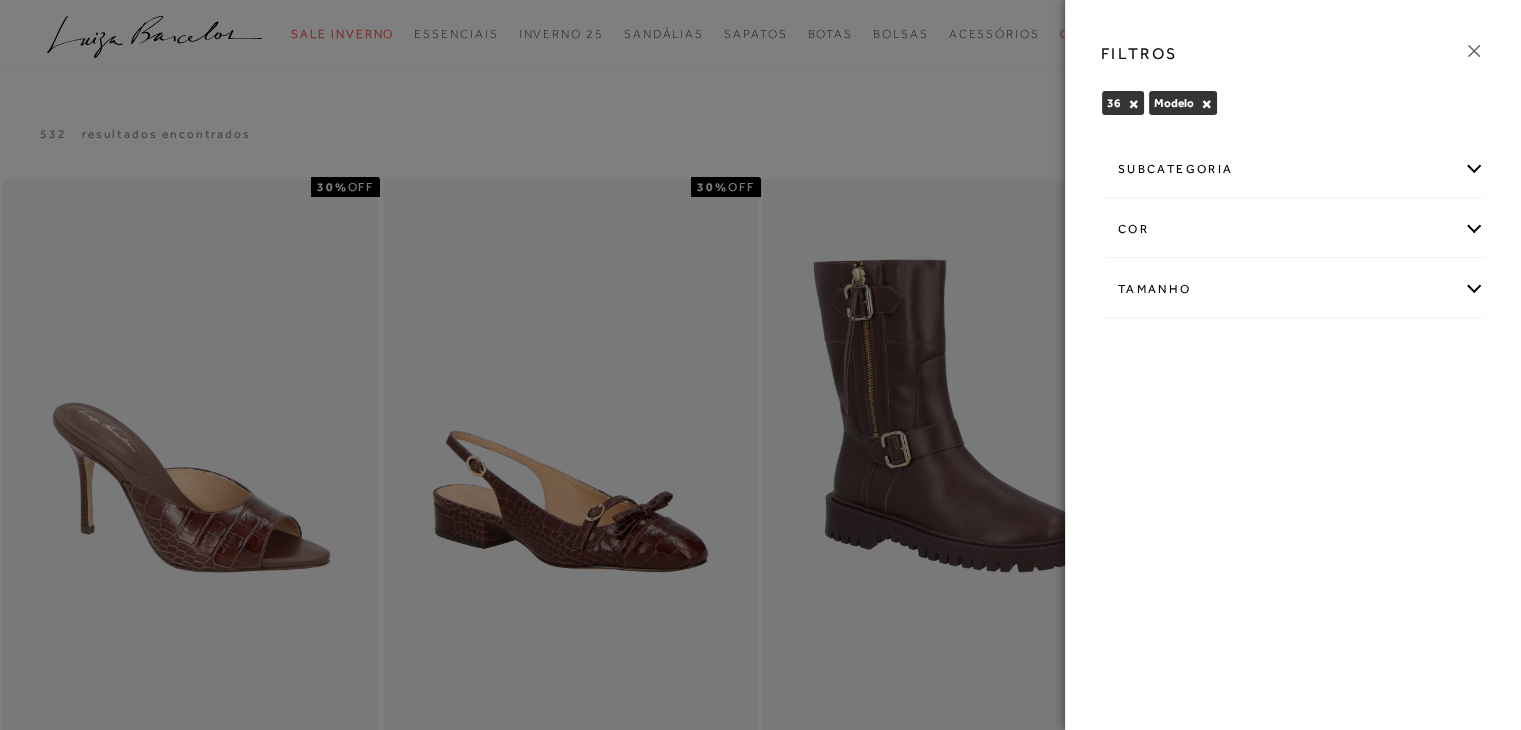 click on "cor" at bounding box center [1293, 229] 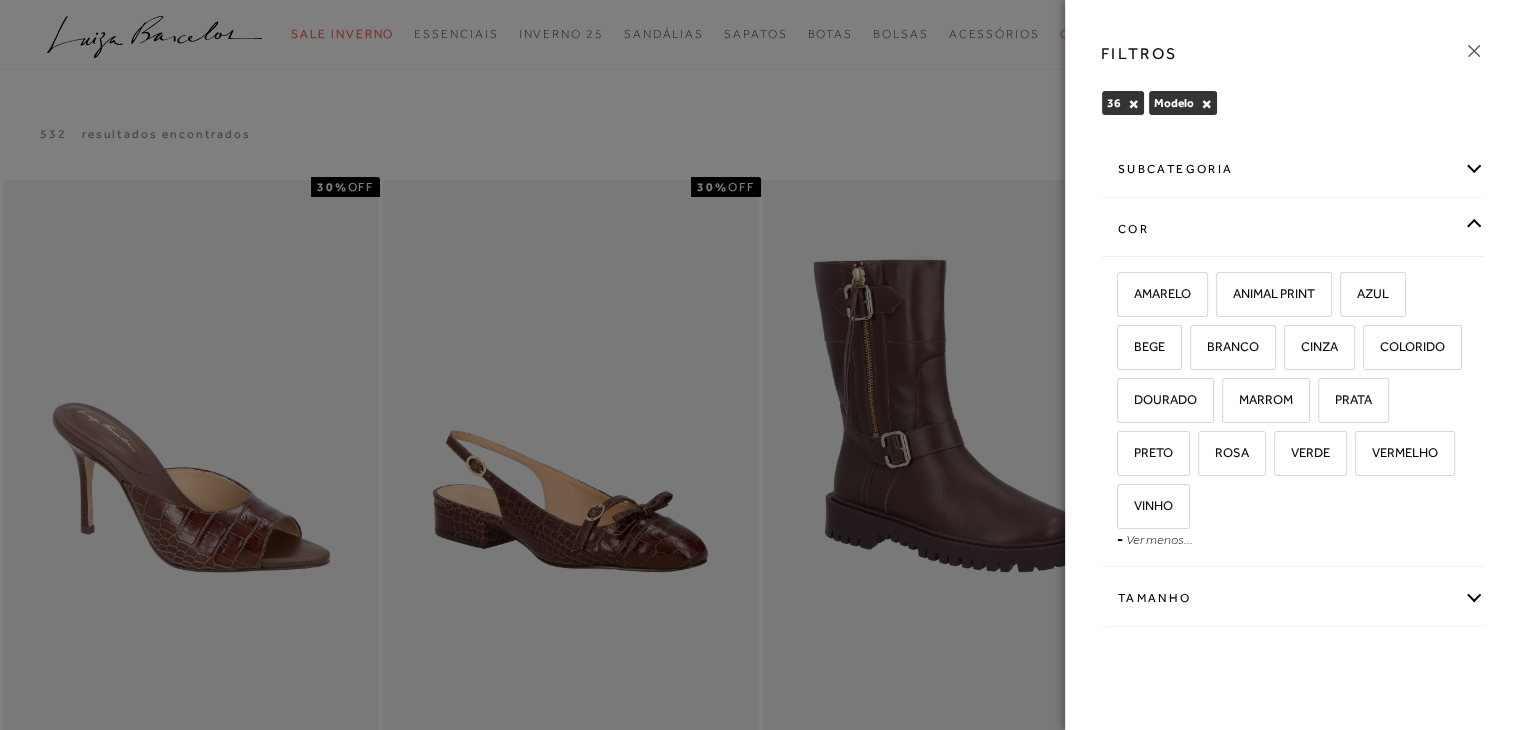 click on "subcategoria" at bounding box center [1293, 169] 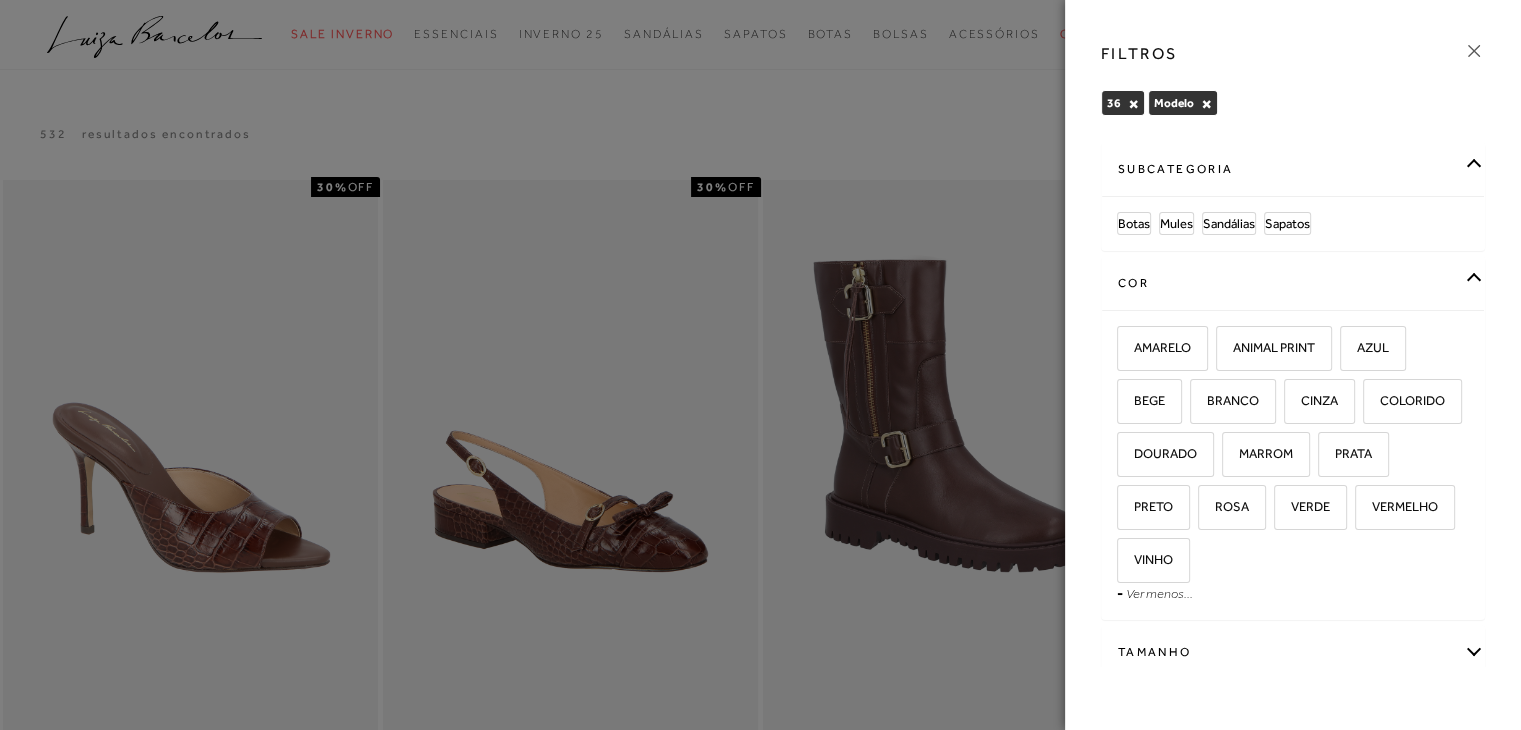click at bounding box center (760, 365) 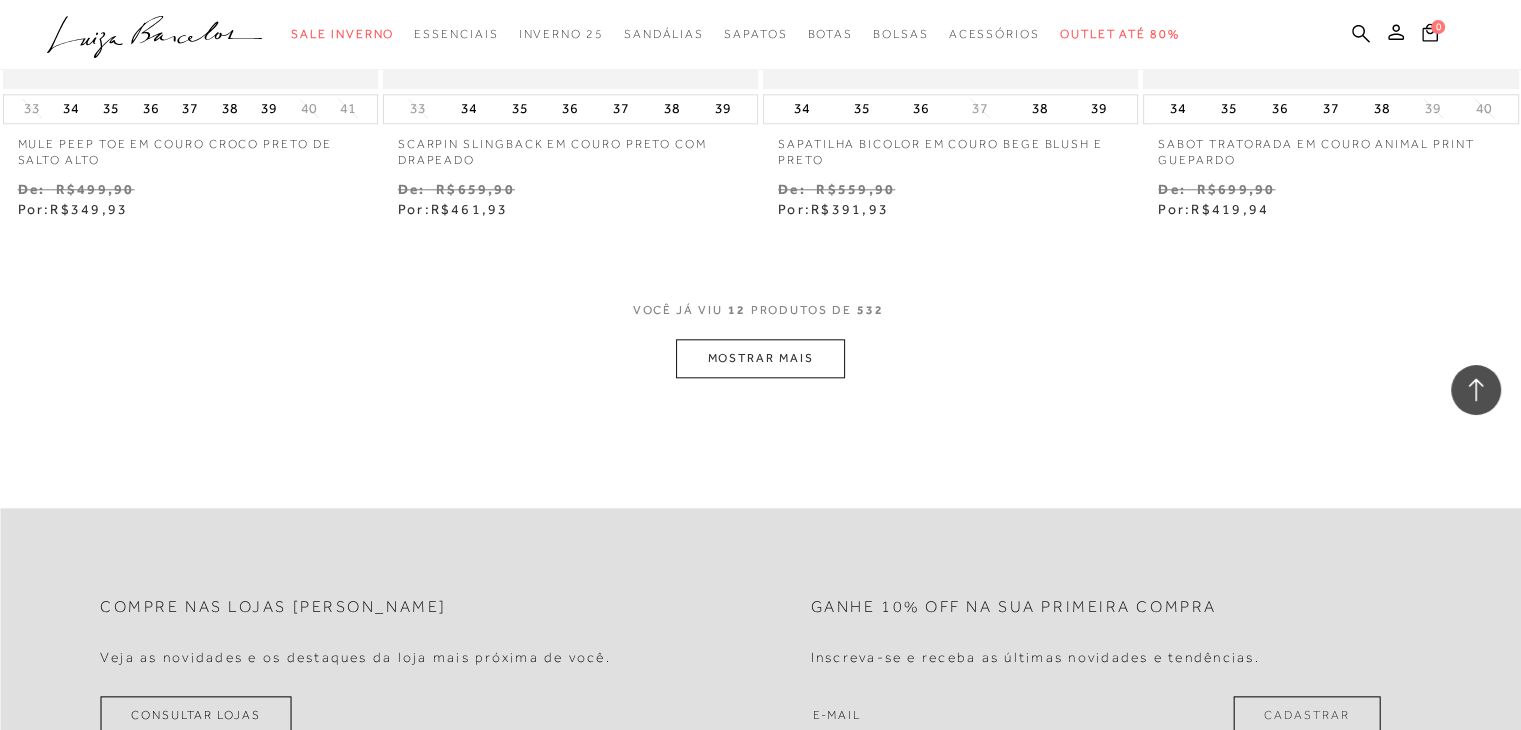 scroll, scrollTop: 2086, scrollLeft: 0, axis: vertical 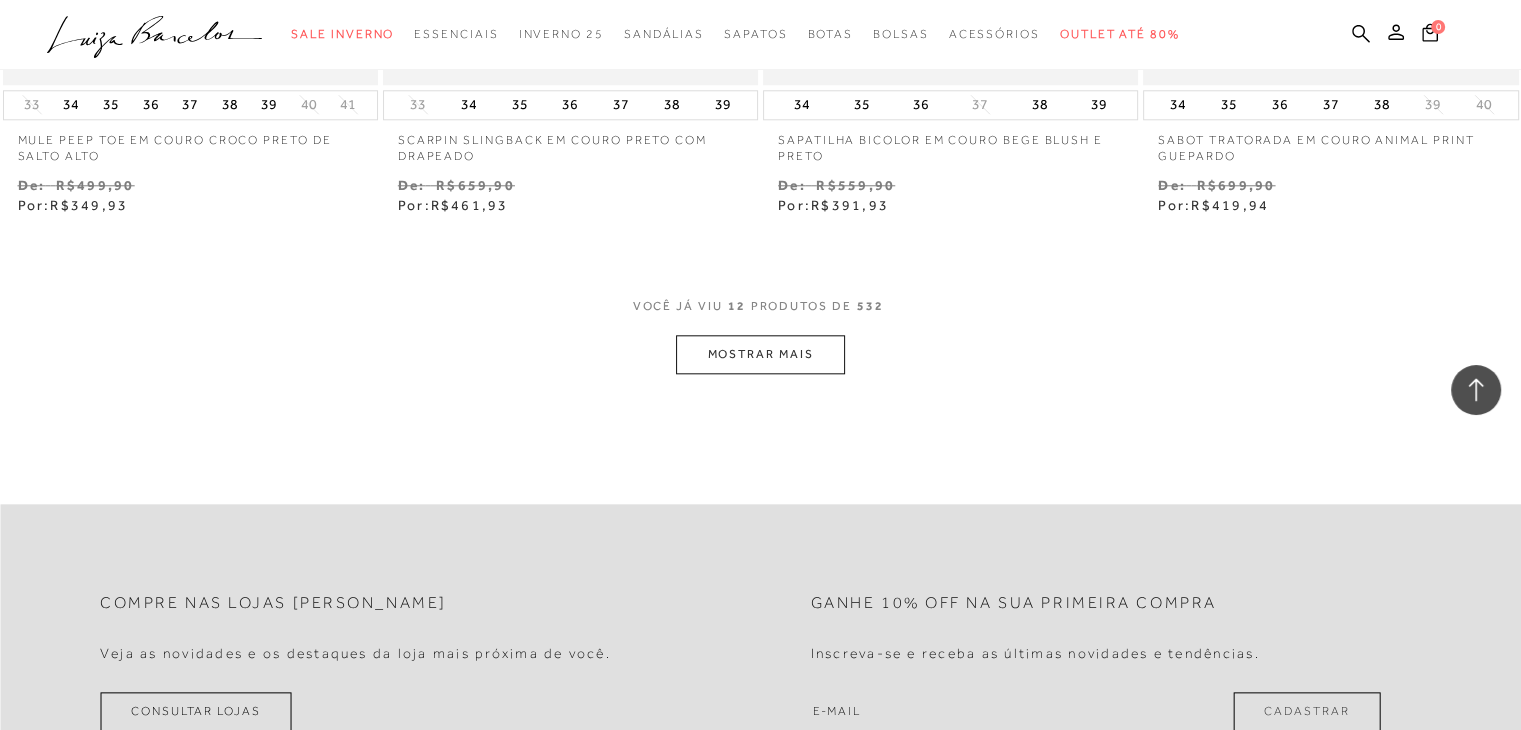 click on "MOSTRAR MAIS" at bounding box center (760, 354) 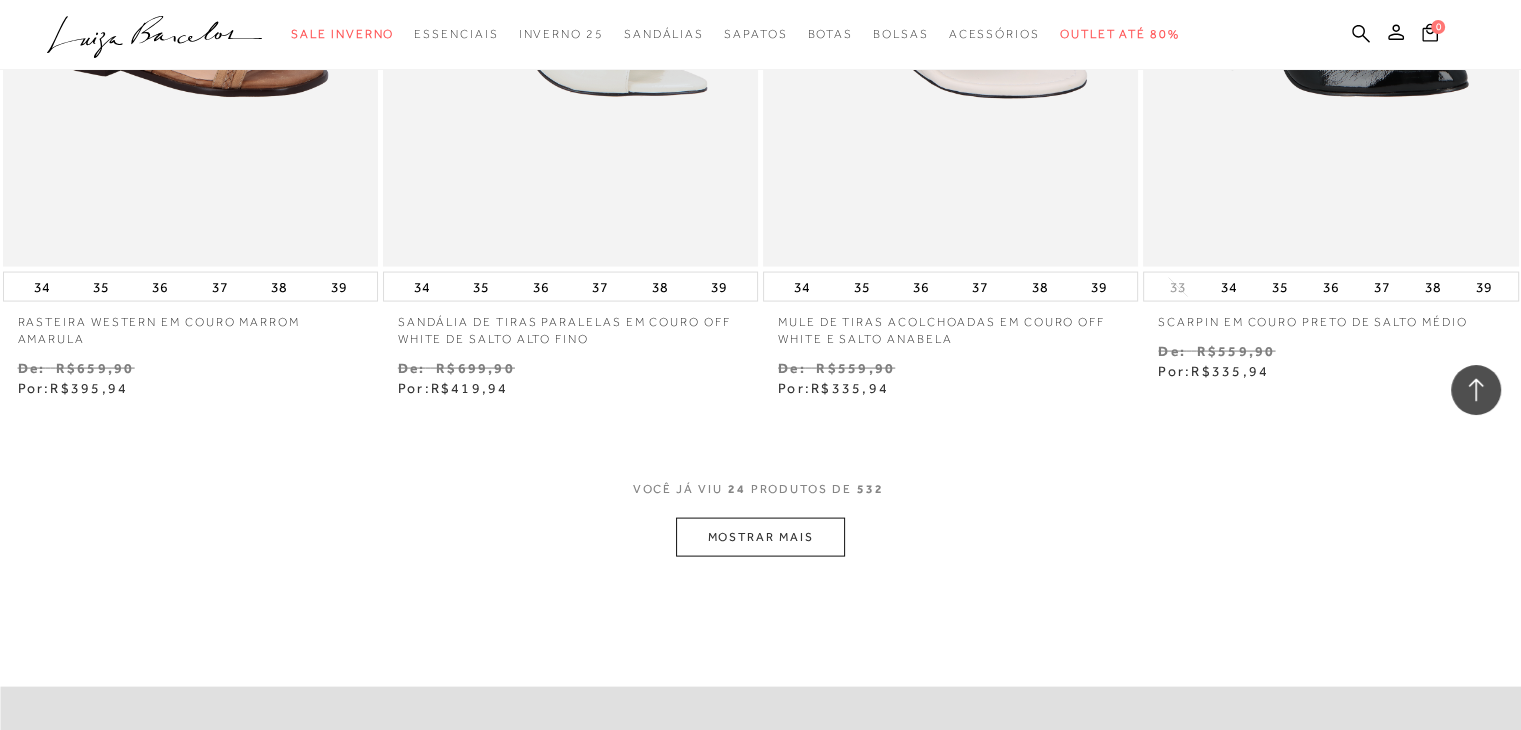 scroll, scrollTop: 4064, scrollLeft: 0, axis: vertical 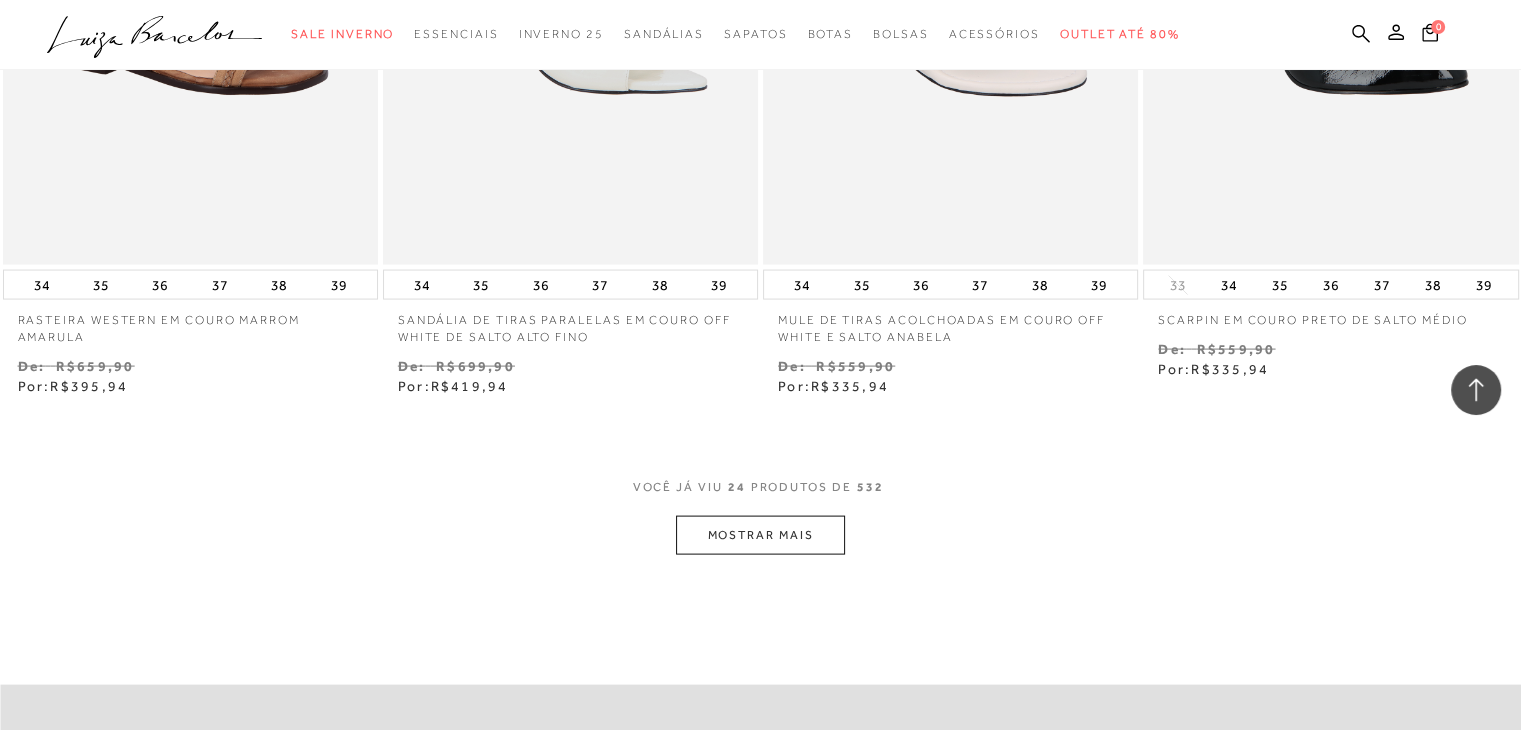 click on "MOSTRAR MAIS" at bounding box center (760, 535) 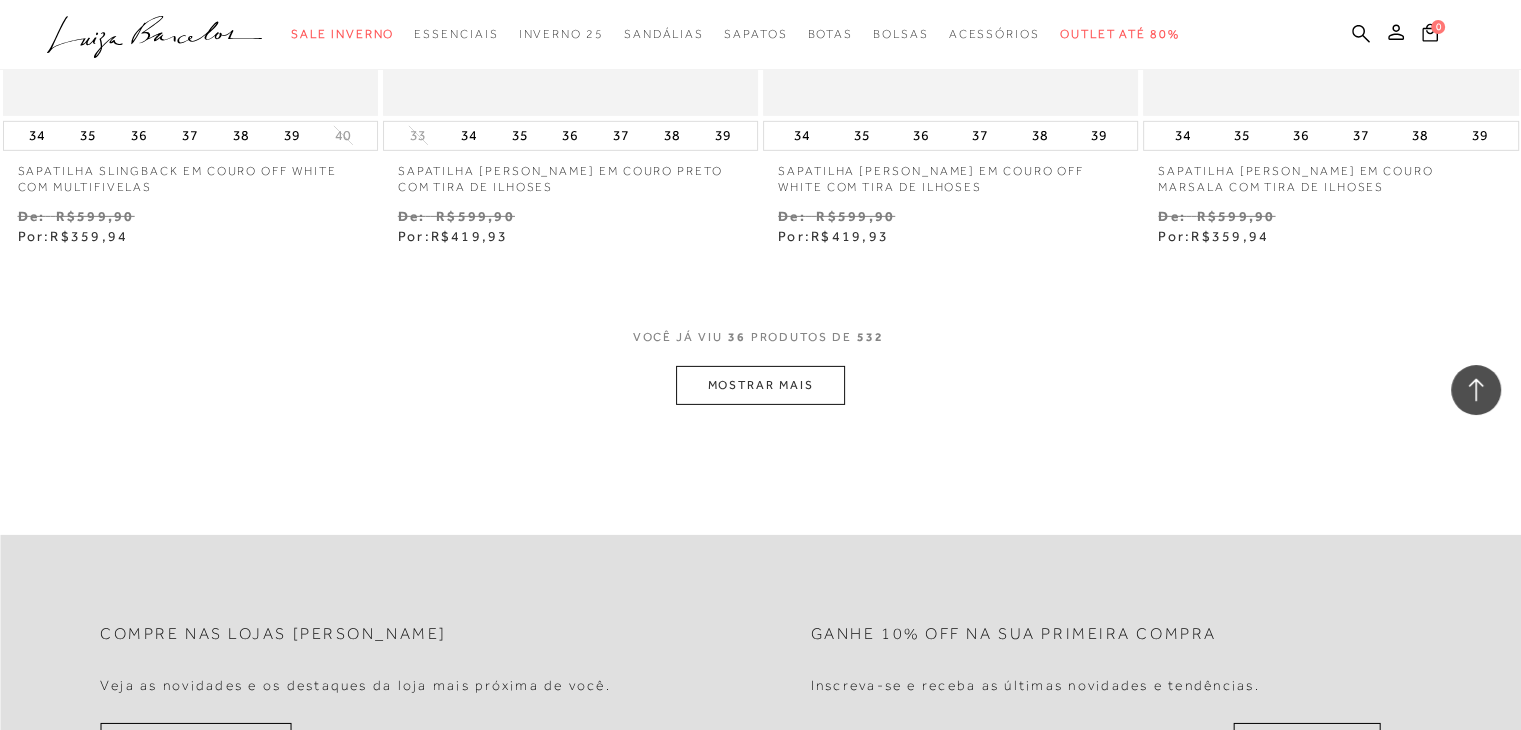 scroll, scrollTop: 6358, scrollLeft: 0, axis: vertical 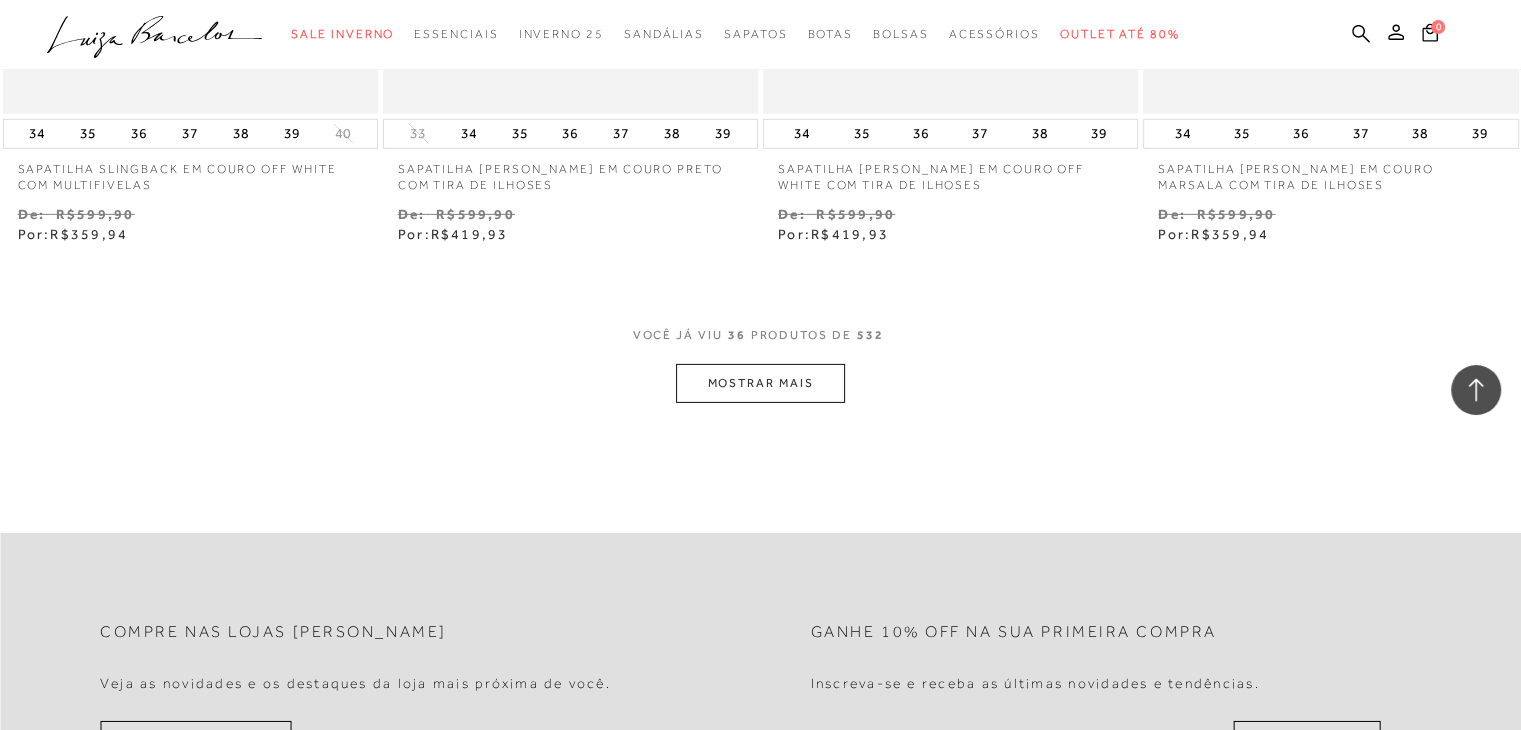 click on "MOSTRAR MAIS" at bounding box center (760, 383) 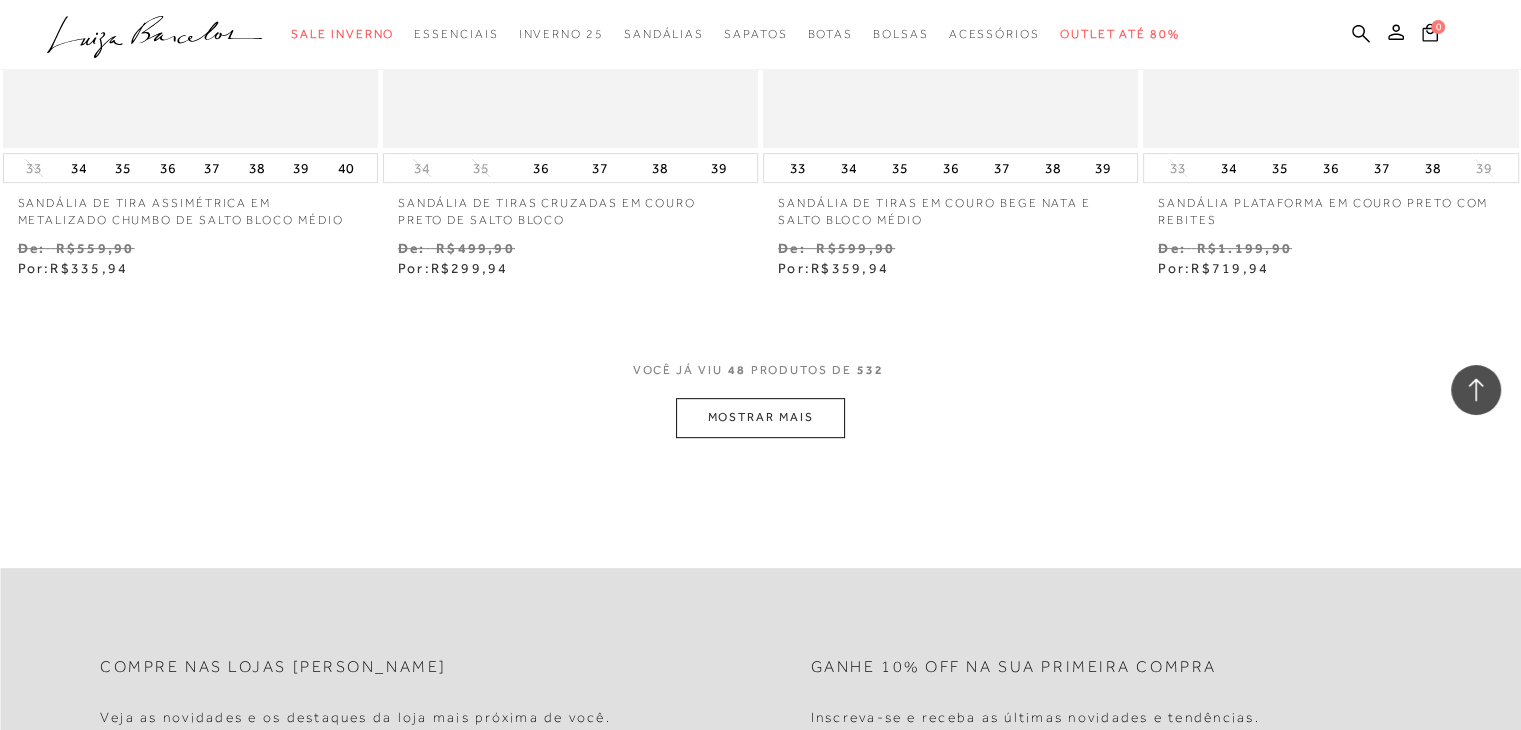 scroll, scrollTop: 8500, scrollLeft: 0, axis: vertical 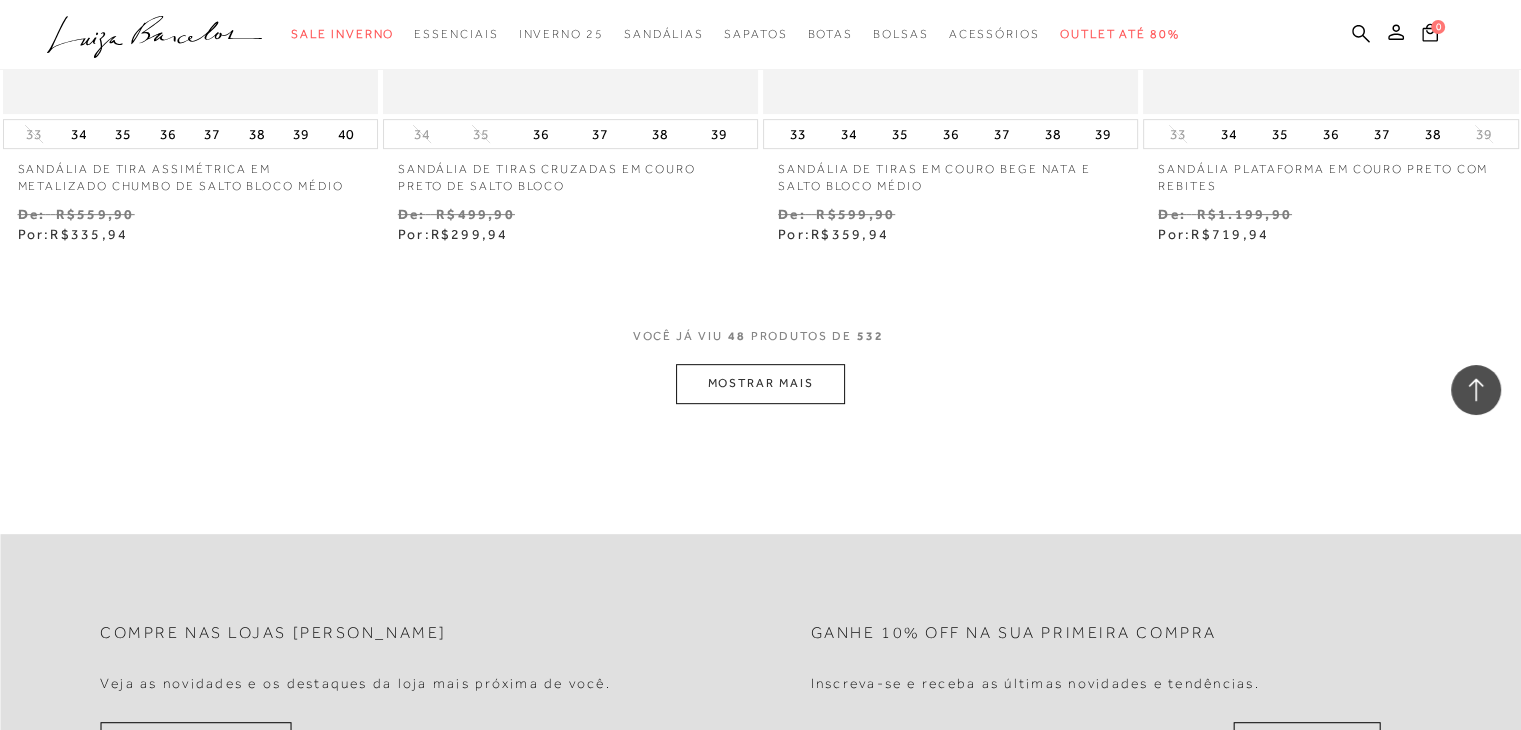 click on "MOSTRAR MAIS" at bounding box center [760, 383] 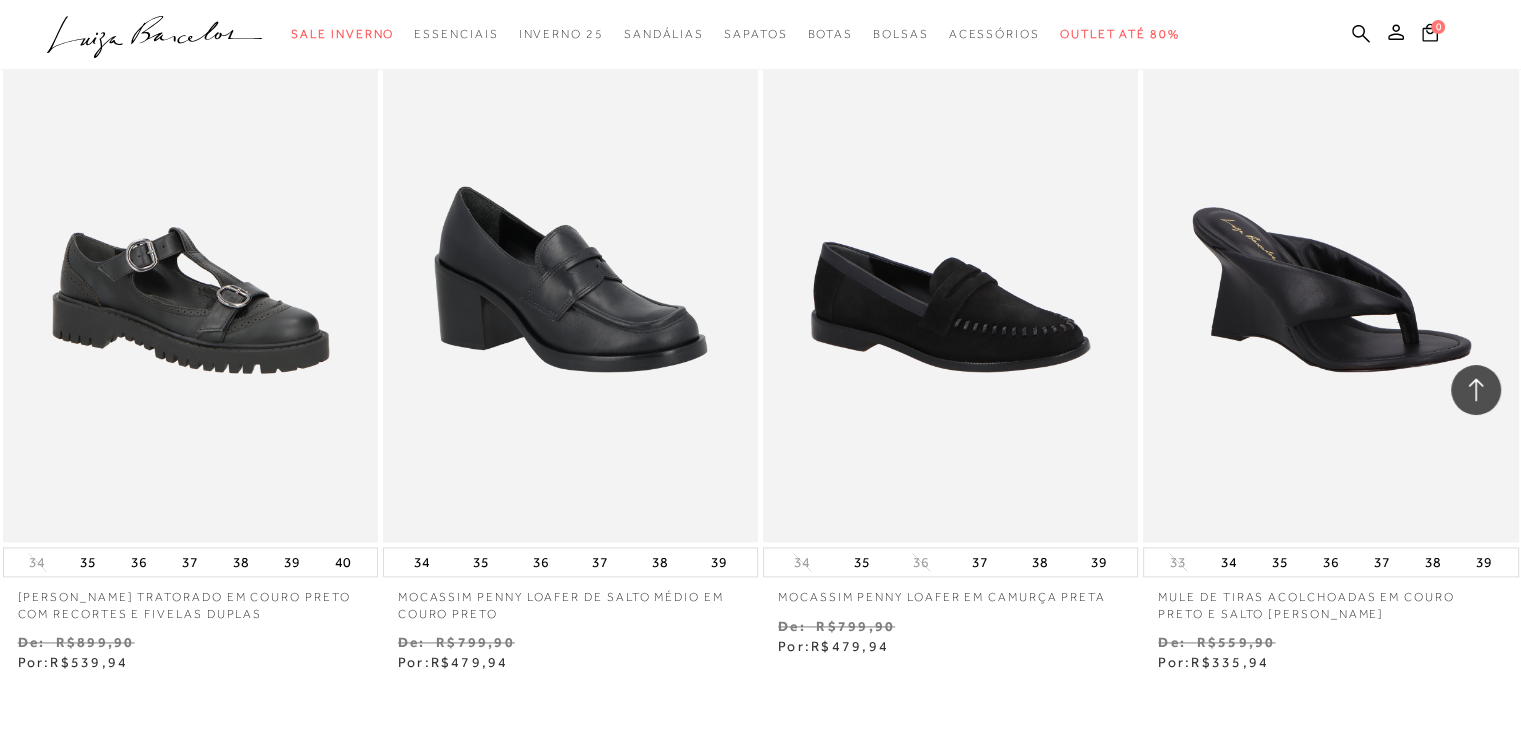 scroll, scrollTop: 10232, scrollLeft: 0, axis: vertical 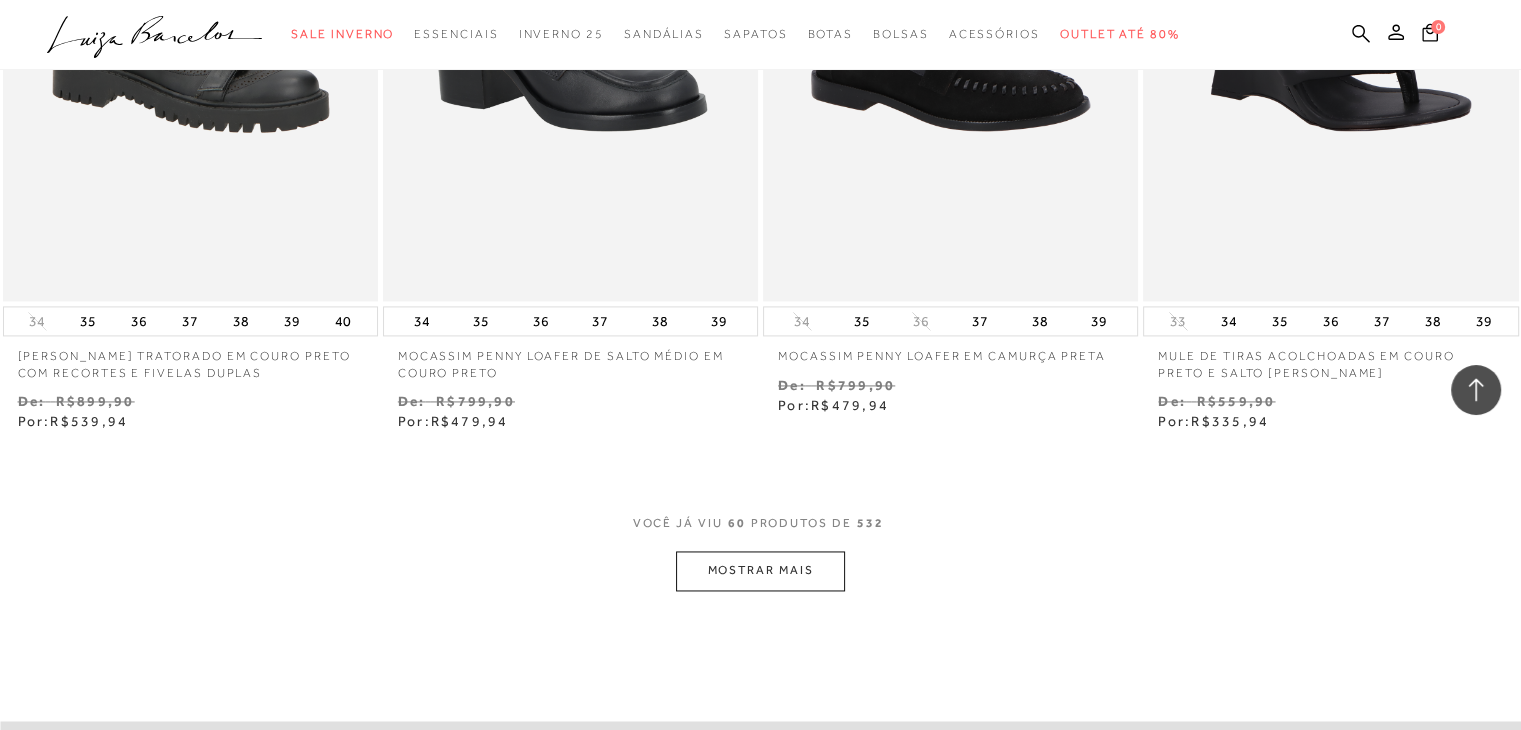 click on "MOSTRAR MAIS" at bounding box center [760, 570] 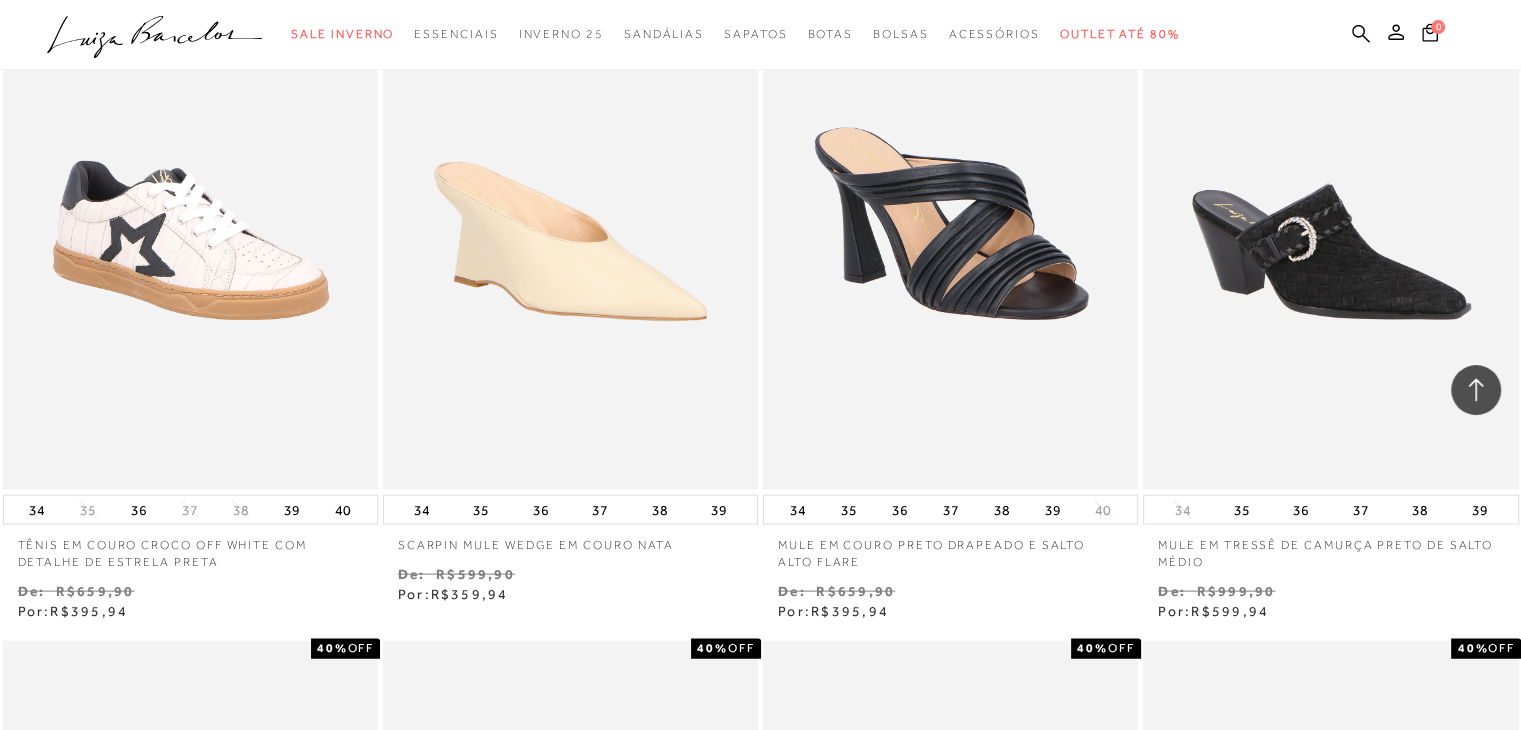 scroll, scrollTop: 11710, scrollLeft: 0, axis: vertical 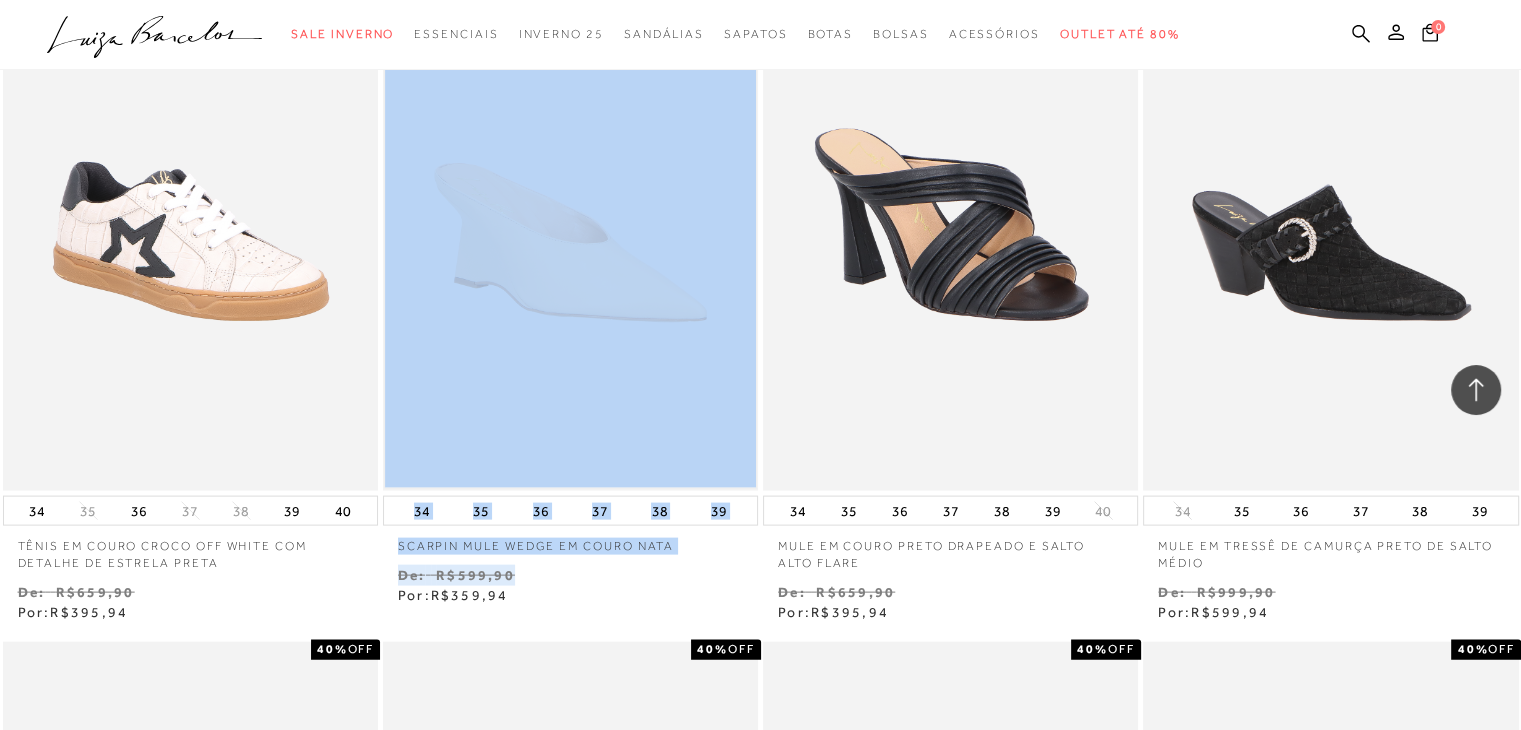 drag, startPoint x: 740, startPoint y: 521, endPoint x: 704, endPoint y: 121, distance: 401.61673 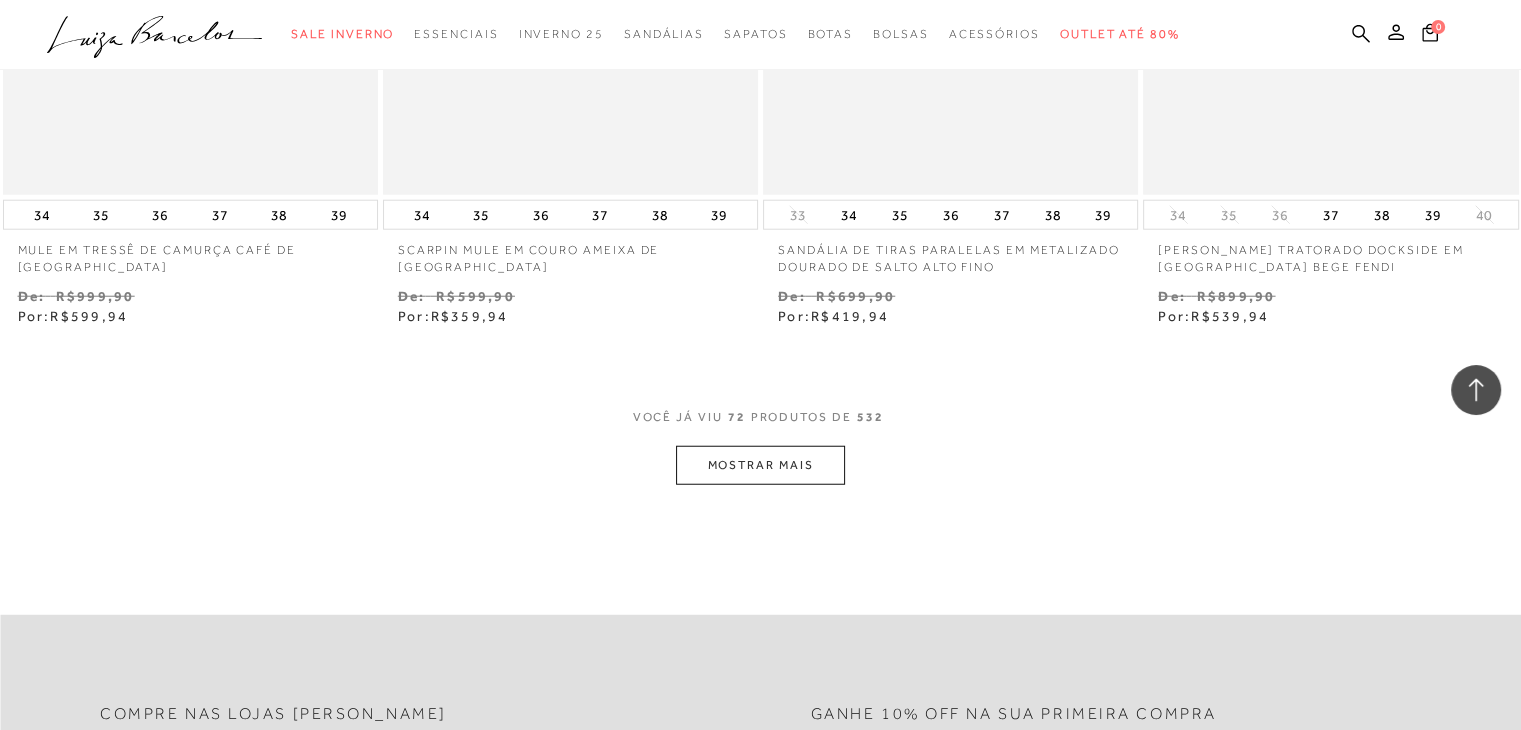scroll, scrollTop: 12722, scrollLeft: 0, axis: vertical 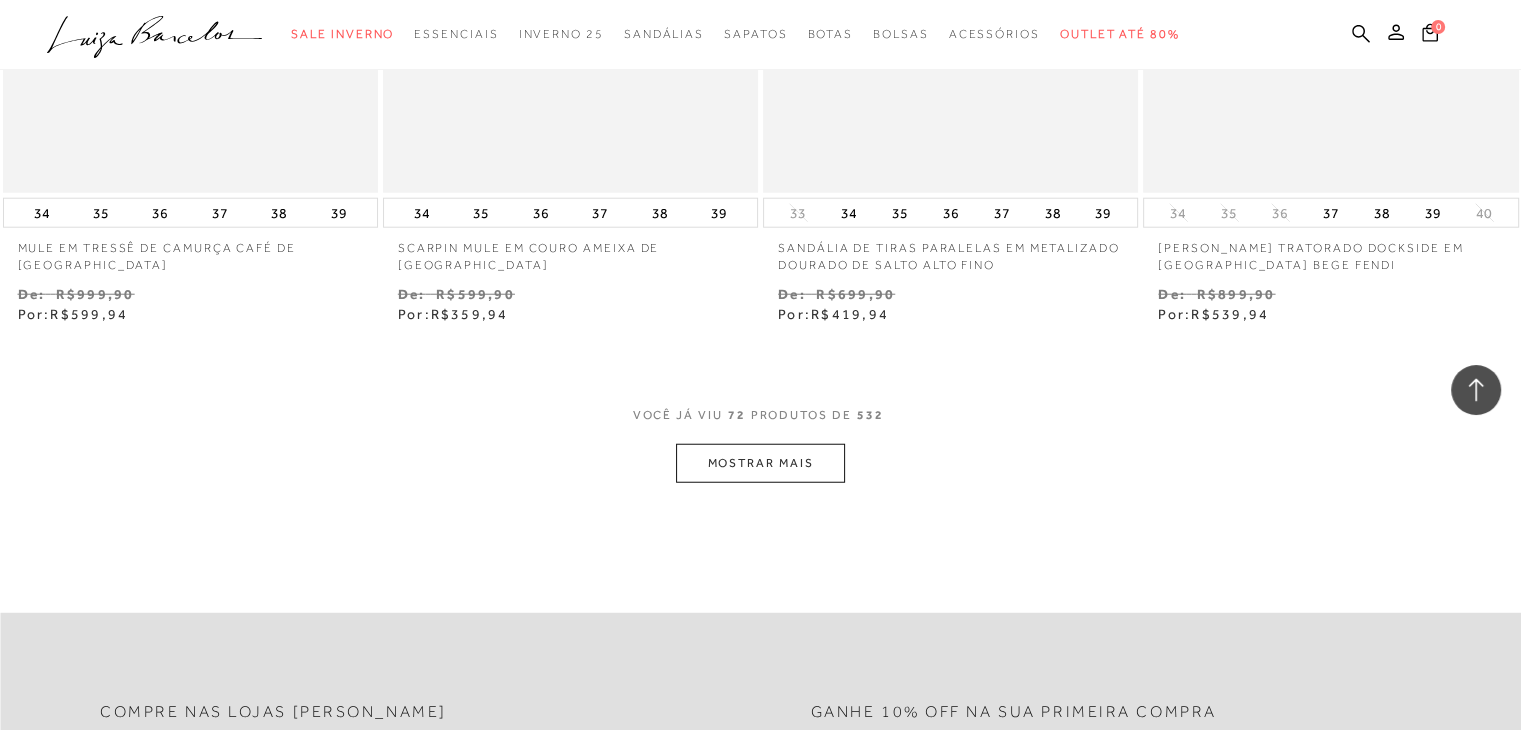 click on "Resultados da pesquisa
Modelo
Resultados: 61 - 72 (de 532)
Opções de exibição
532
resultados encontrados
2" at bounding box center [760, -6079] 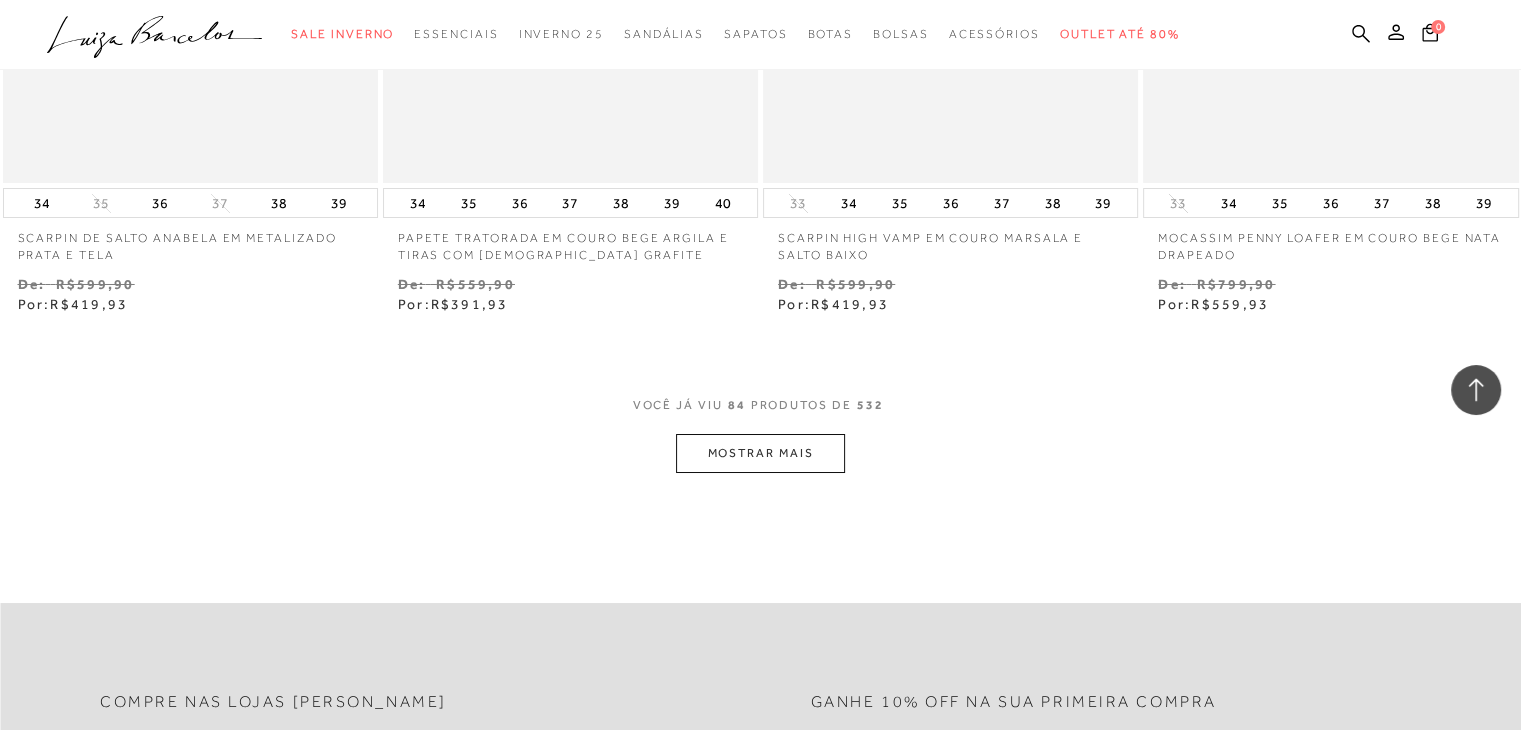 scroll, scrollTop: 14875, scrollLeft: 0, axis: vertical 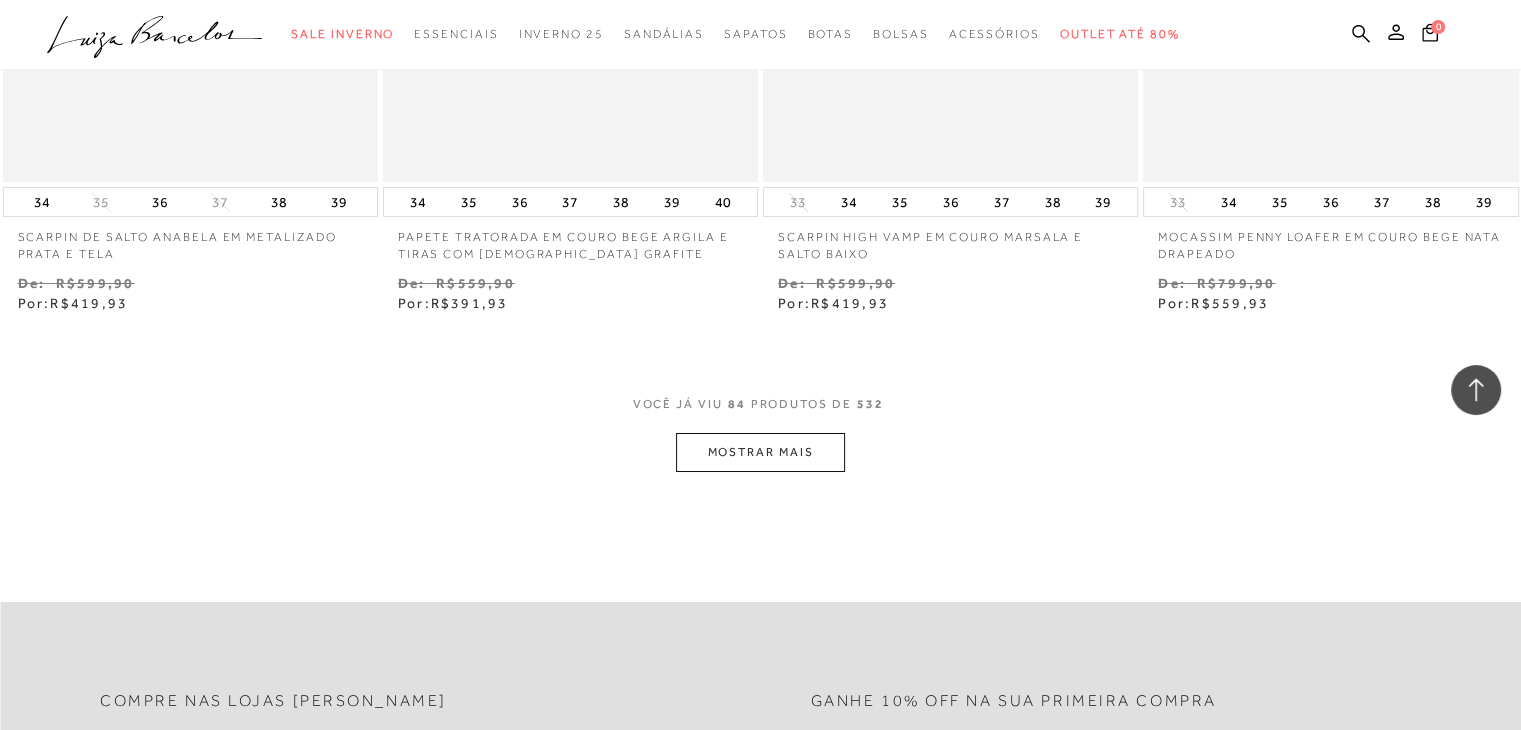 click on "MOSTRAR MAIS" at bounding box center (760, 452) 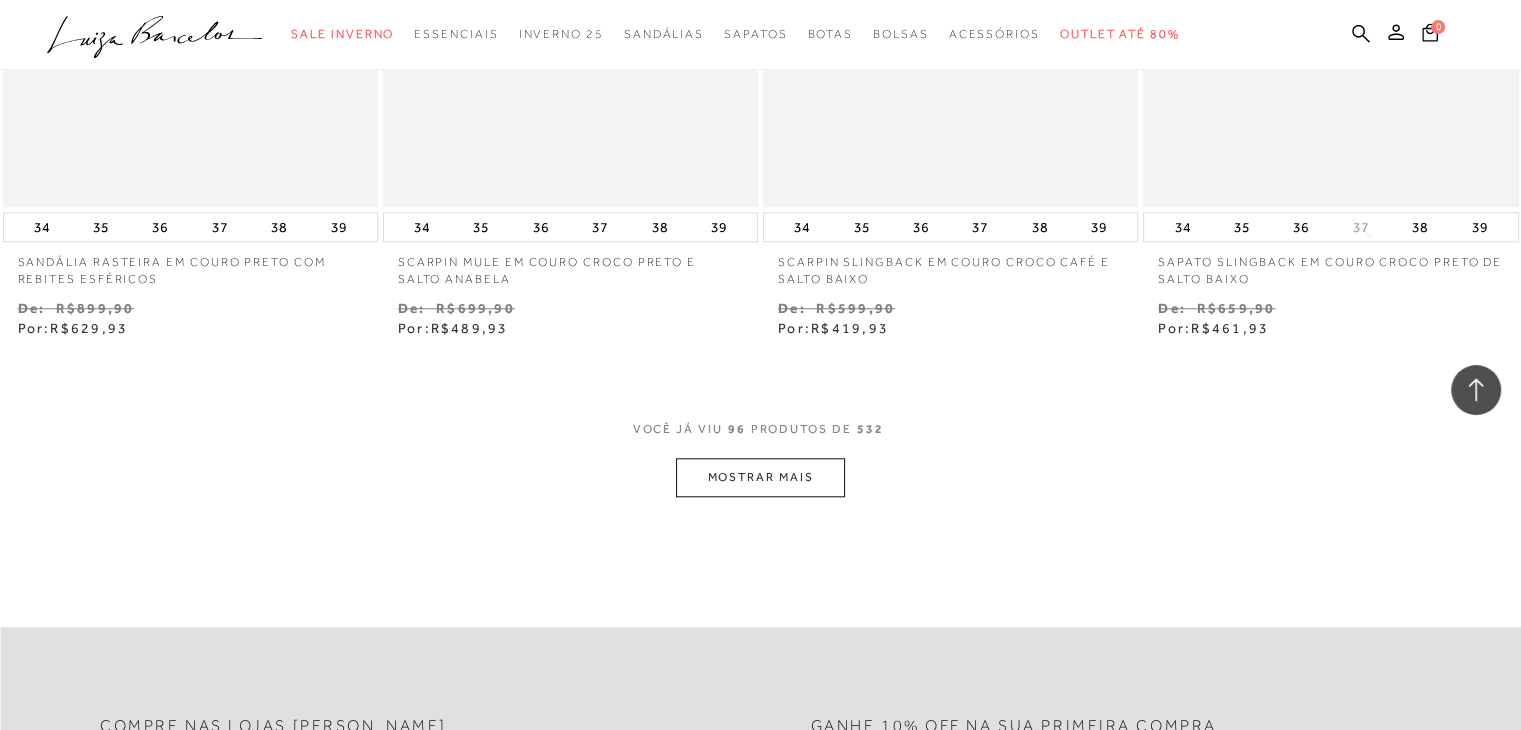 scroll, scrollTop: 17010, scrollLeft: 0, axis: vertical 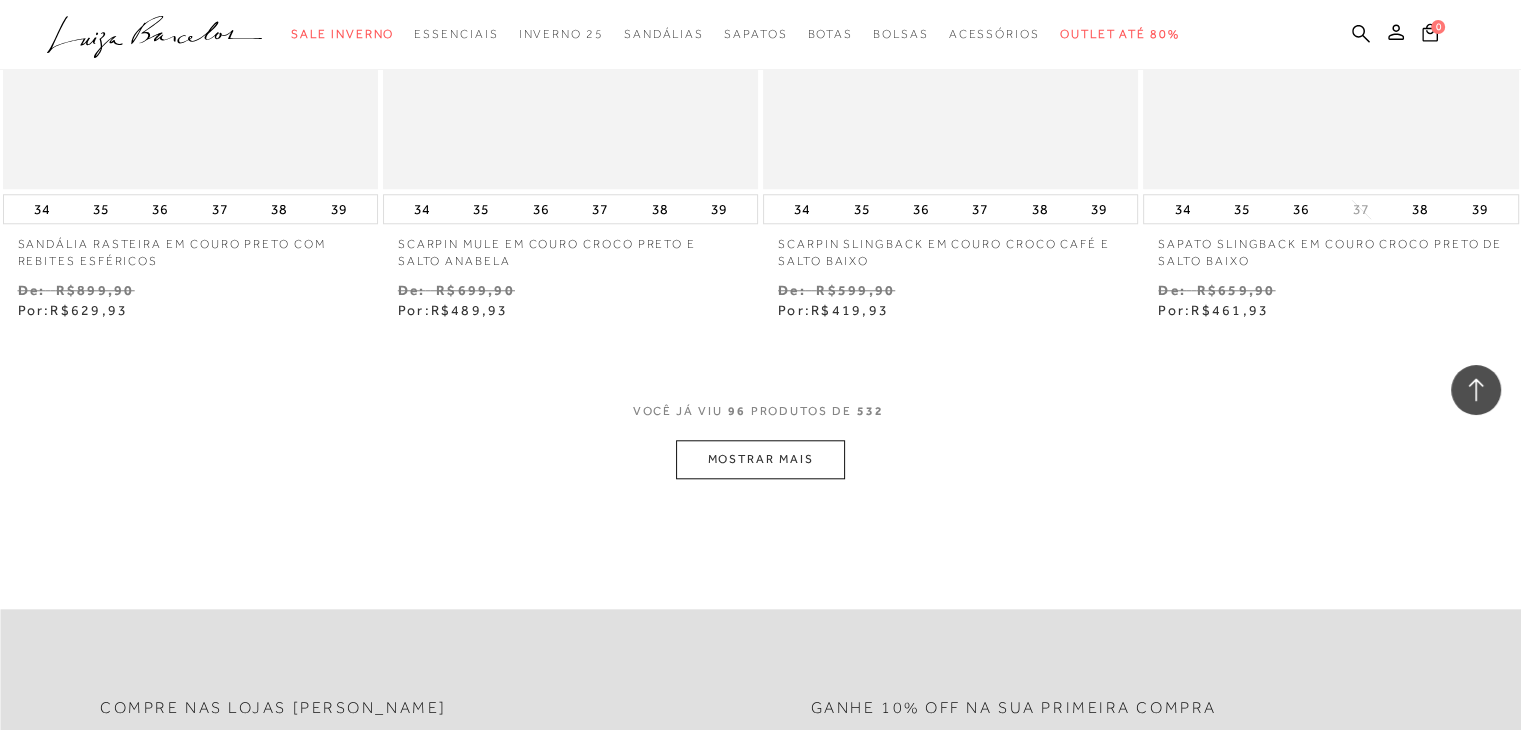 click on "MOSTRAR MAIS" at bounding box center (760, 459) 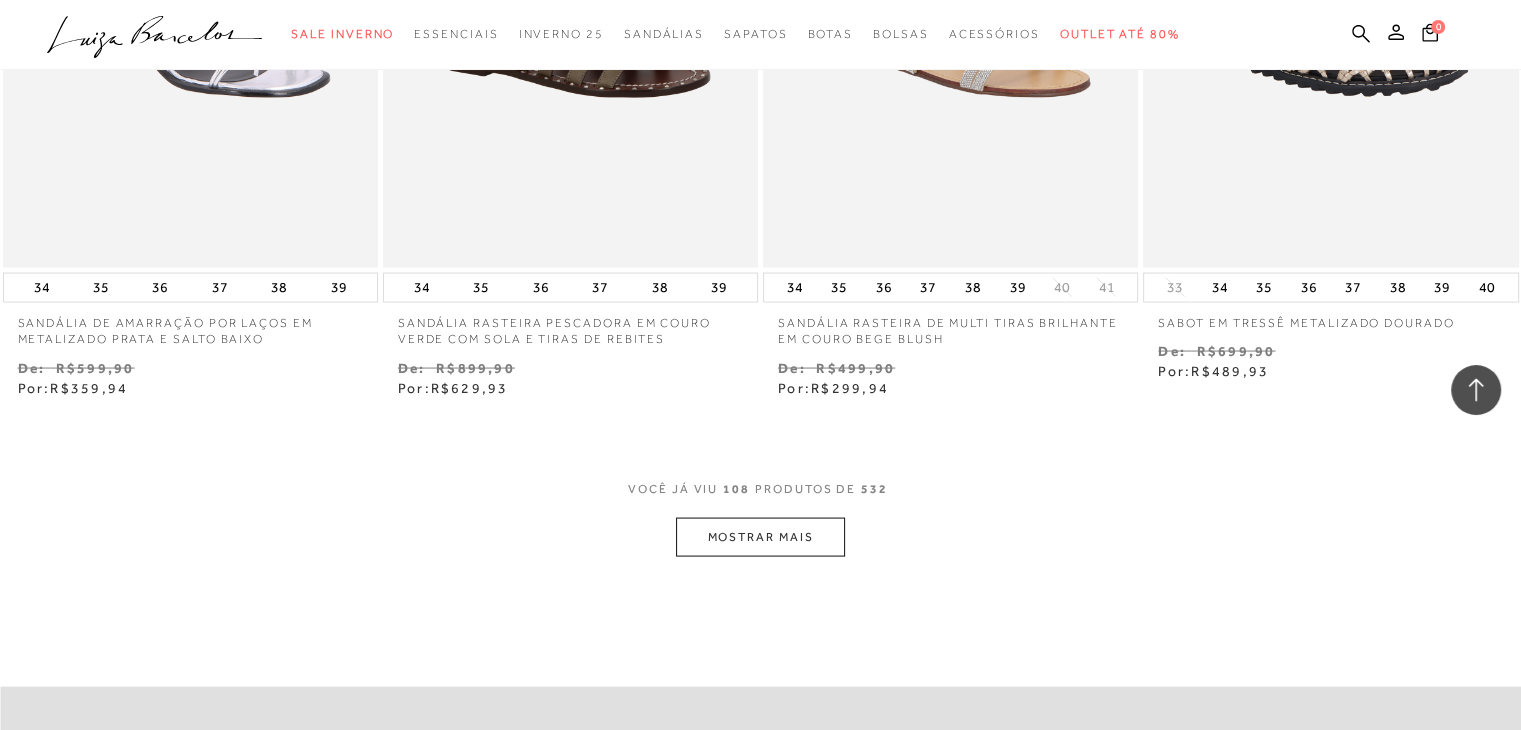 scroll, scrollTop: 19170, scrollLeft: 0, axis: vertical 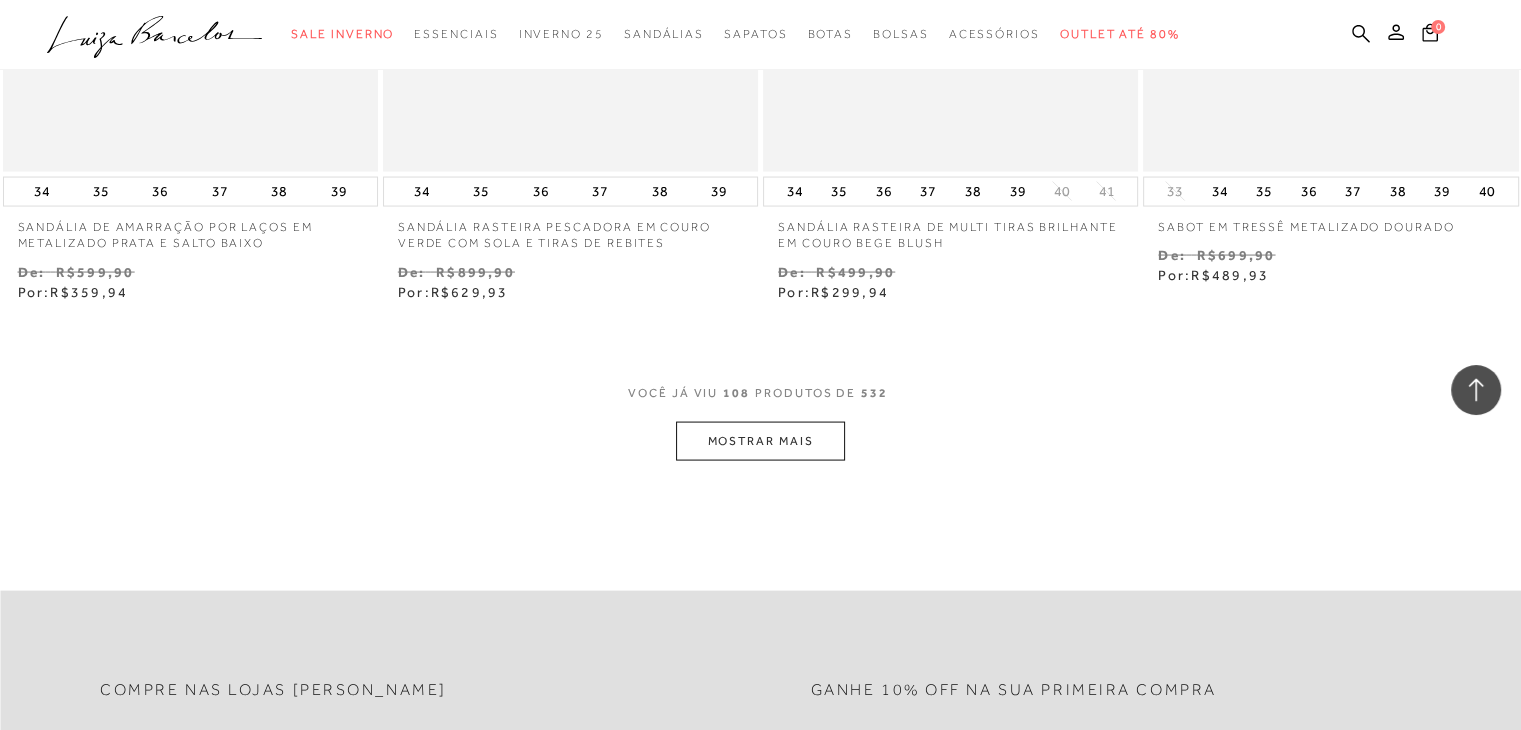 click on "MOSTRAR MAIS" at bounding box center (760, 441) 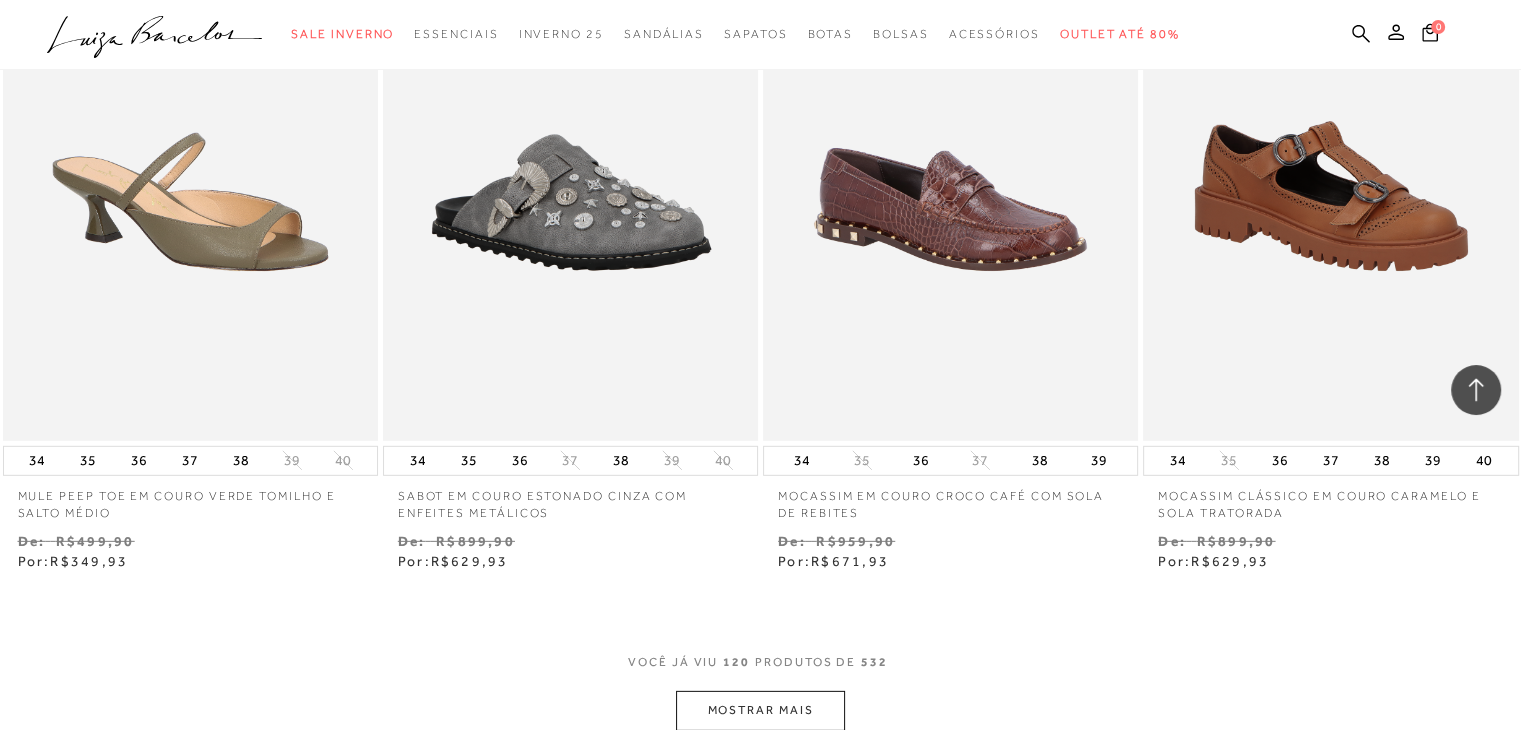 scroll, scrollTop: 21042, scrollLeft: 0, axis: vertical 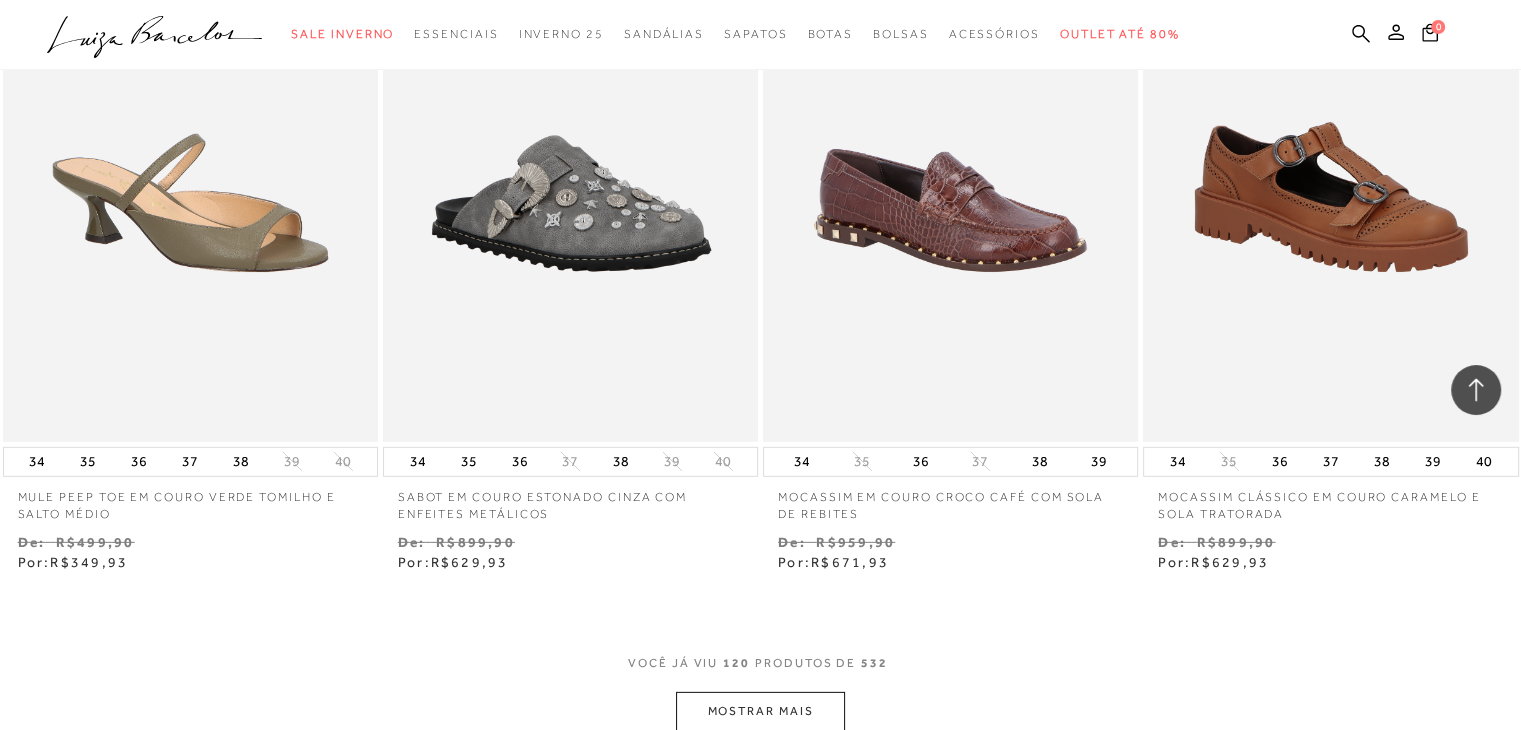 click on "MOSTRAR MAIS" at bounding box center (760, 711) 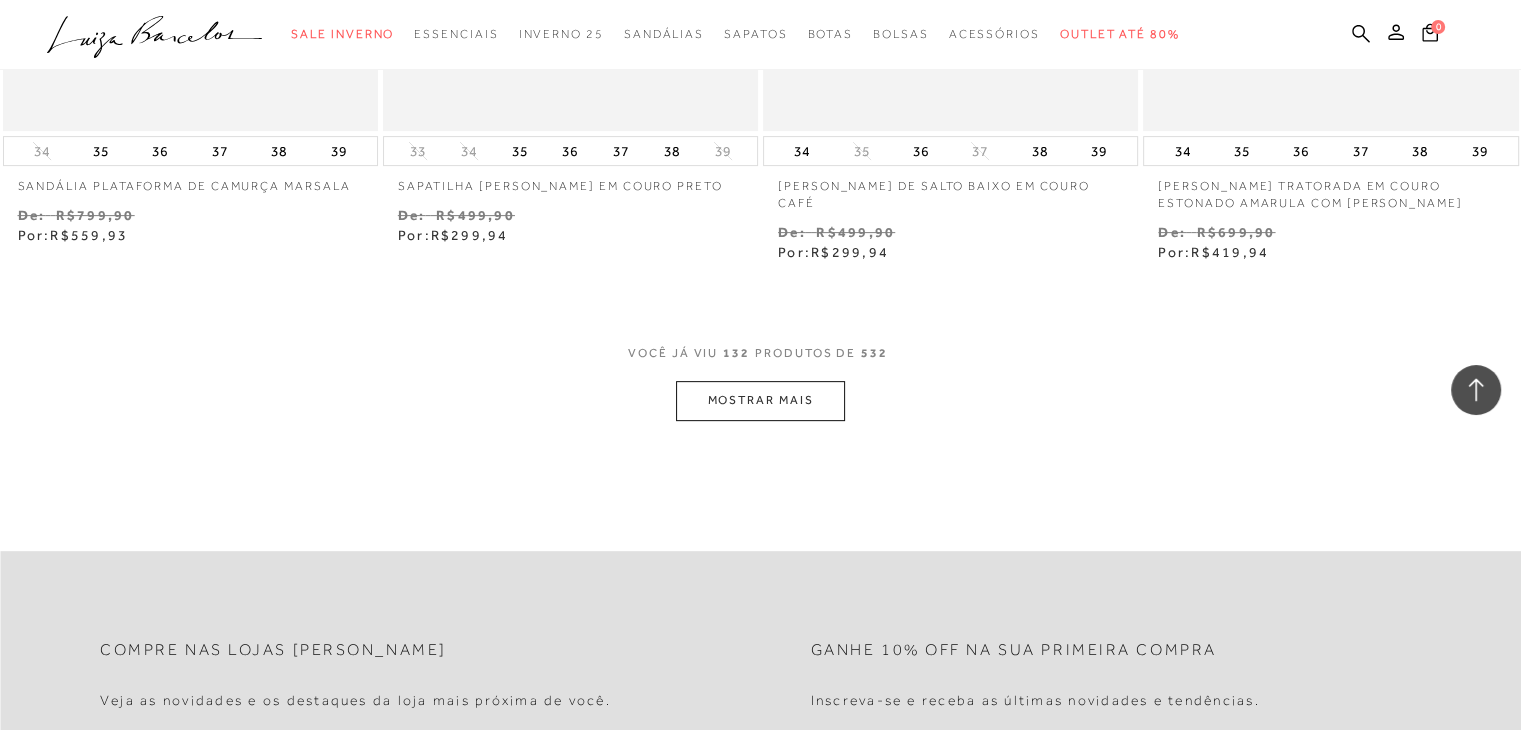 scroll, scrollTop: 23496, scrollLeft: 0, axis: vertical 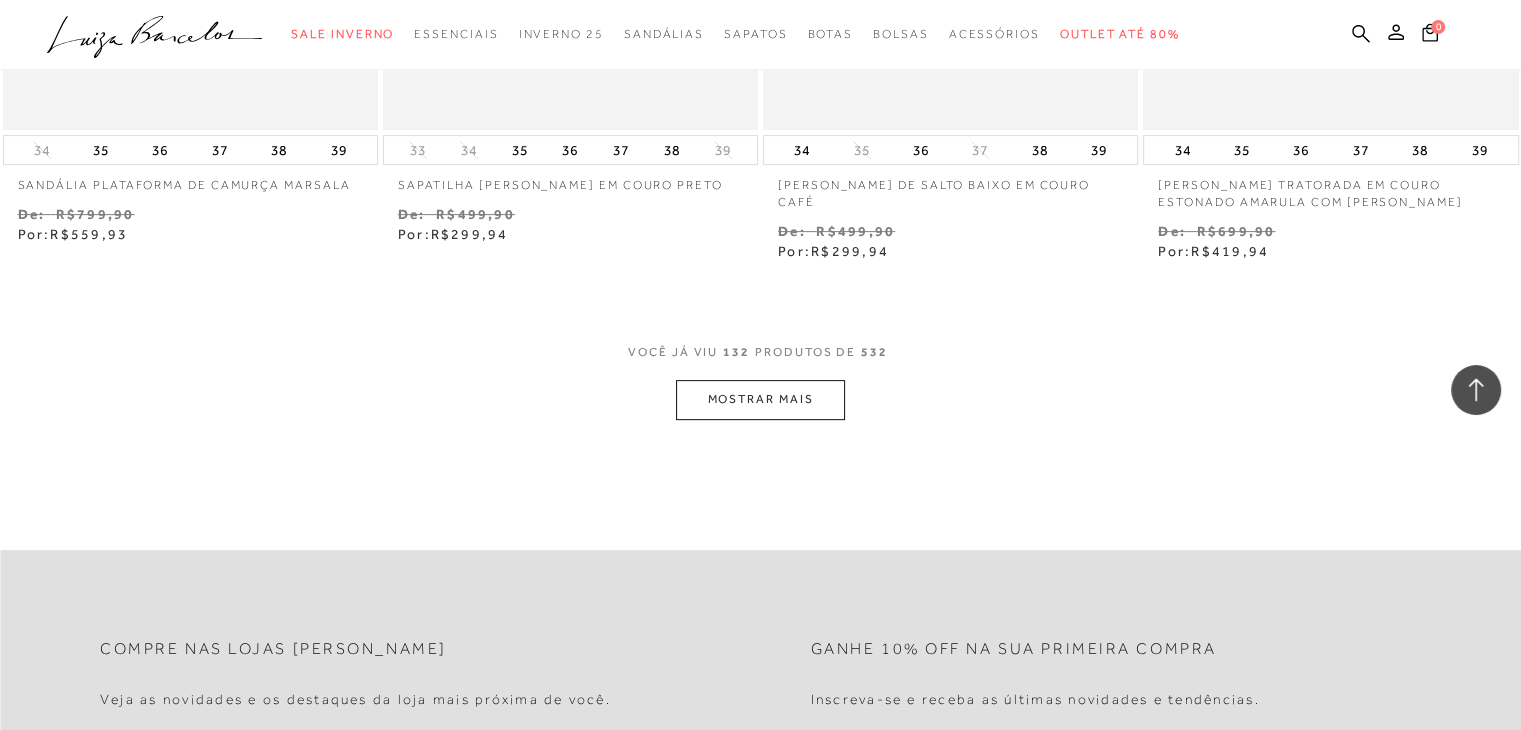click on "MOSTRAR MAIS" at bounding box center (760, 399) 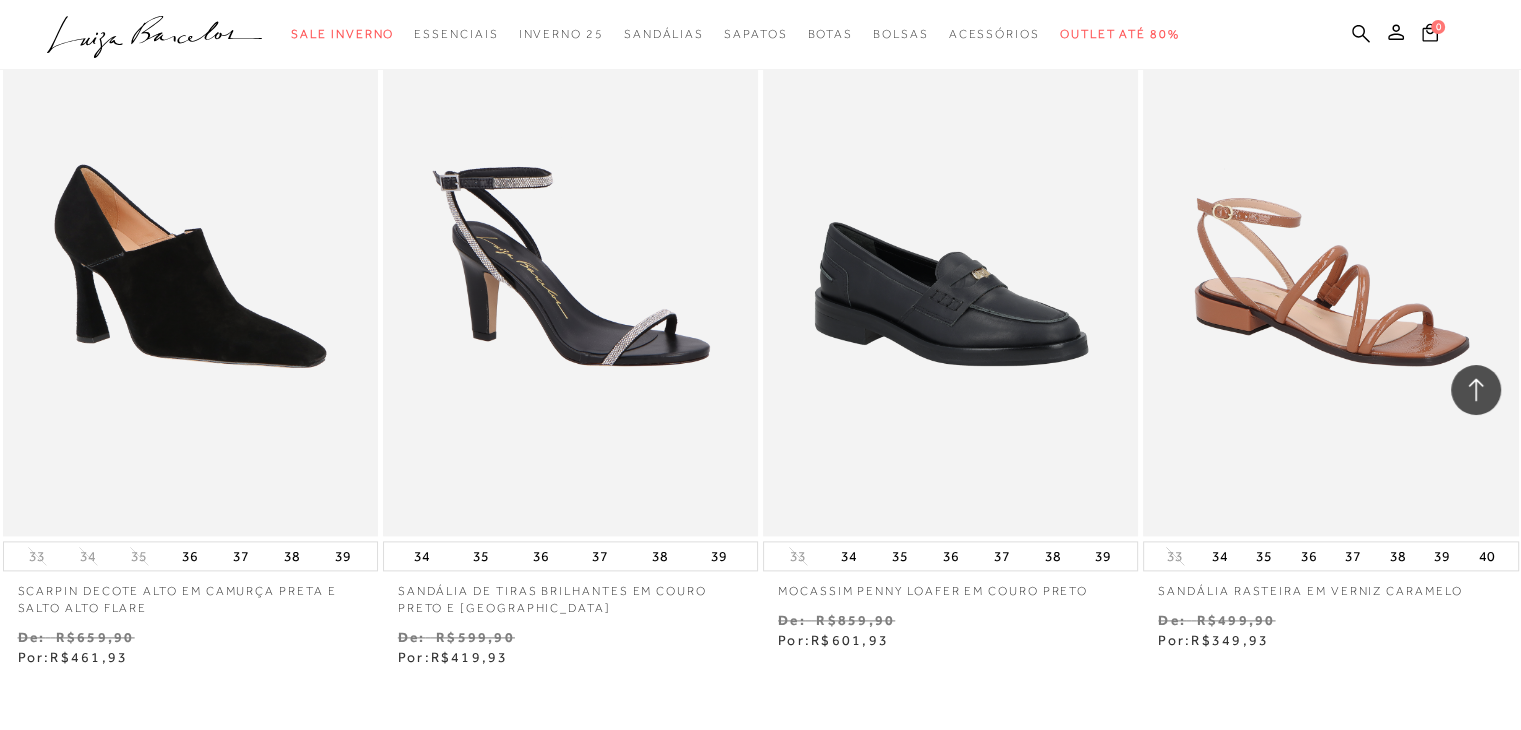 scroll, scrollTop: 25234, scrollLeft: 0, axis: vertical 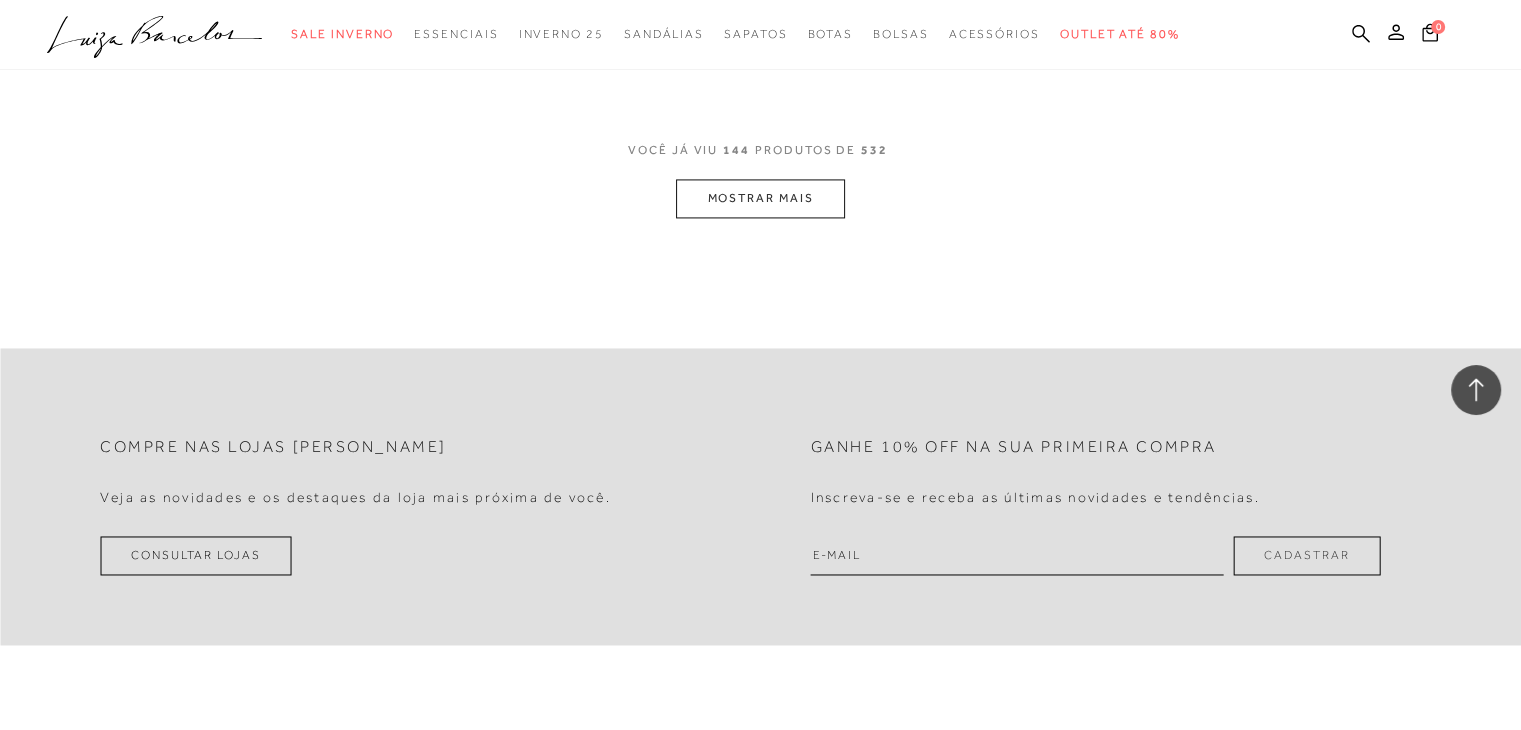 click on "MOSTRAR MAIS" at bounding box center (760, 198) 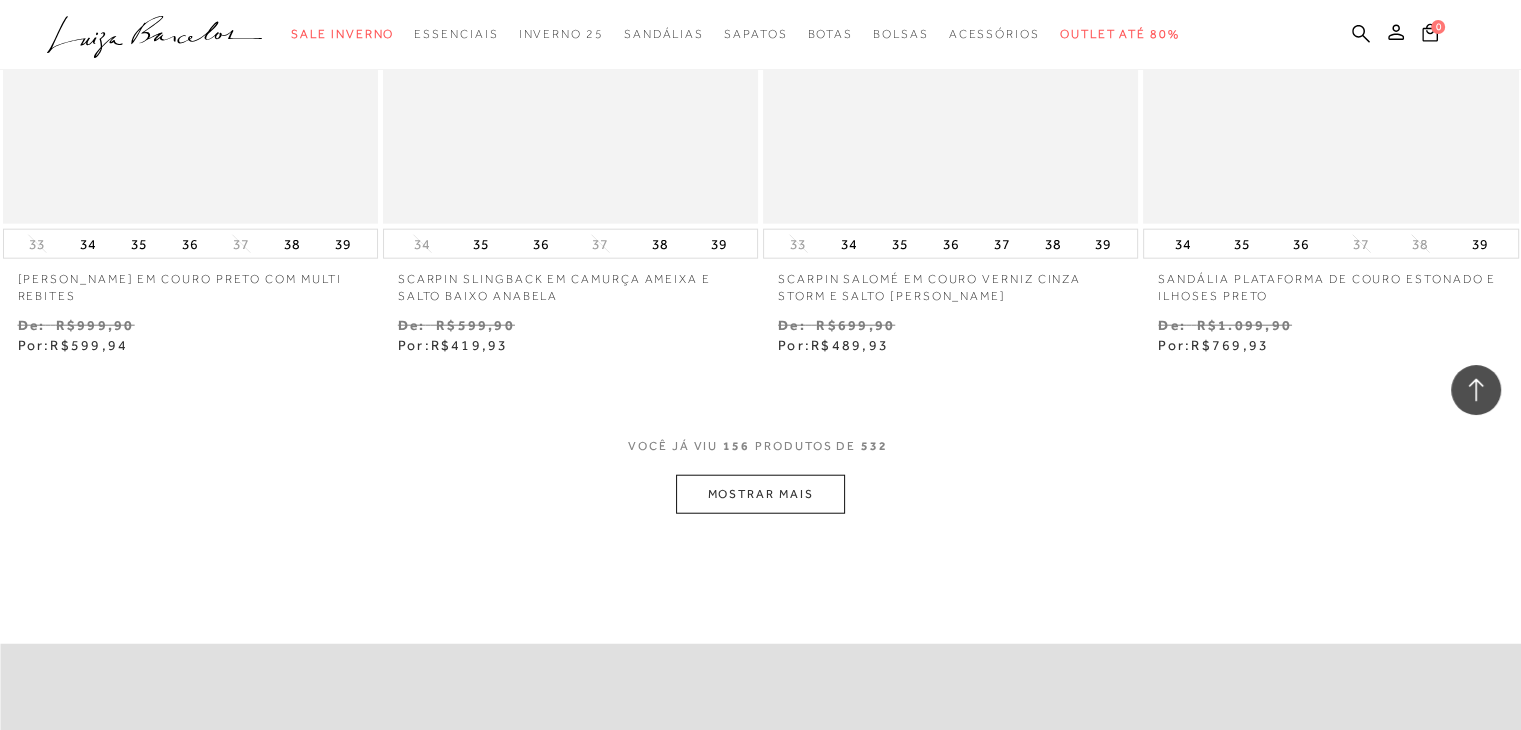 scroll, scrollTop: 27704, scrollLeft: 0, axis: vertical 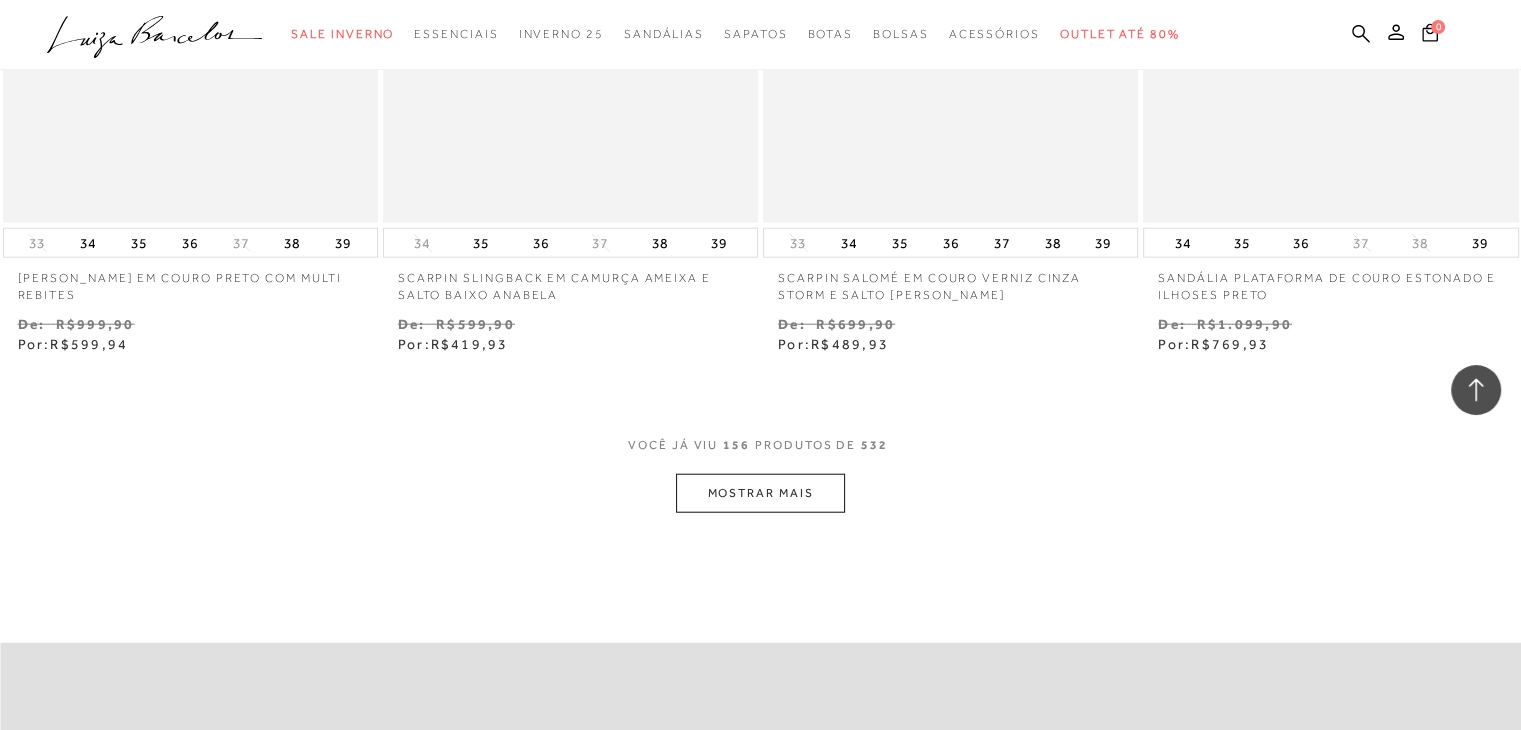 click on "MOSTRAR MAIS" at bounding box center [760, 493] 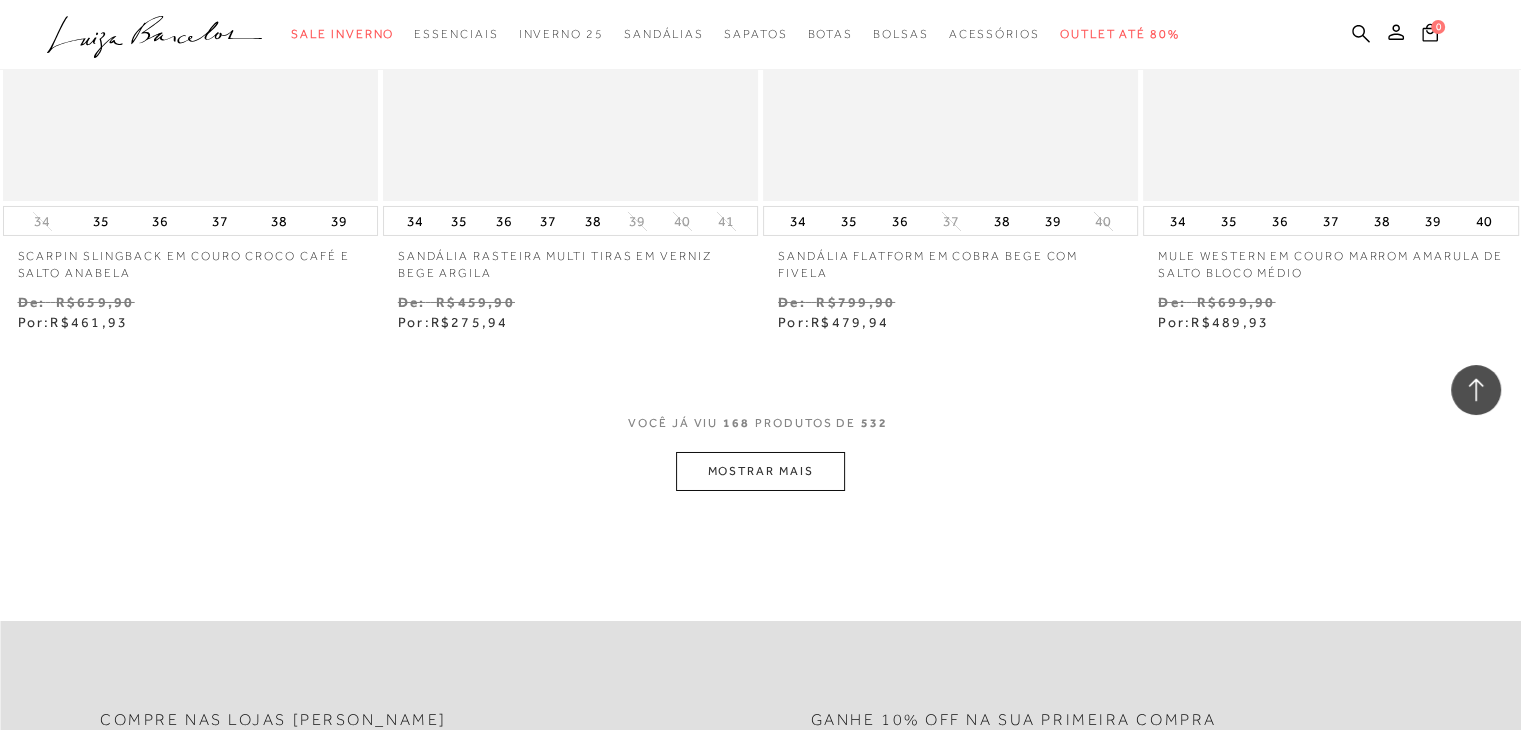 scroll, scrollTop: 29871, scrollLeft: 0, axis: vertical 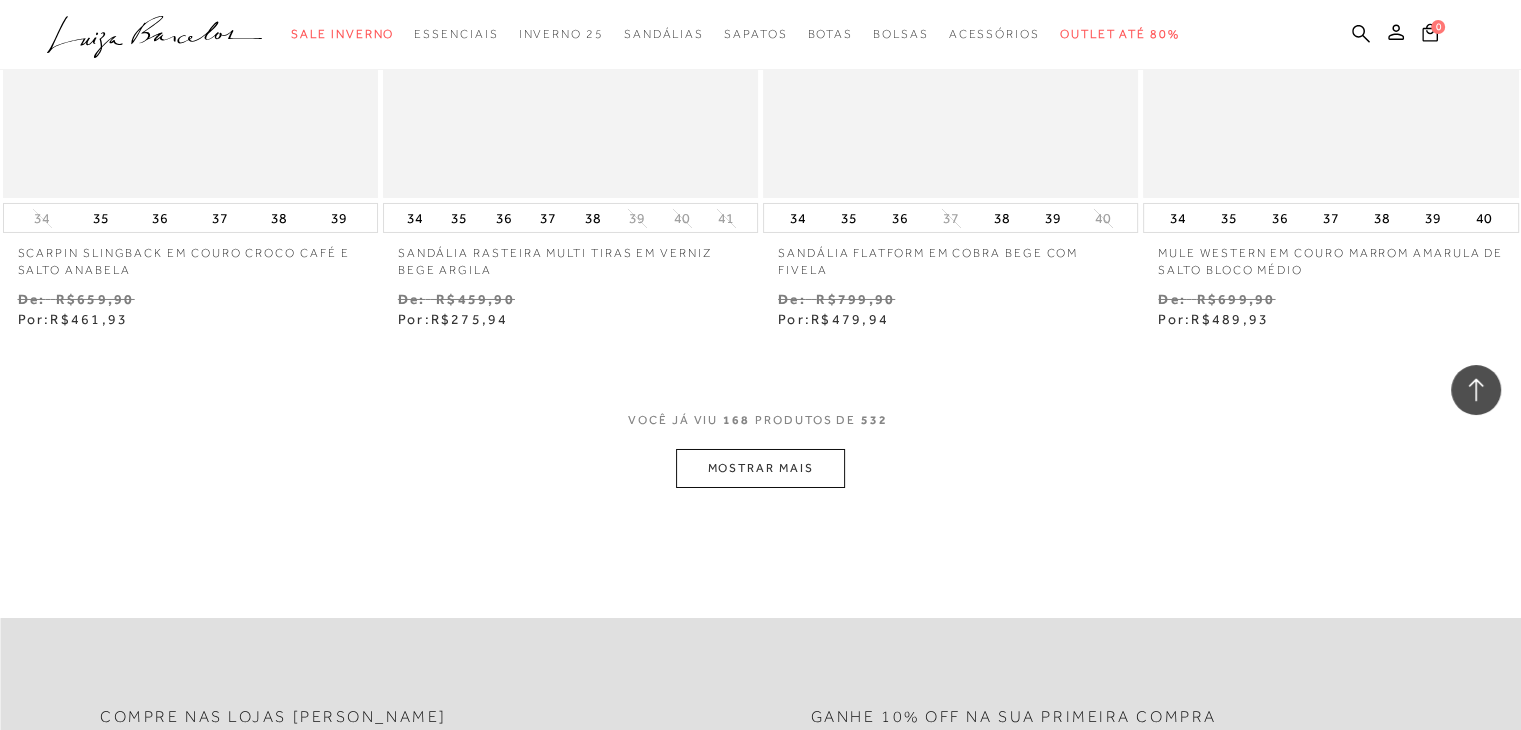 click on "MOSTRAR MAIS" at bounding box center [760, 468] 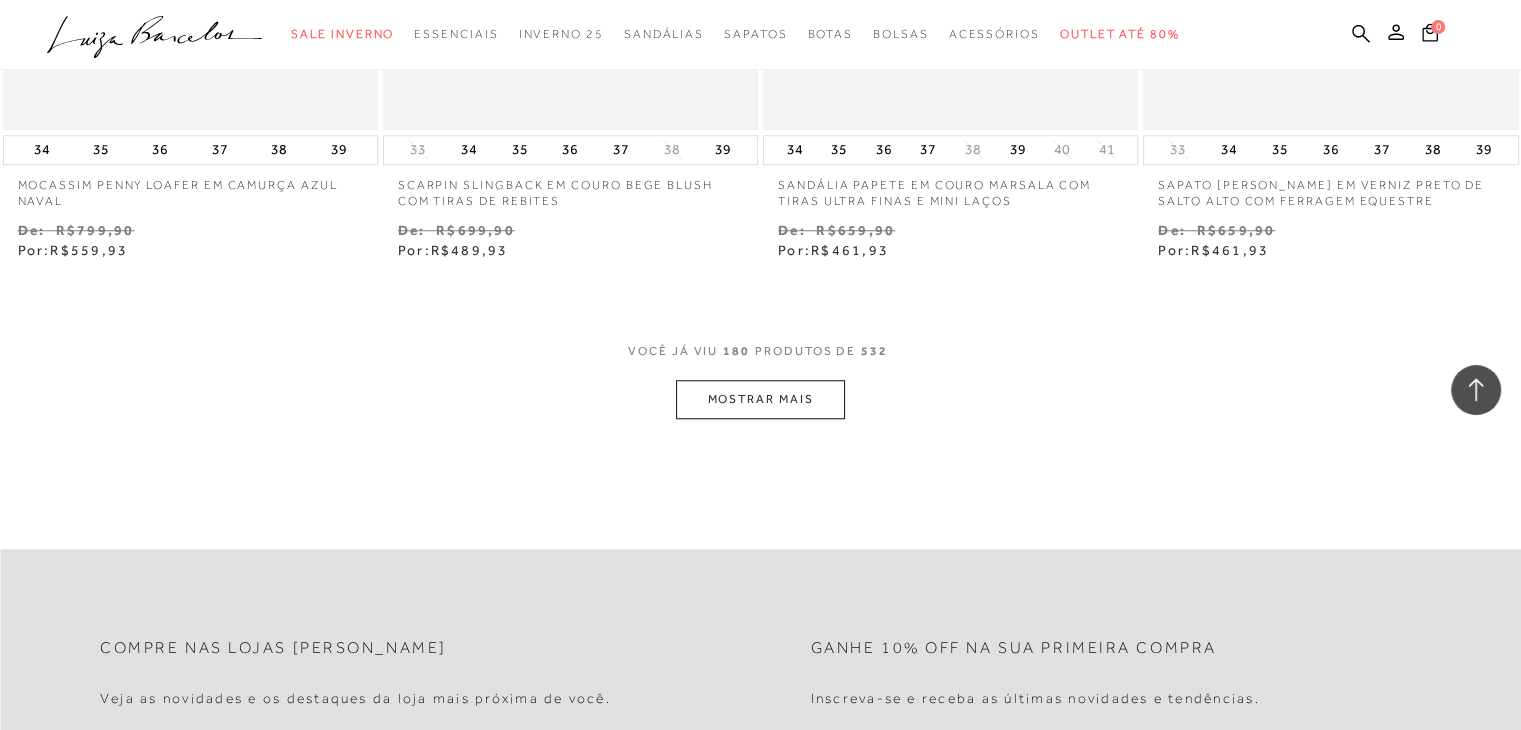 scroll, scrollTop: 32080, scrollLeft: 0, axis: vertical 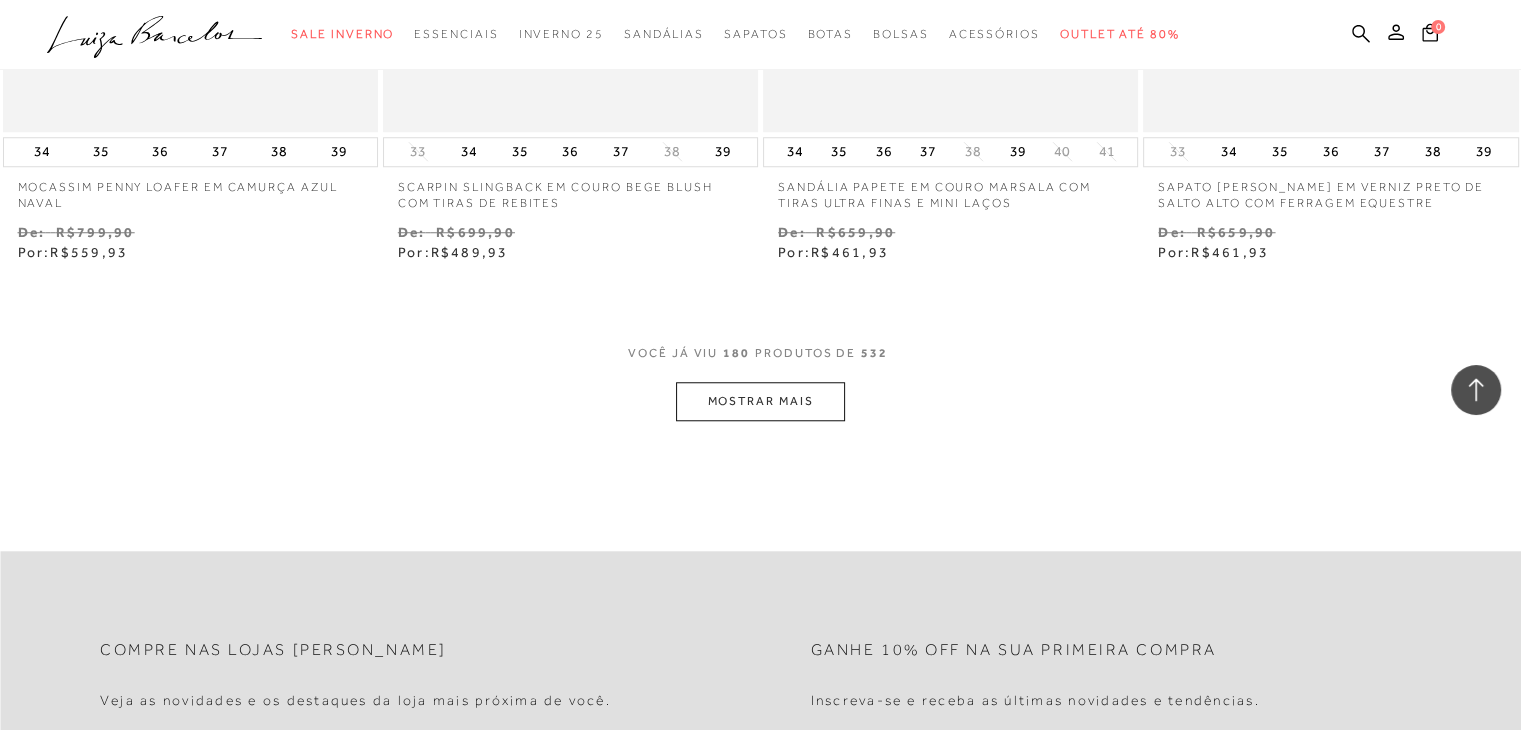 click on "MOSTRAR MAIS" at bounding box center [760, 401] 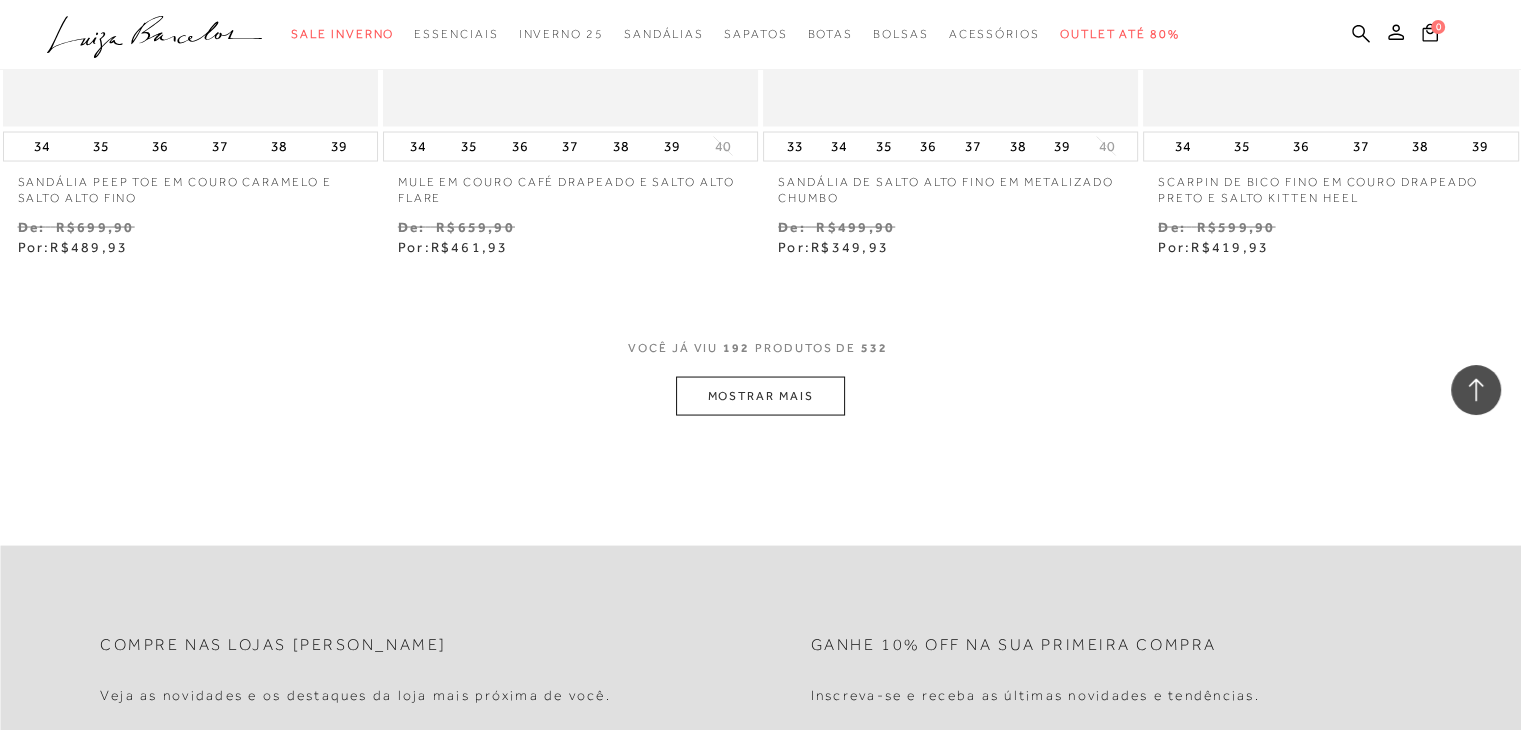 scroll, scrollTop: 34246, scrollLeft: 0, axis: vertical 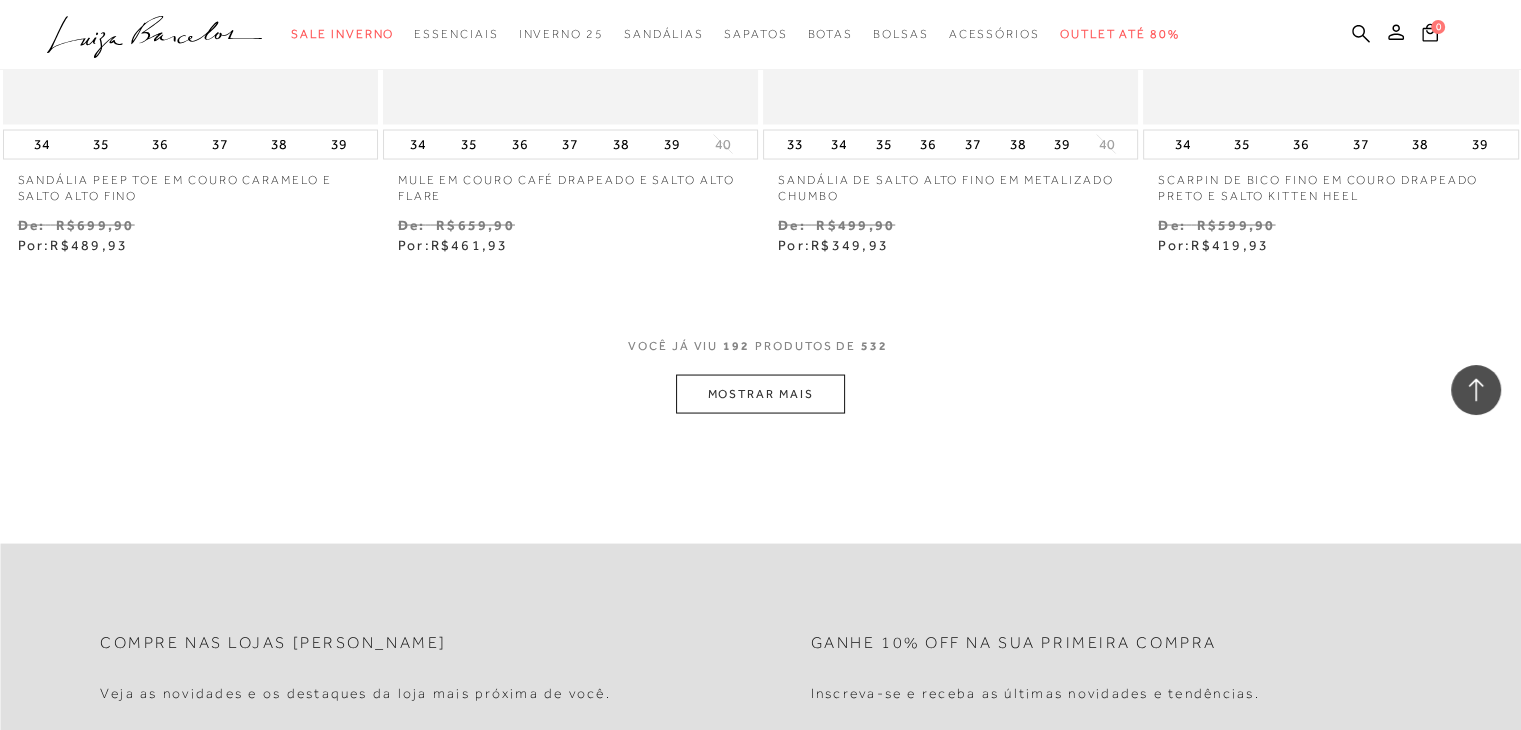 click on "MOSTRAR MAIS" at bounding box center [760, 394] 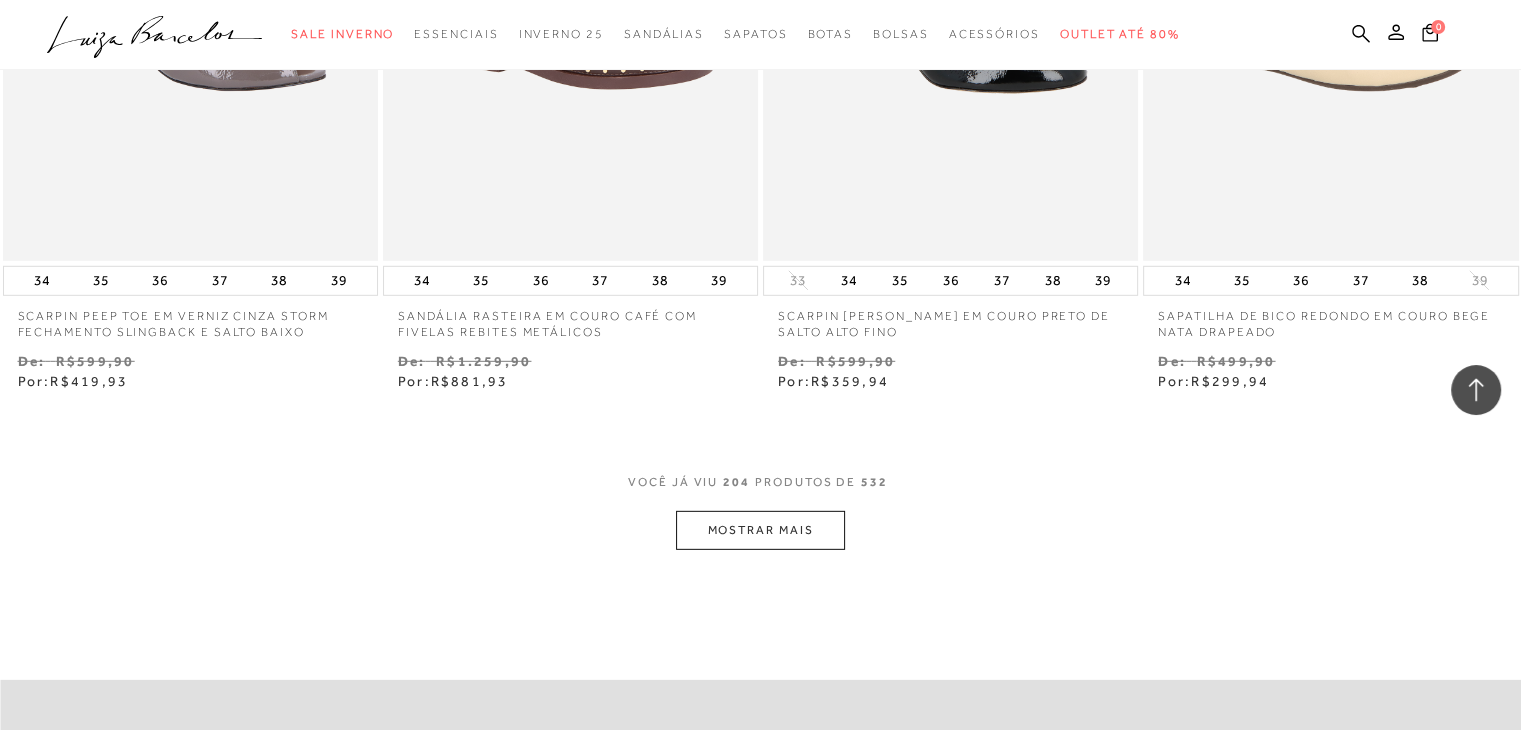 scroll, scrollTop: 36254, scrollLeft: 0, axis: vertical 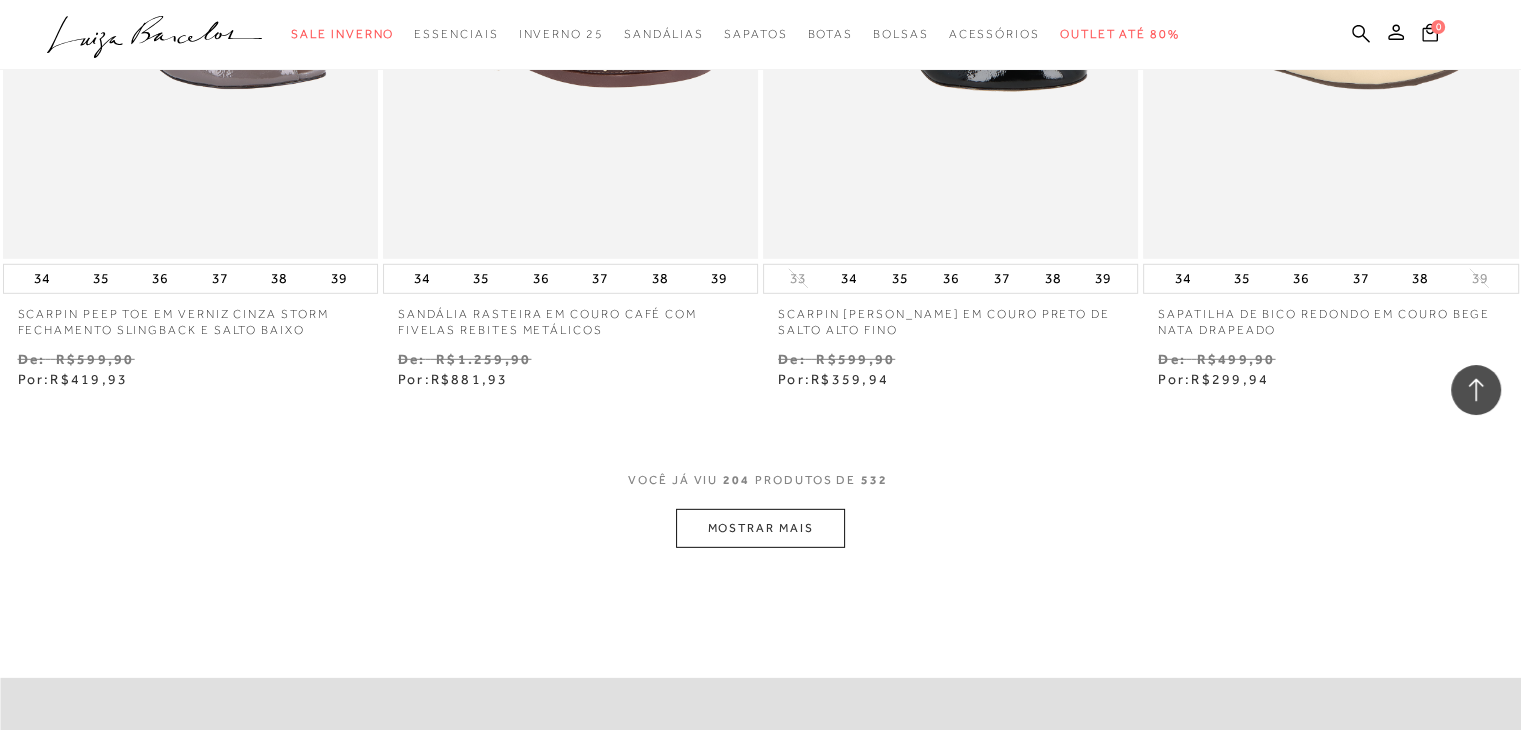 click on "MOSTRAR MAIS" at bounding box center [760, 528] 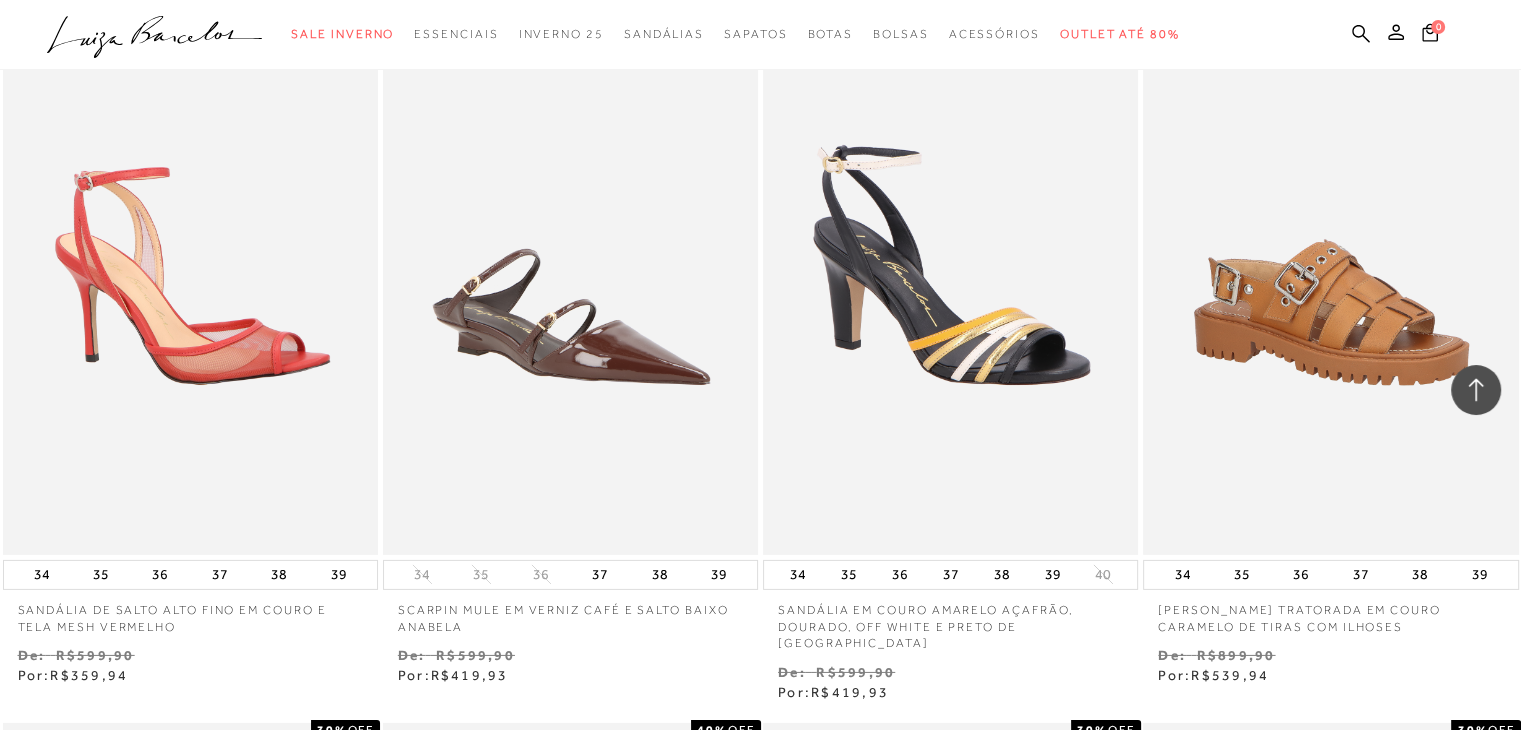 scroll, scrollTop: 36675, scrollLeft: 0, axis: vertical 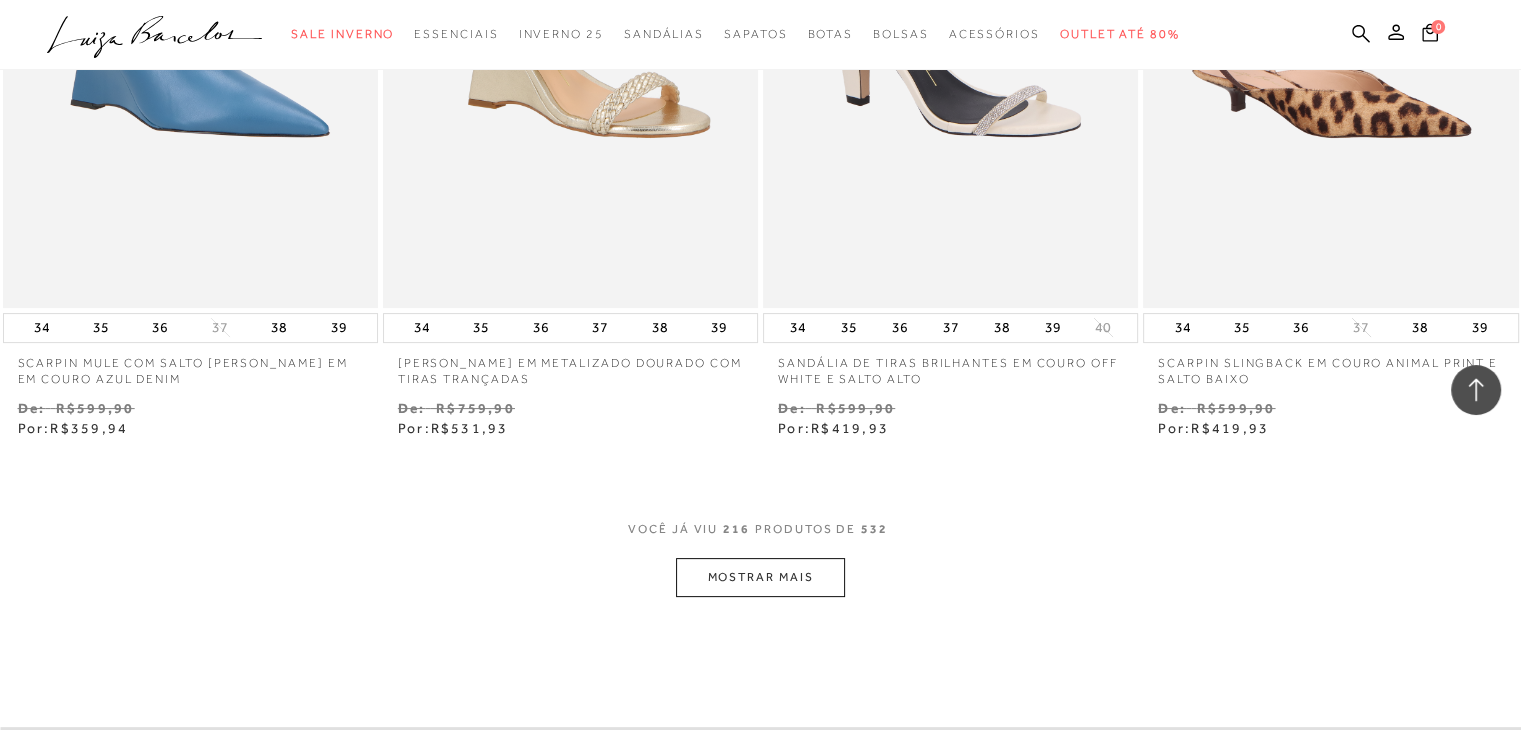 click on "MOSTRAR MAIS" at bounding box center (760, 577) 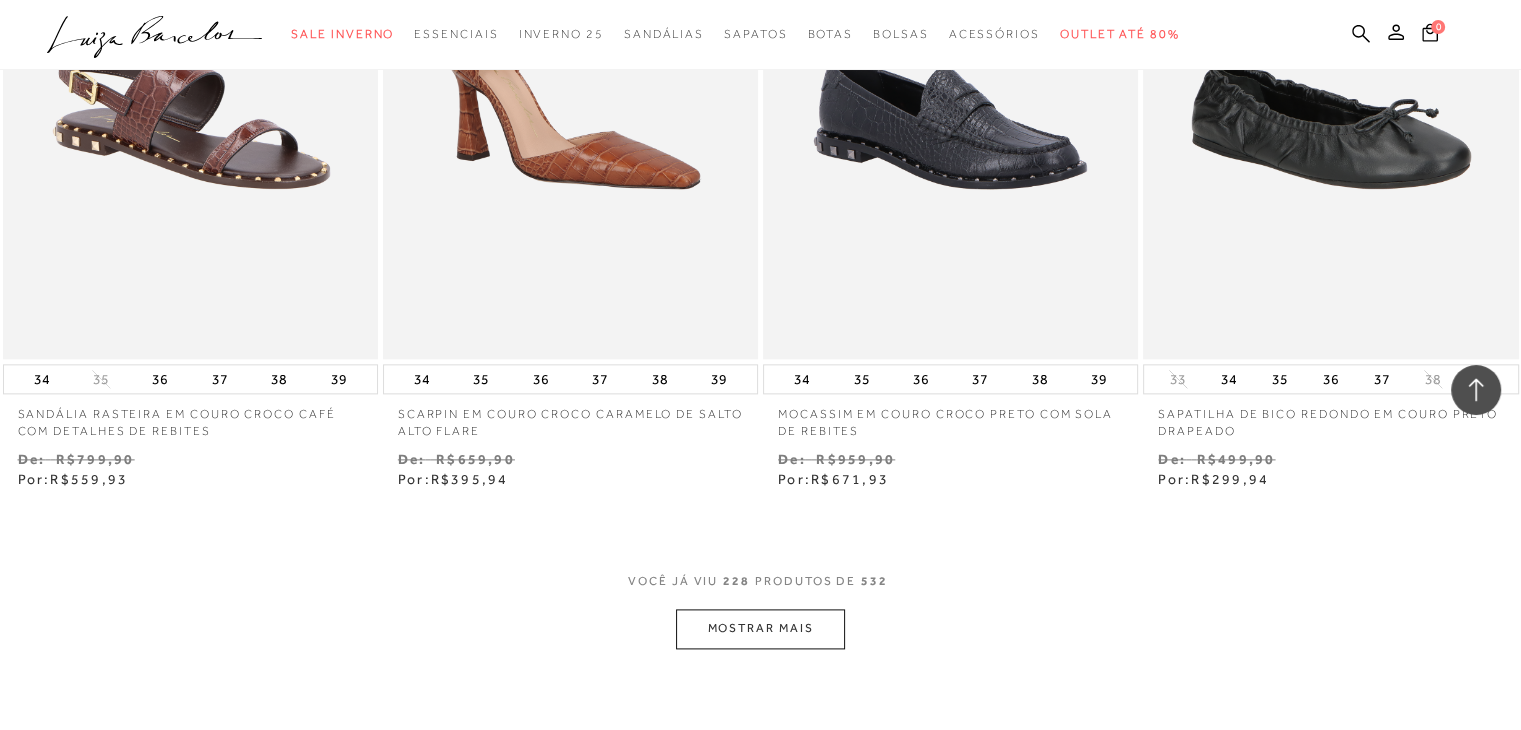scroll, scrollTop: 40456, scrollLeft: 0, axis: vertical 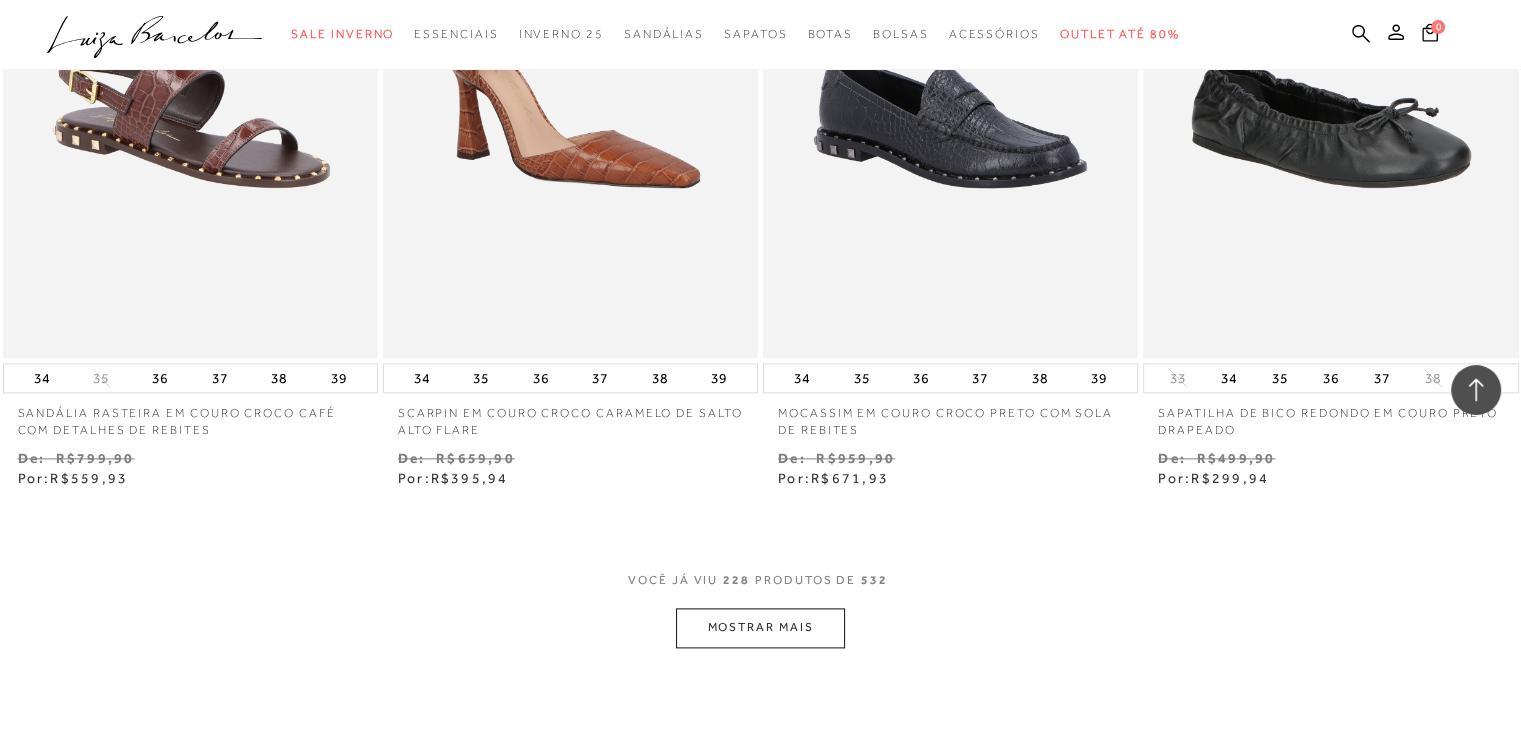 click on "MOSTRAR MAIS" at bounding box center (760, 627) 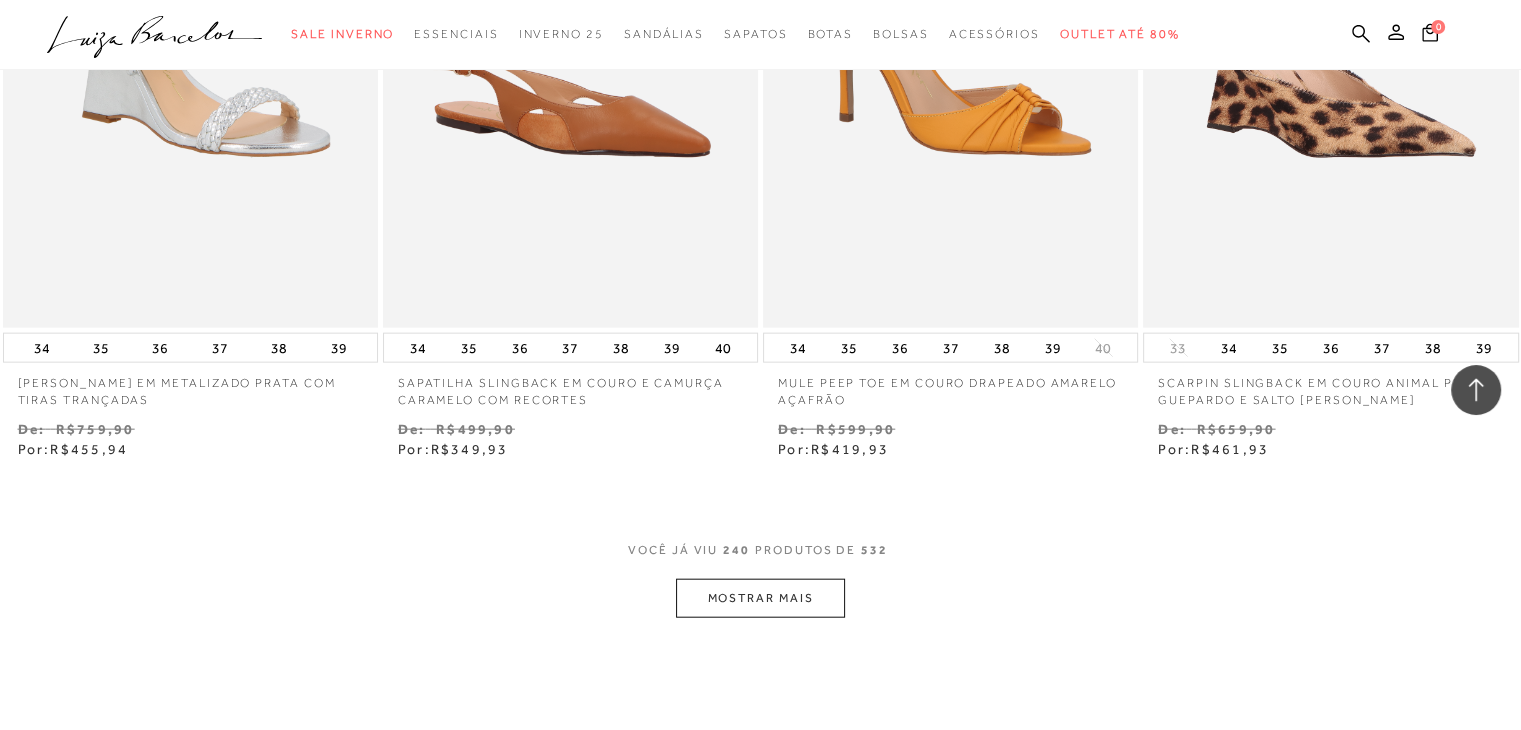 scroll, scrollTop: 42666, scrollLeft: 0, axis: vertical 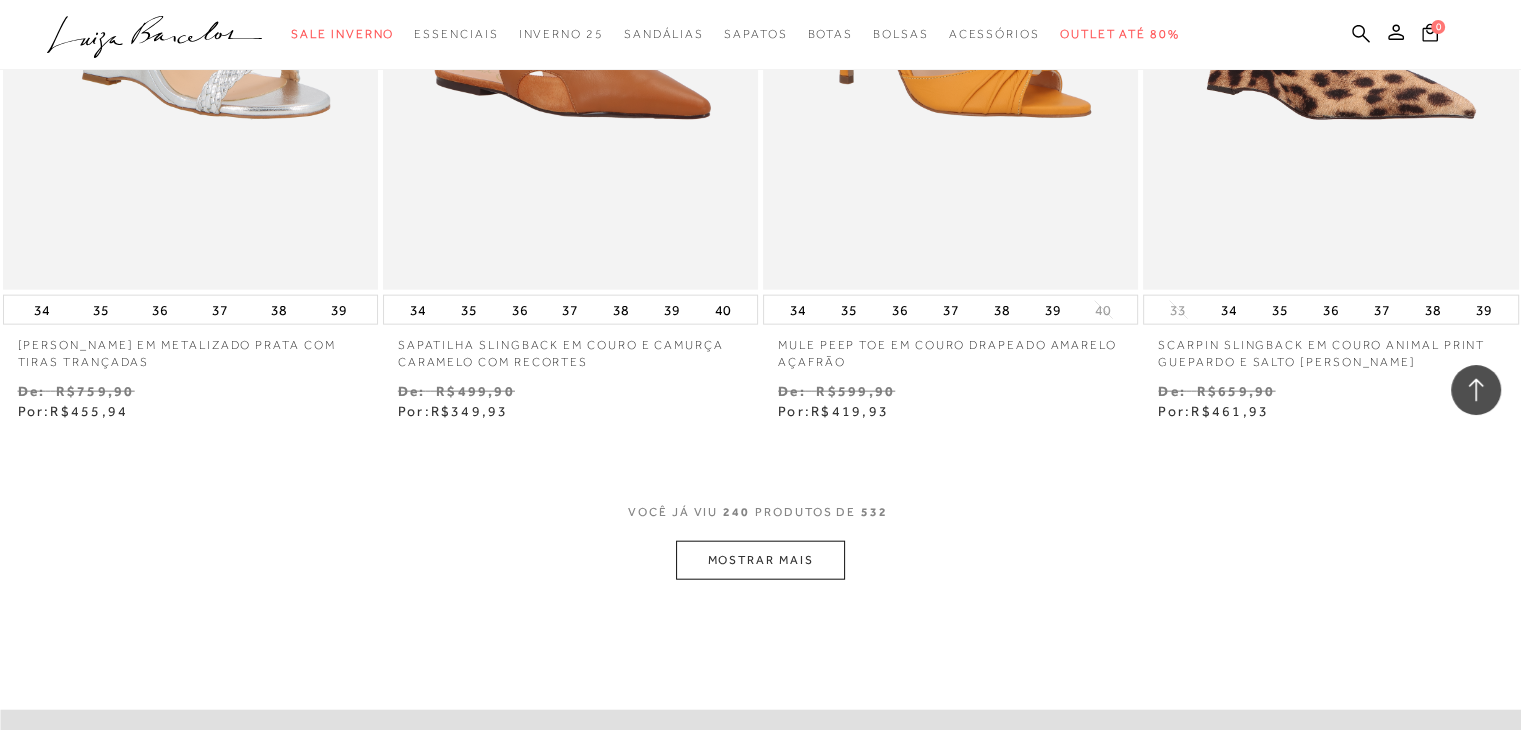 click on "MOSTRAR MAIS" at bounding box center (760, 560) 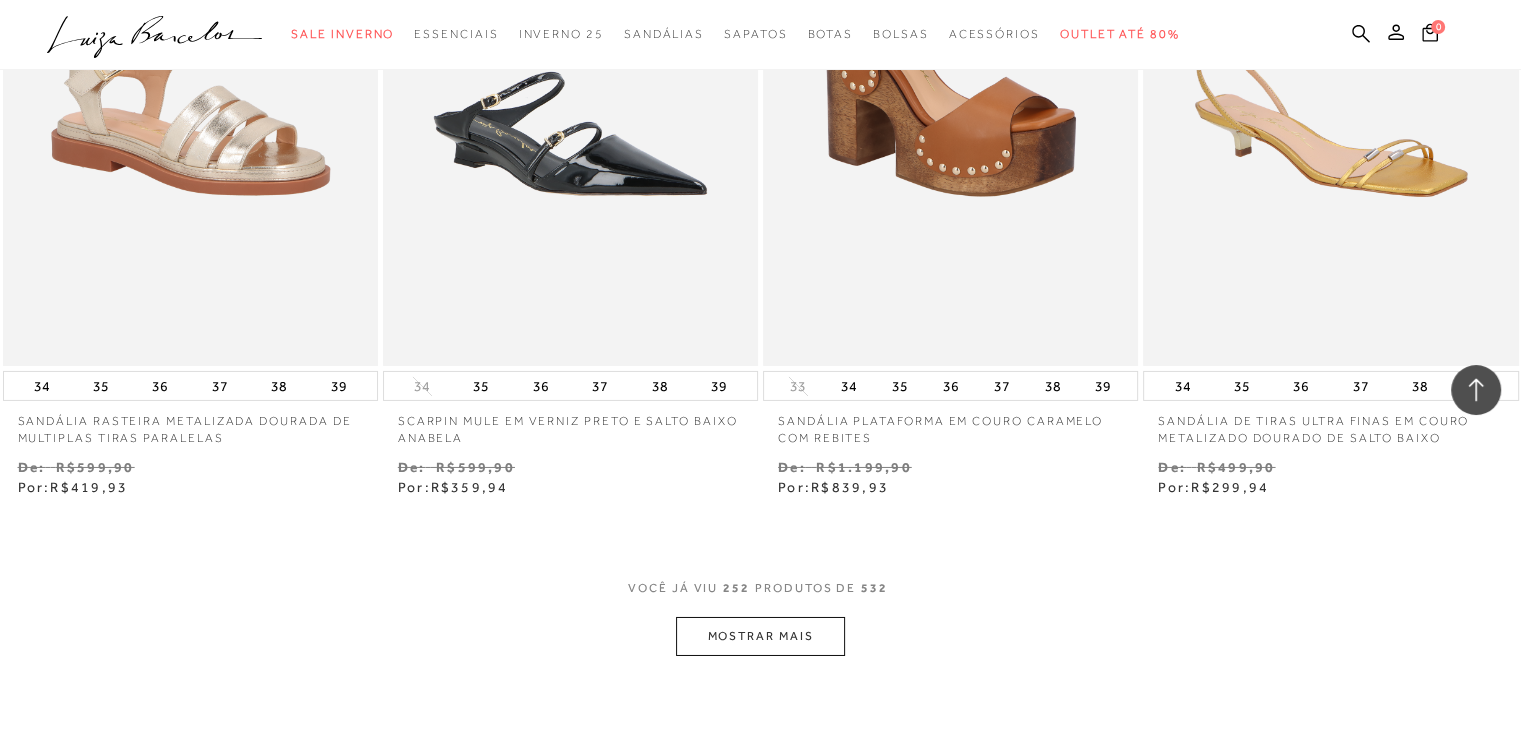 scroll, scrollTop: 44827, scrollLeft: 0, axis: vertical 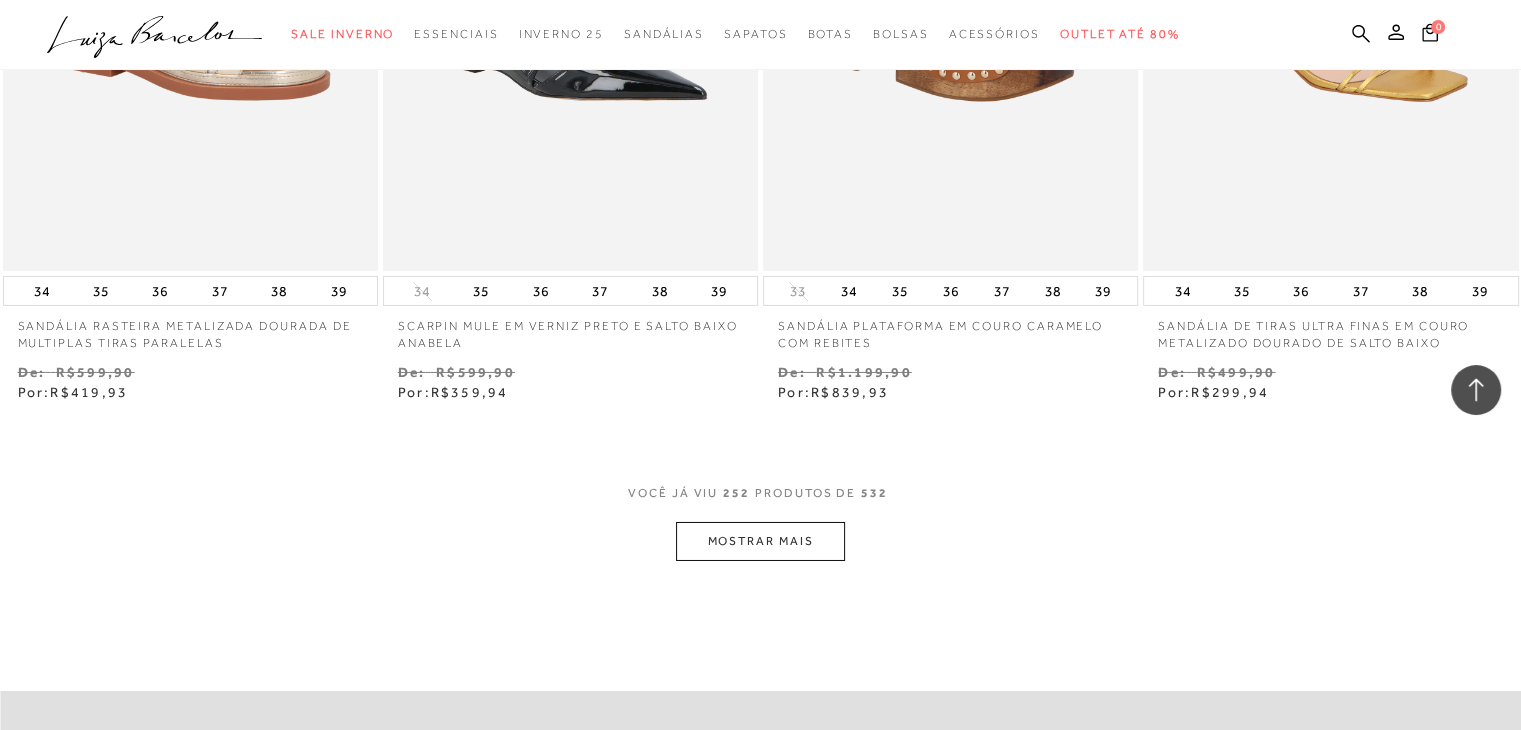 click on "MOSTRAR MAIS" at bounding box center (760, 541) 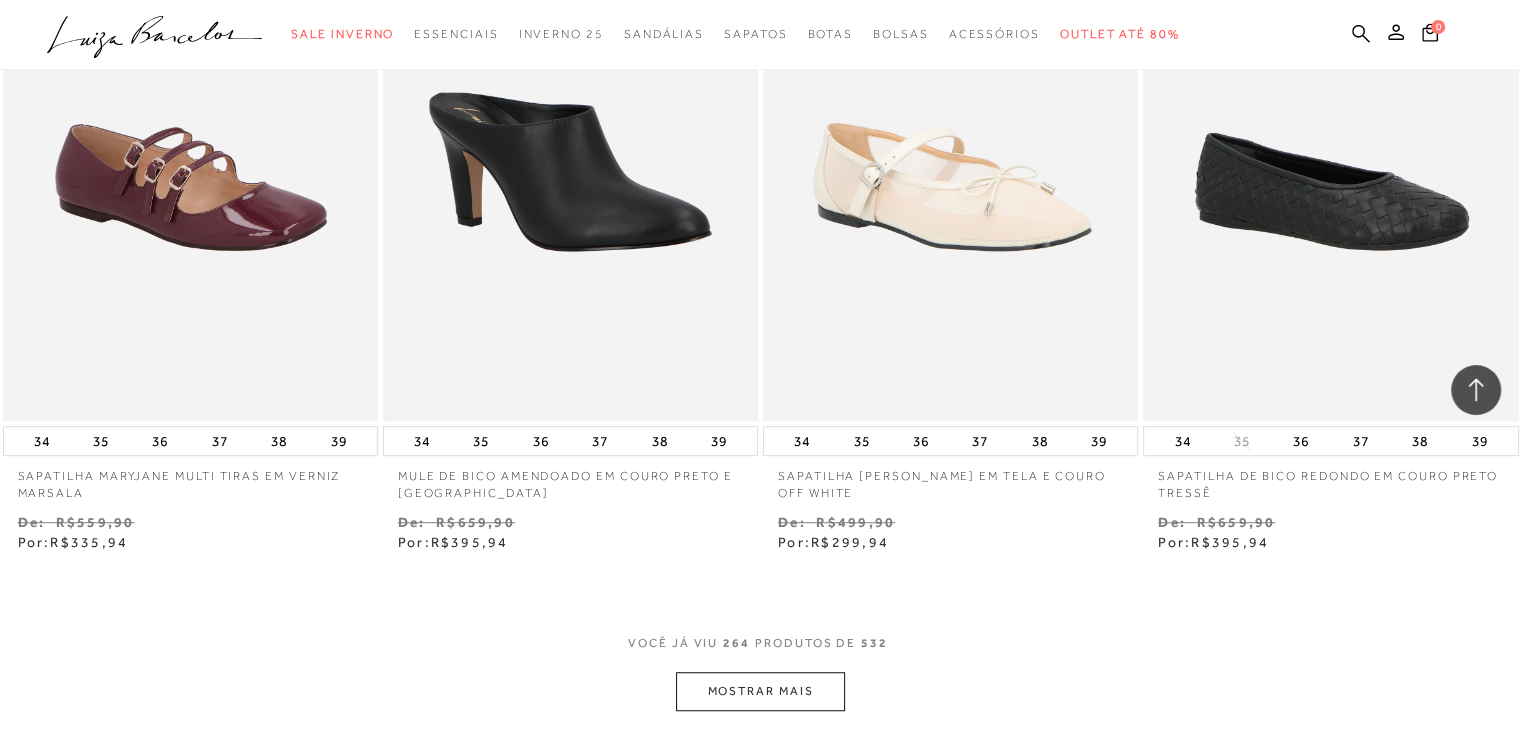 scroll, scrollTop: 46820, scrollLeft: 0, axis: vertical 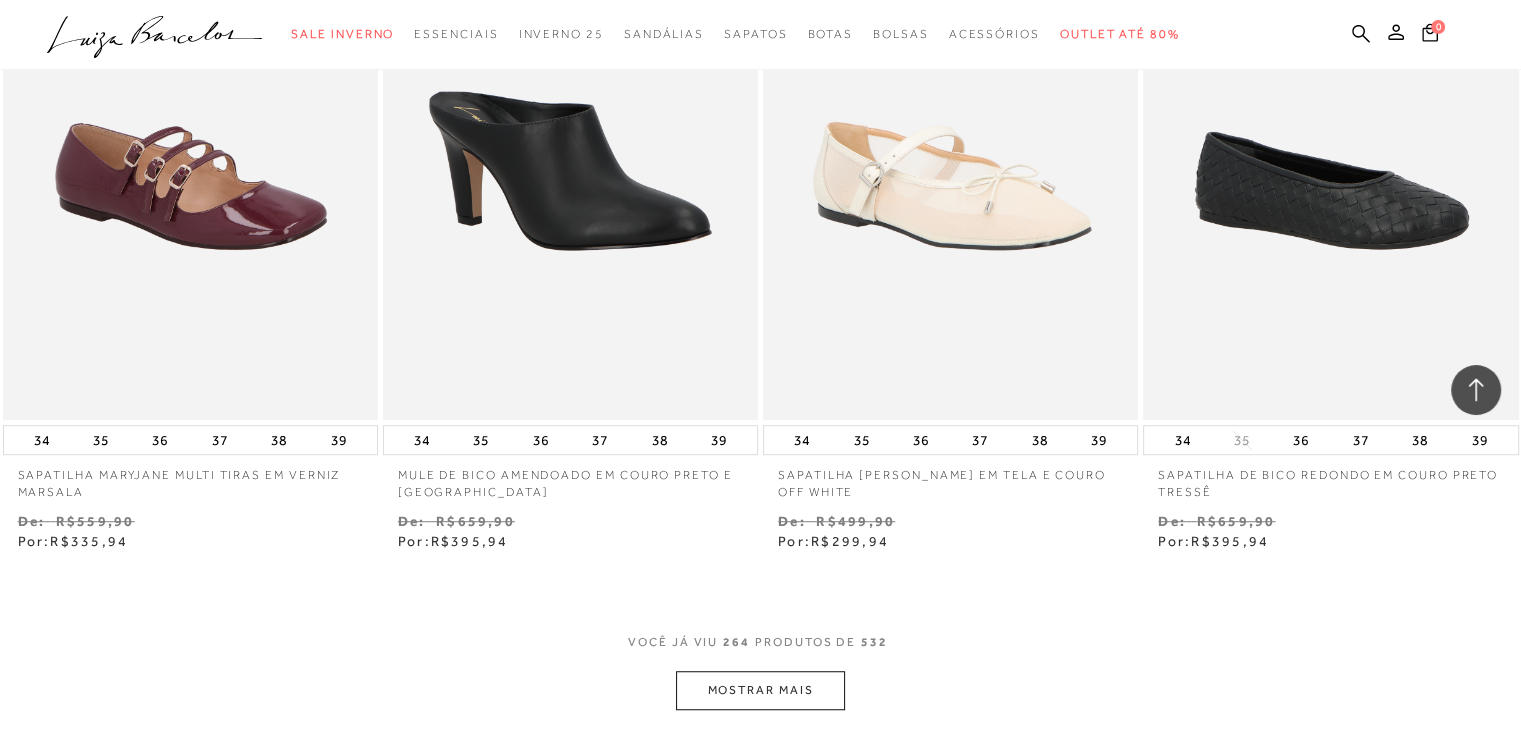 click on "MOSTRAR MAIS" at bounding box center [760, 690] 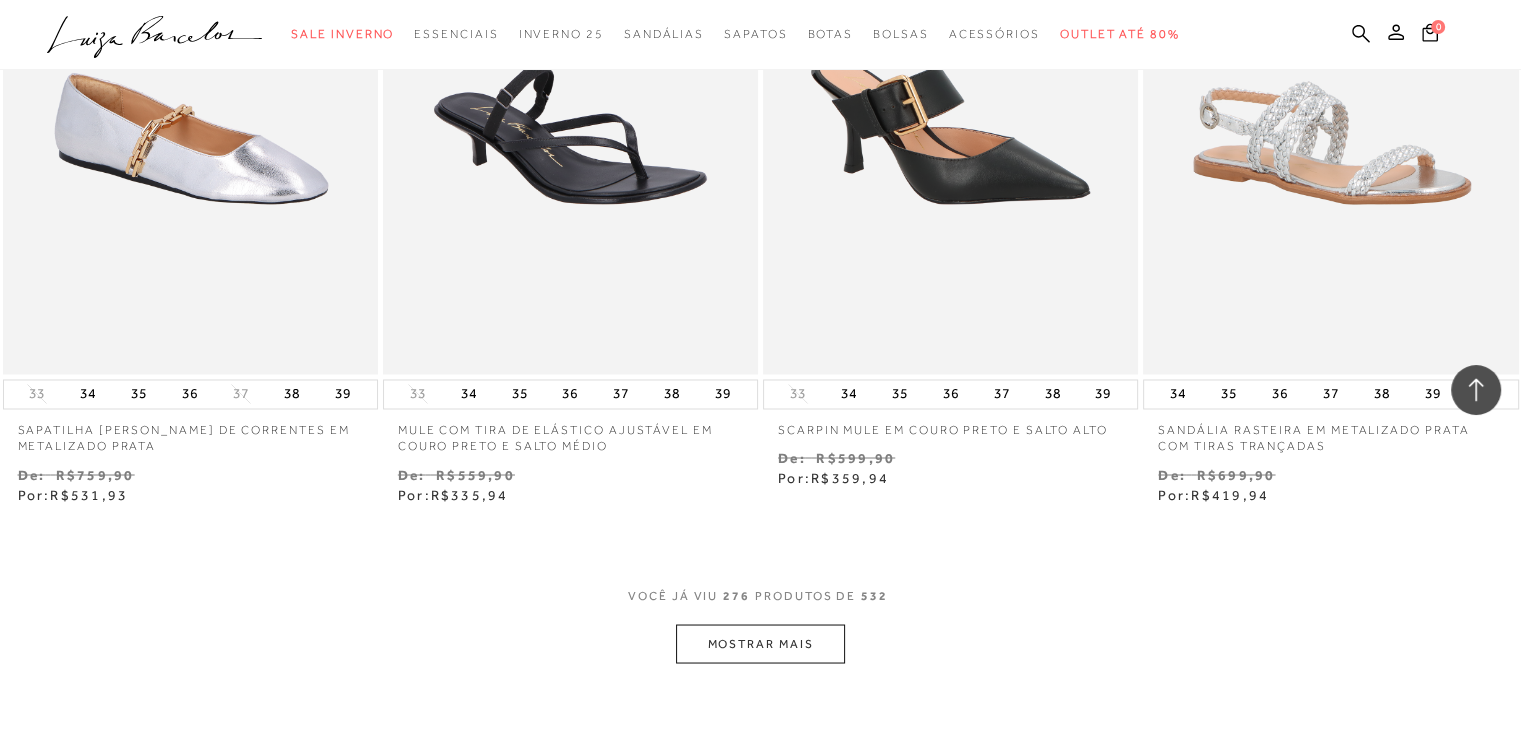 scroll, scrollTop: 49029, scrollLeft: 0, axis: vertical 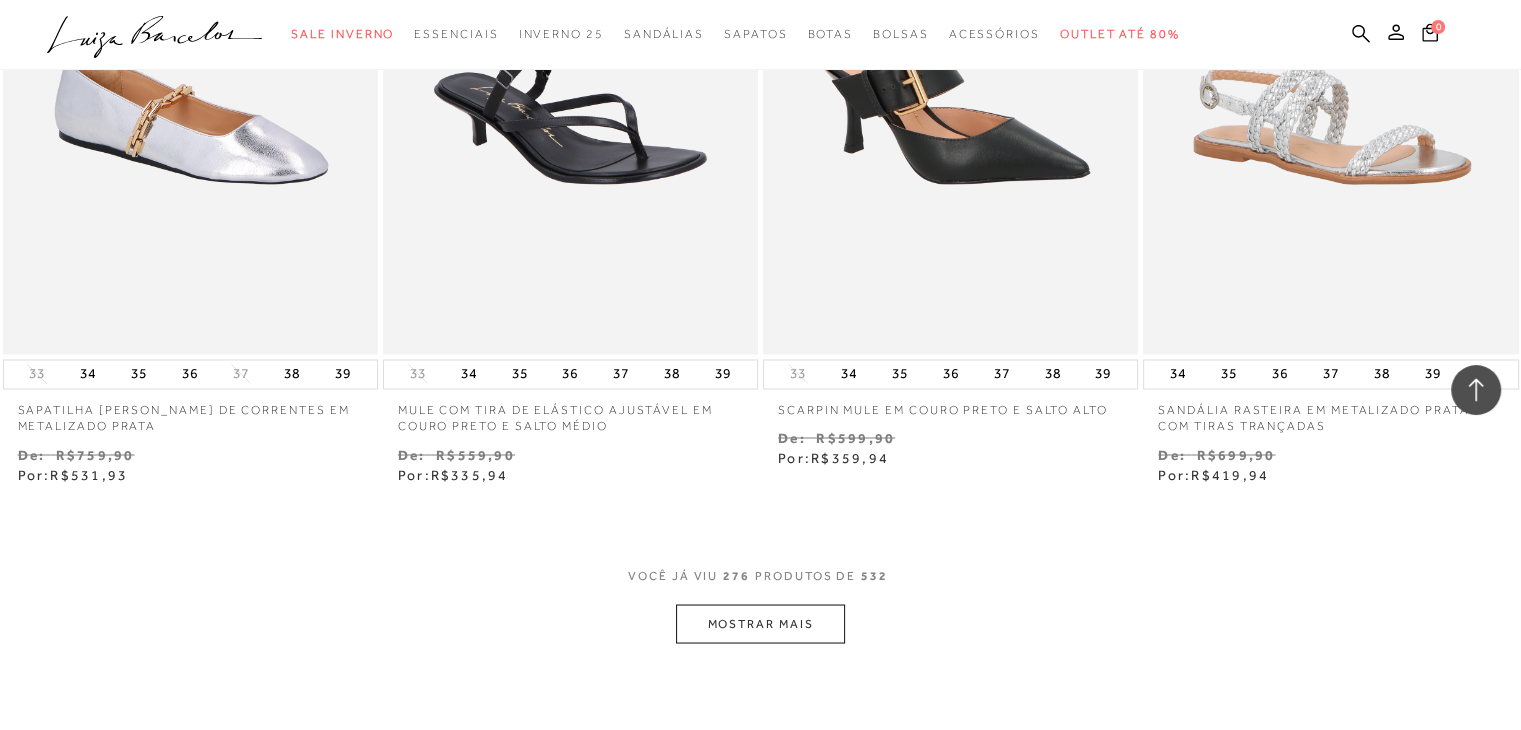 click on "MOSTRAR MAIS" at bounding box center [760, 623] 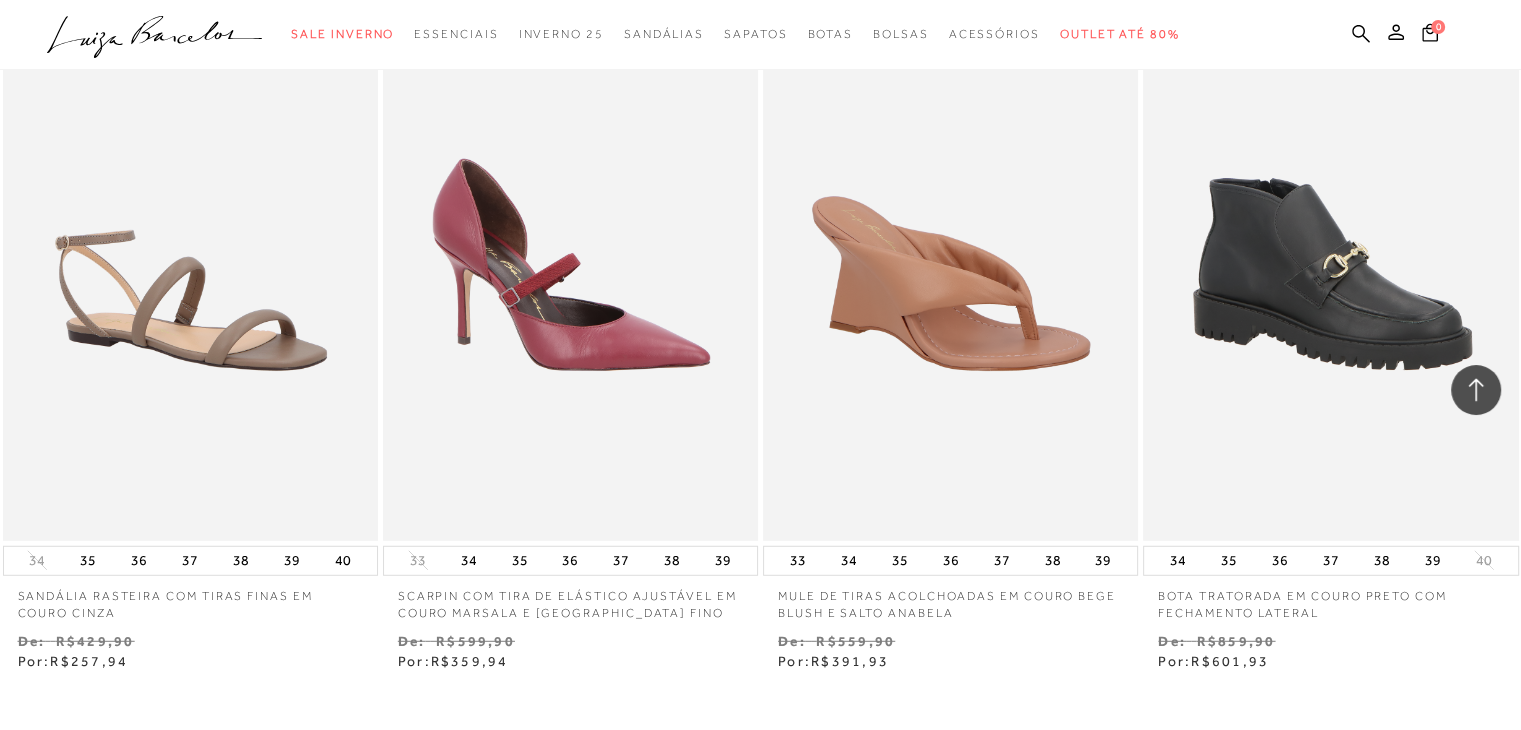 scroll, scrollTop: 50985, scrollLeft: 0, axis: vertical 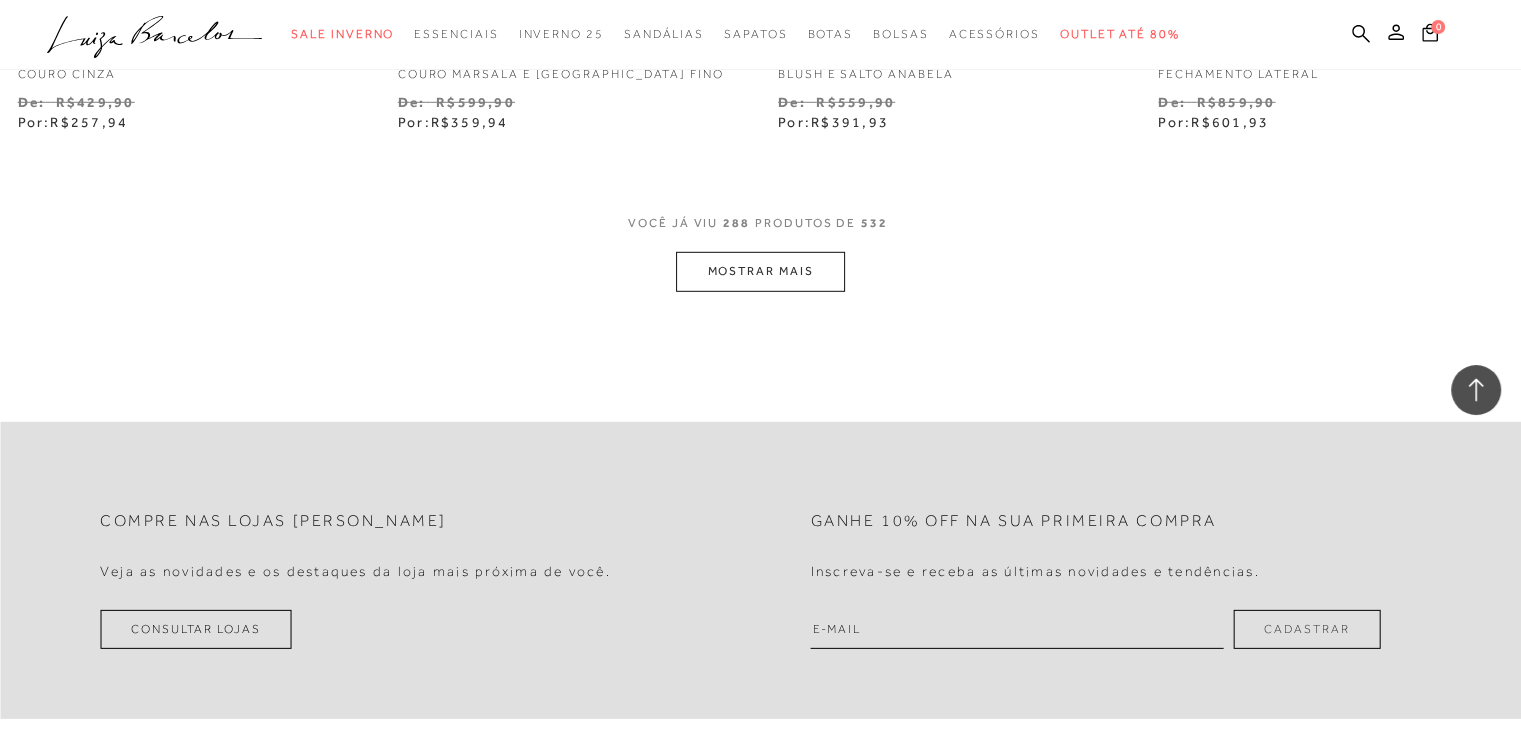 click on "MOSTRAR MAIS" at bounding box center [760, 271] 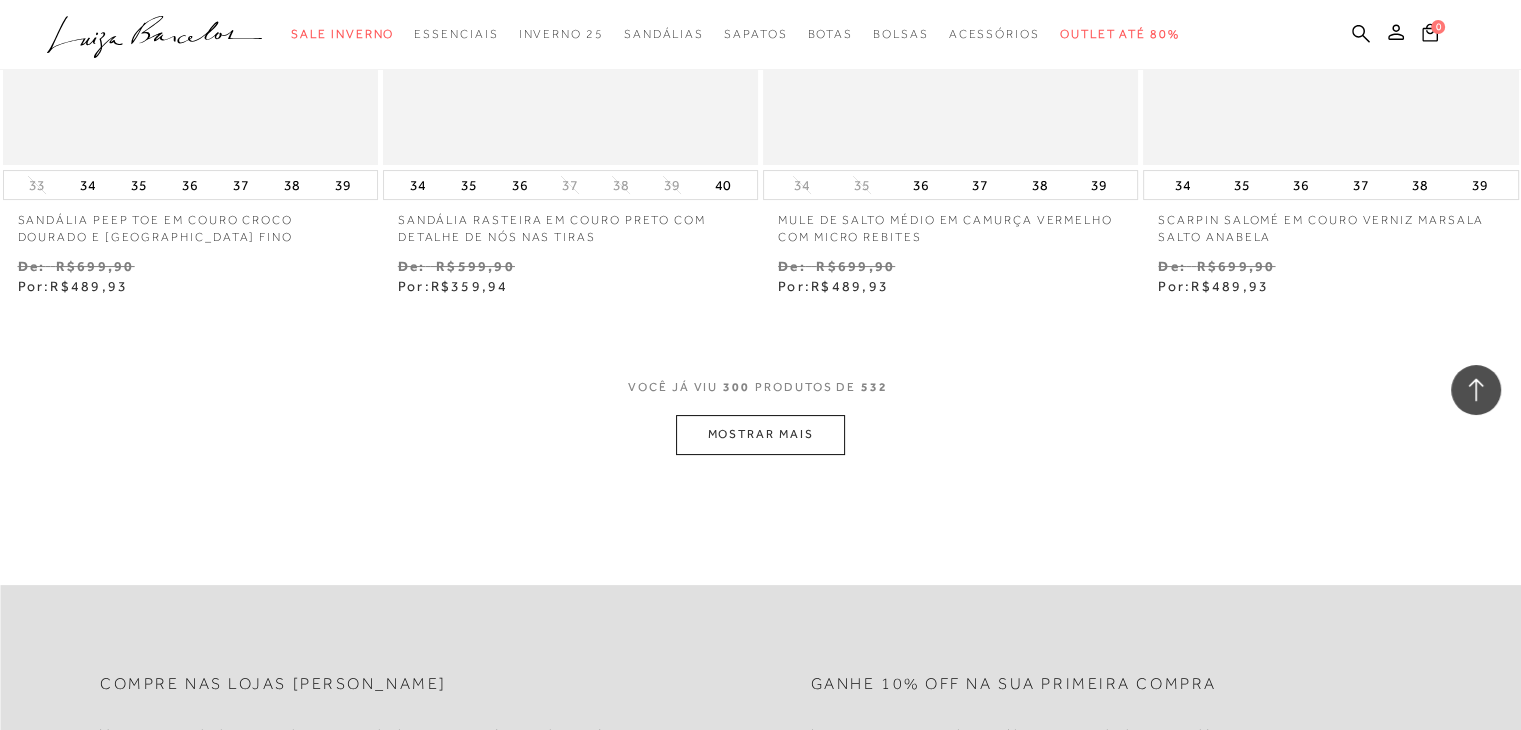 scroll, scrollTop: 53499, scrollLeft: 0, axis: vertical 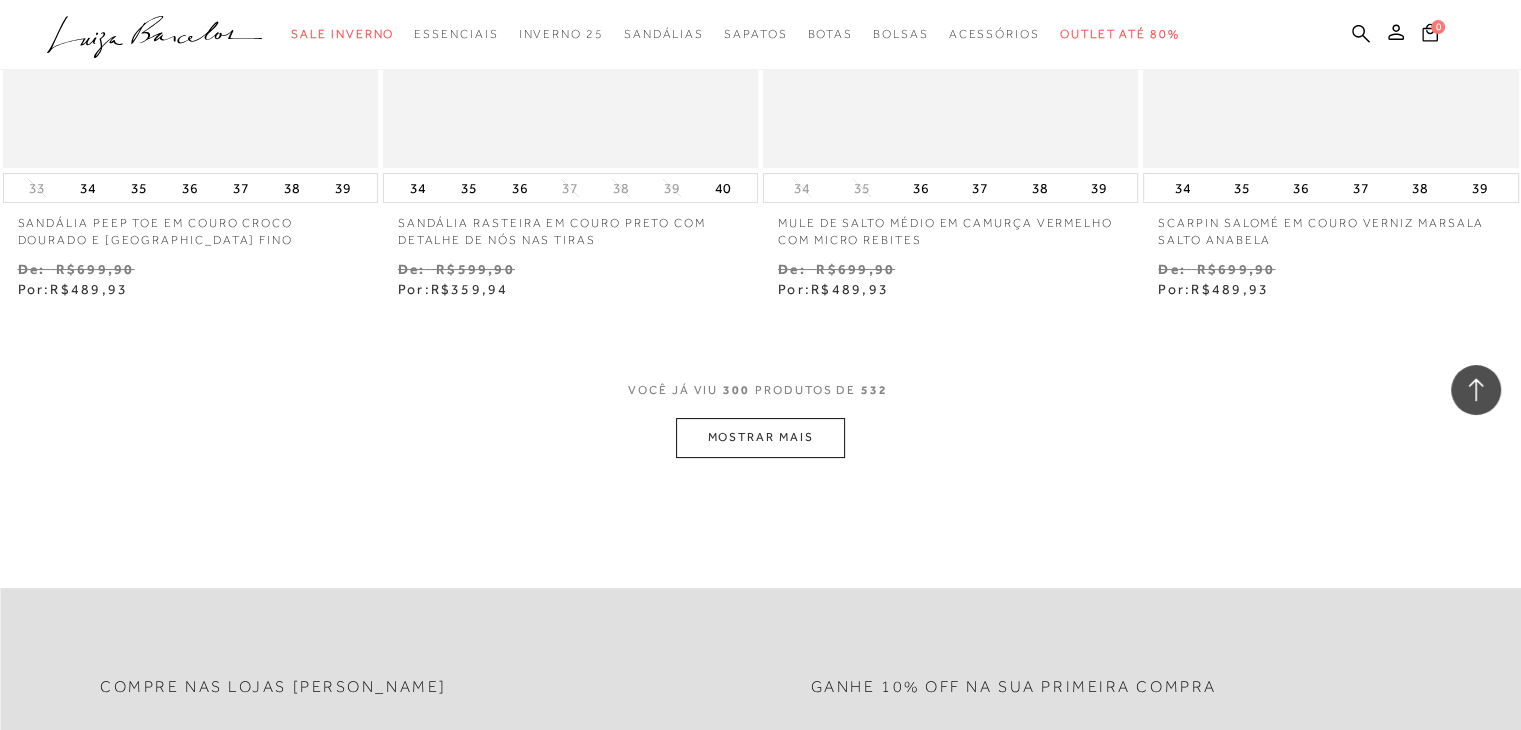 click on "MOSTRAR MAIS" at bounding box center (760, 437) 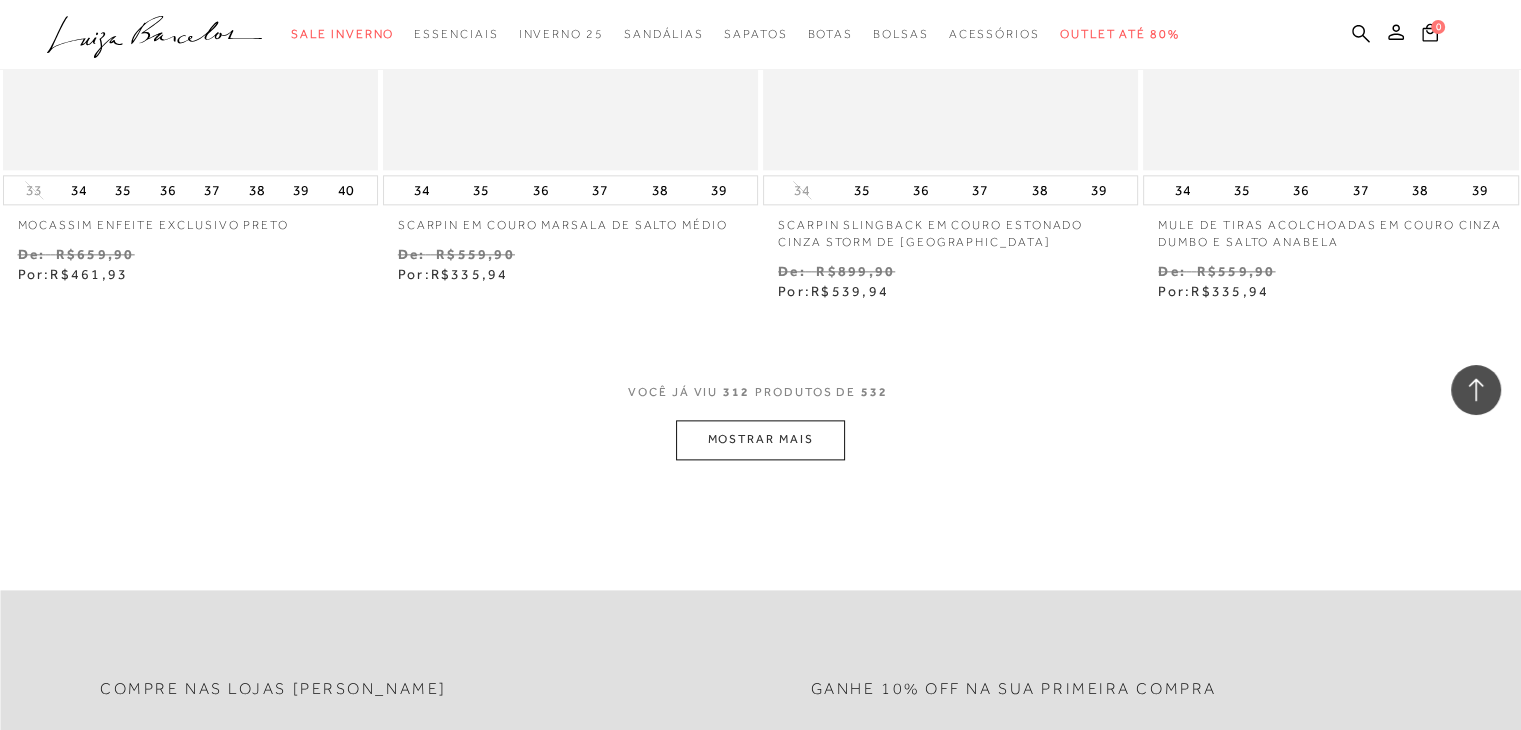 scroll, scrollTop: 55657, scrollLeft: 0, axis: vertical 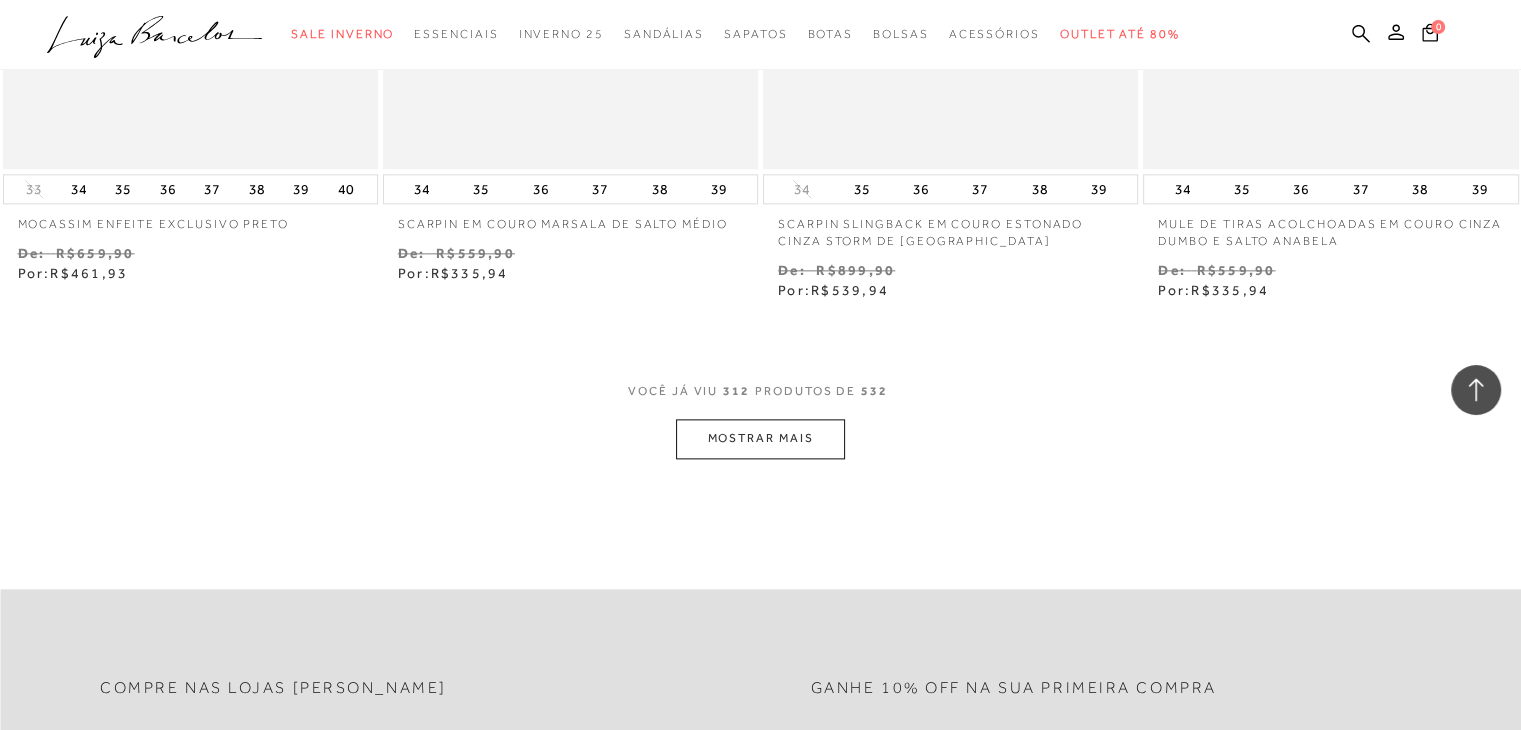 click on "MOSTRAR MAIS" at bounding box center [760, 438] 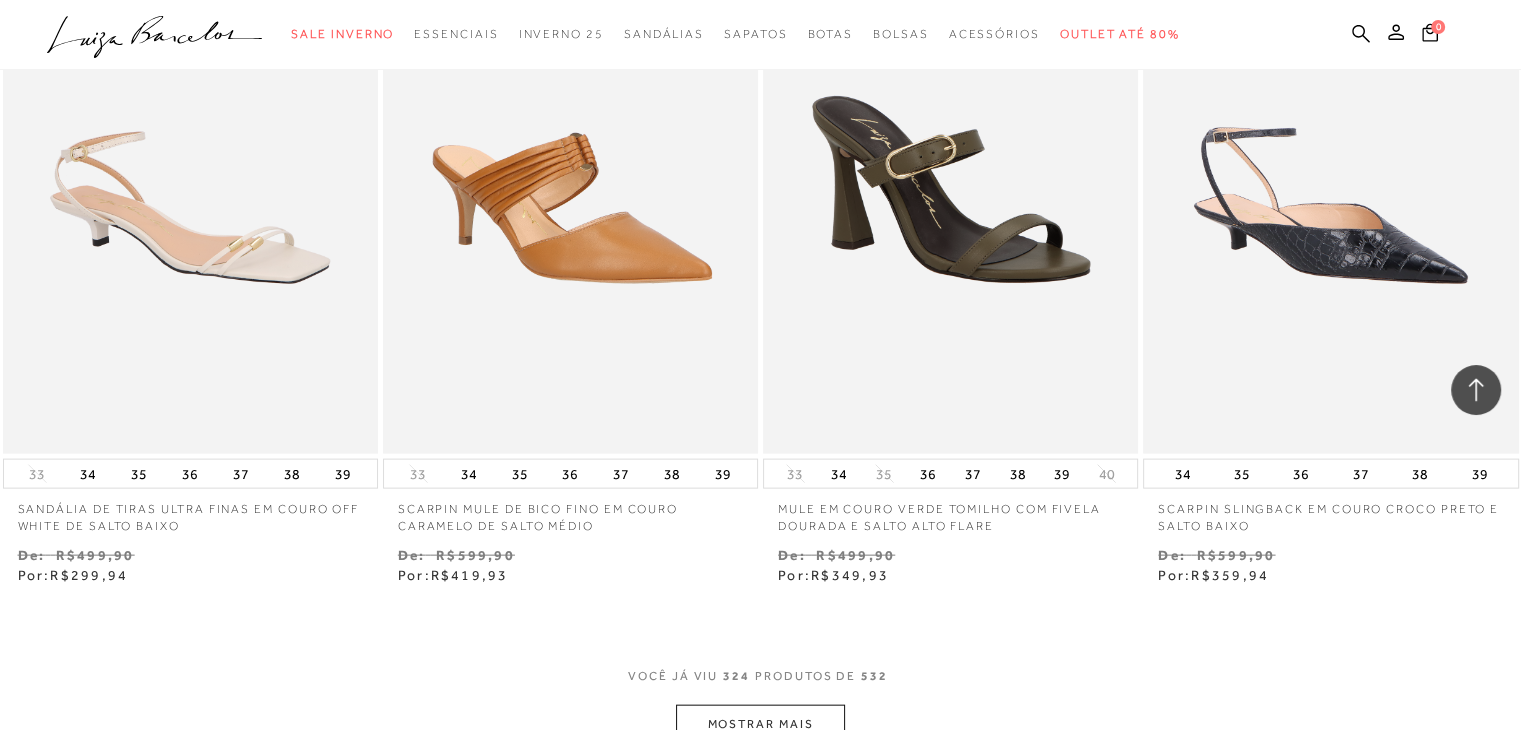 scroll, scrollTop: 57511, scrollLeft: 0, axis: vertical 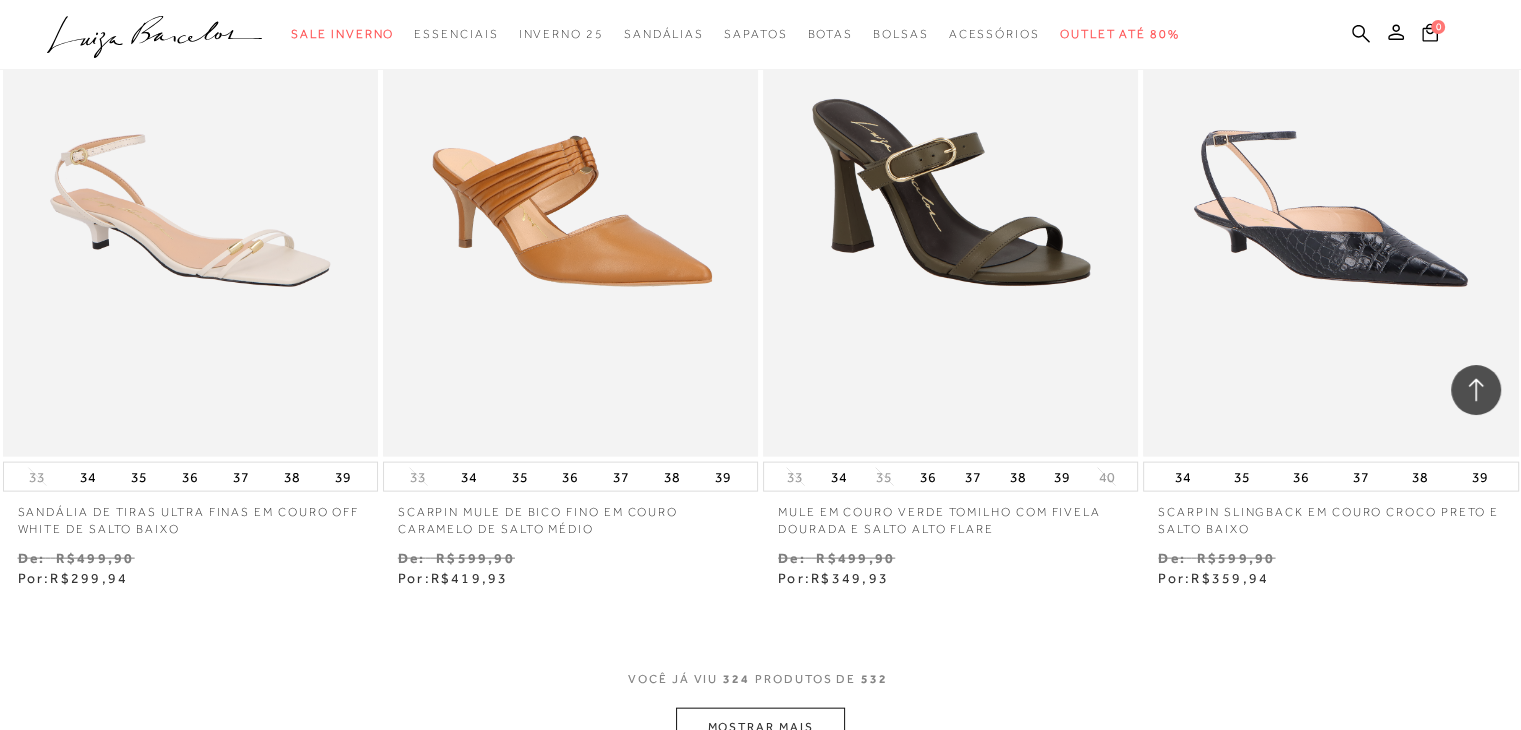 click on "MOSTRAR MAIS" at bounding box center [760, 727] 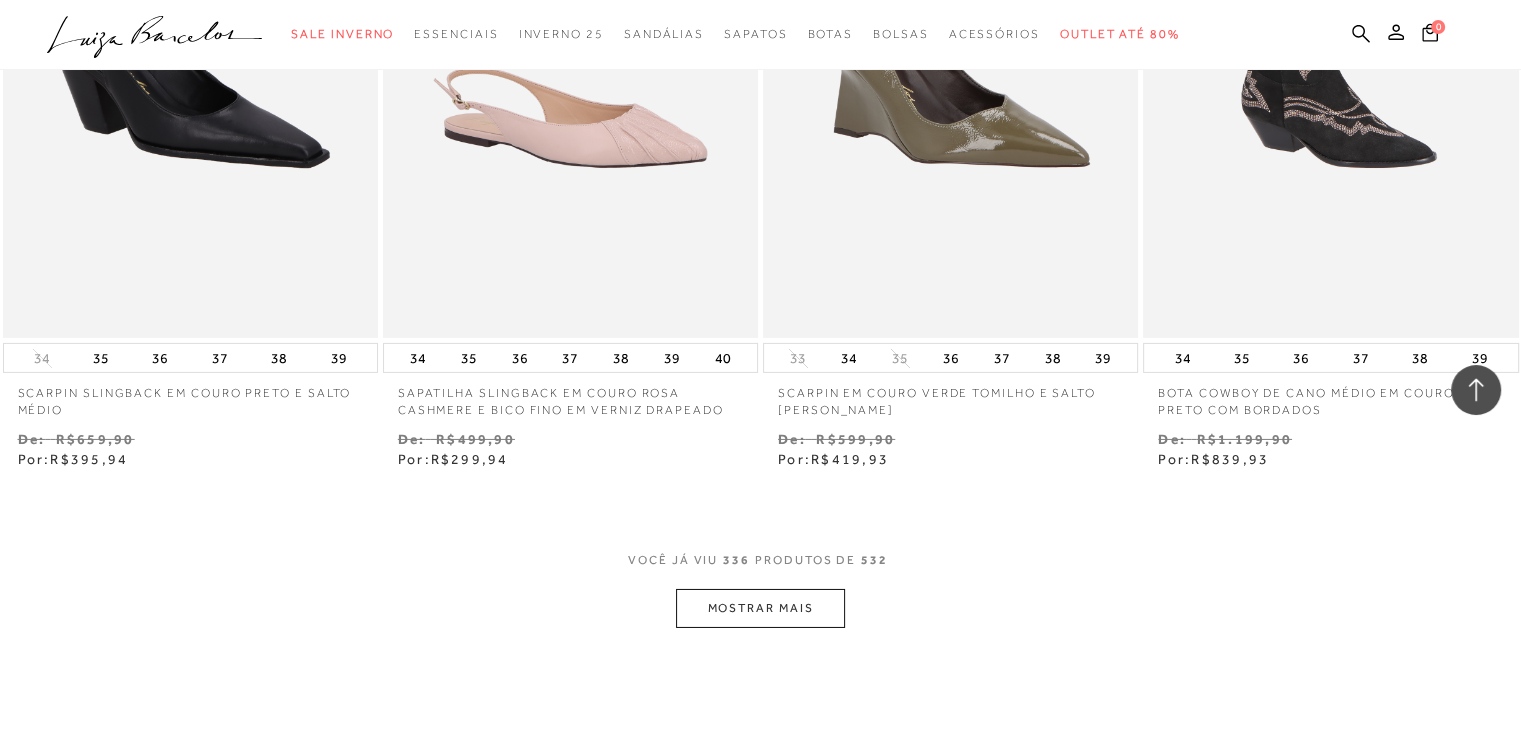 scroll, scrollTop: 59781, scrollLeft: 0, axis: vertical 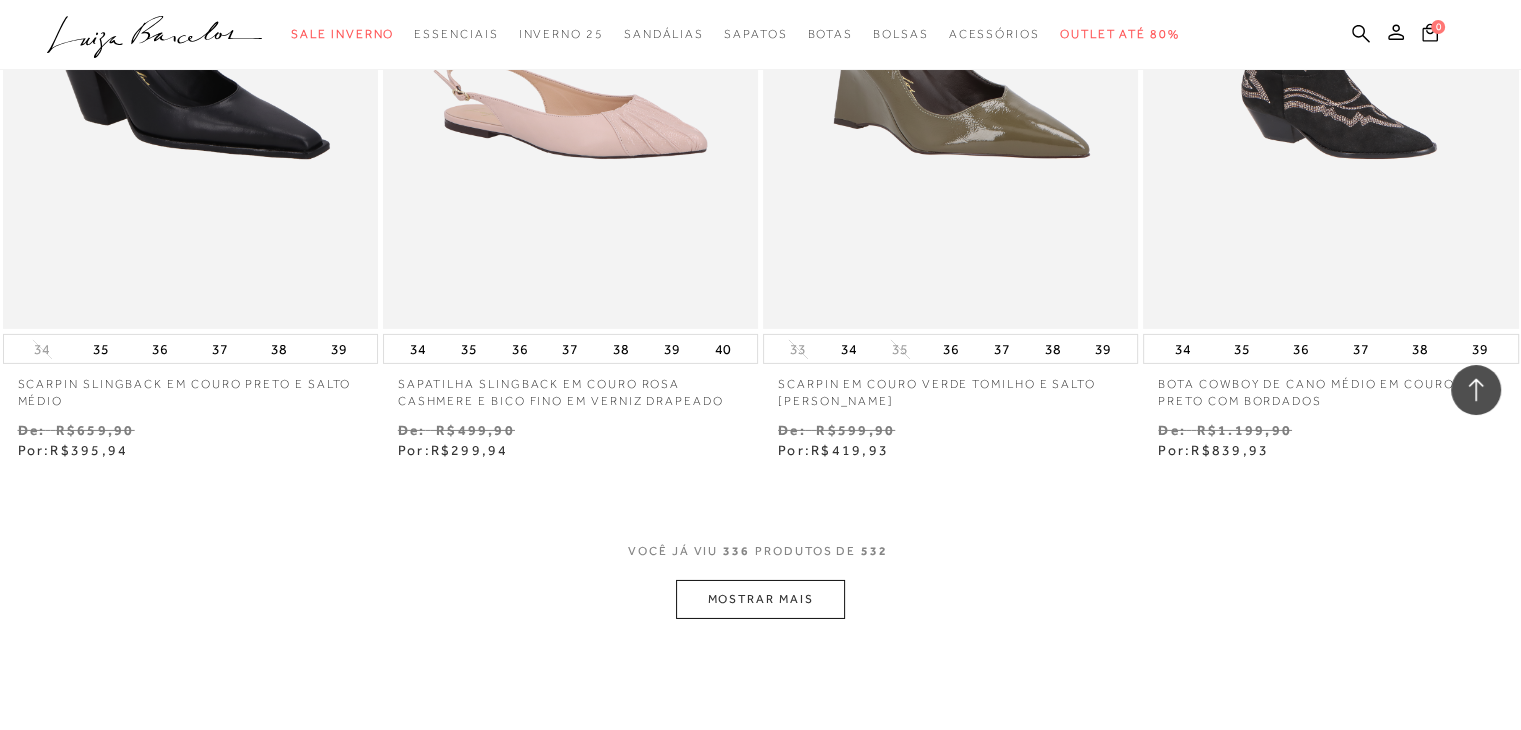 click on "MOSTRAR MAIS" at bounding box center (760, 599) 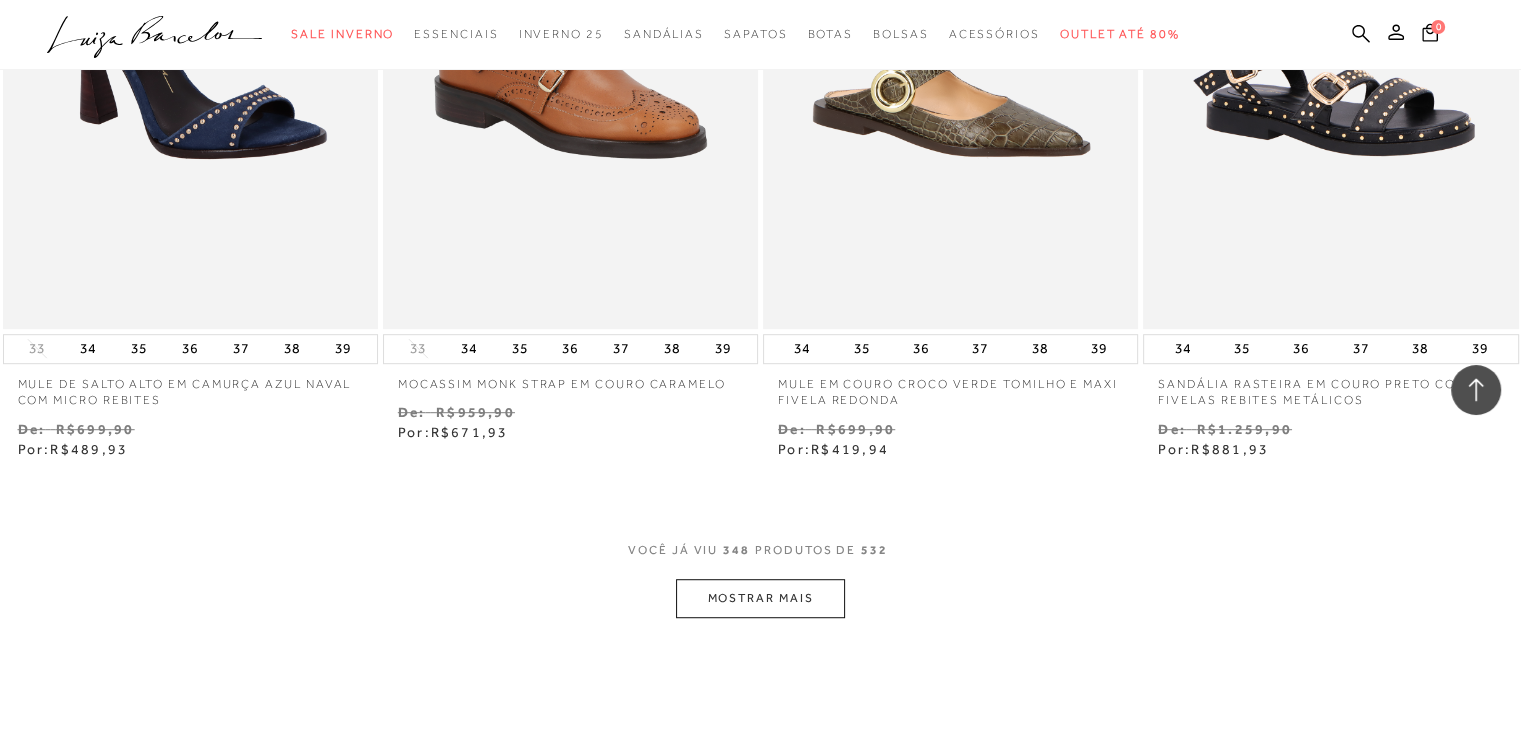 scroll, scrollTop: 61922, scrollLeft: 0, axis: vertical 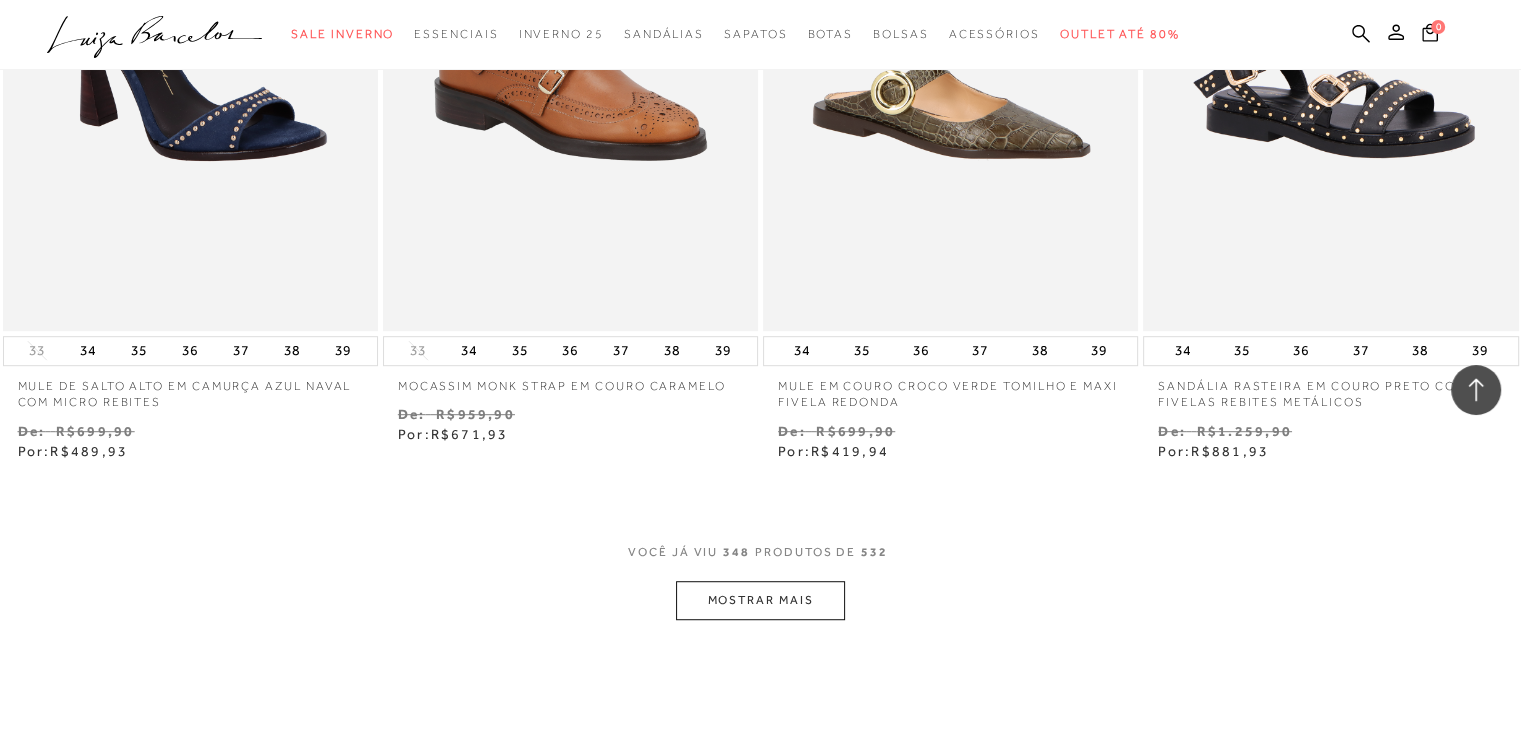 click on "MOSTRAR MAIS" at bounding box center (760, 600) 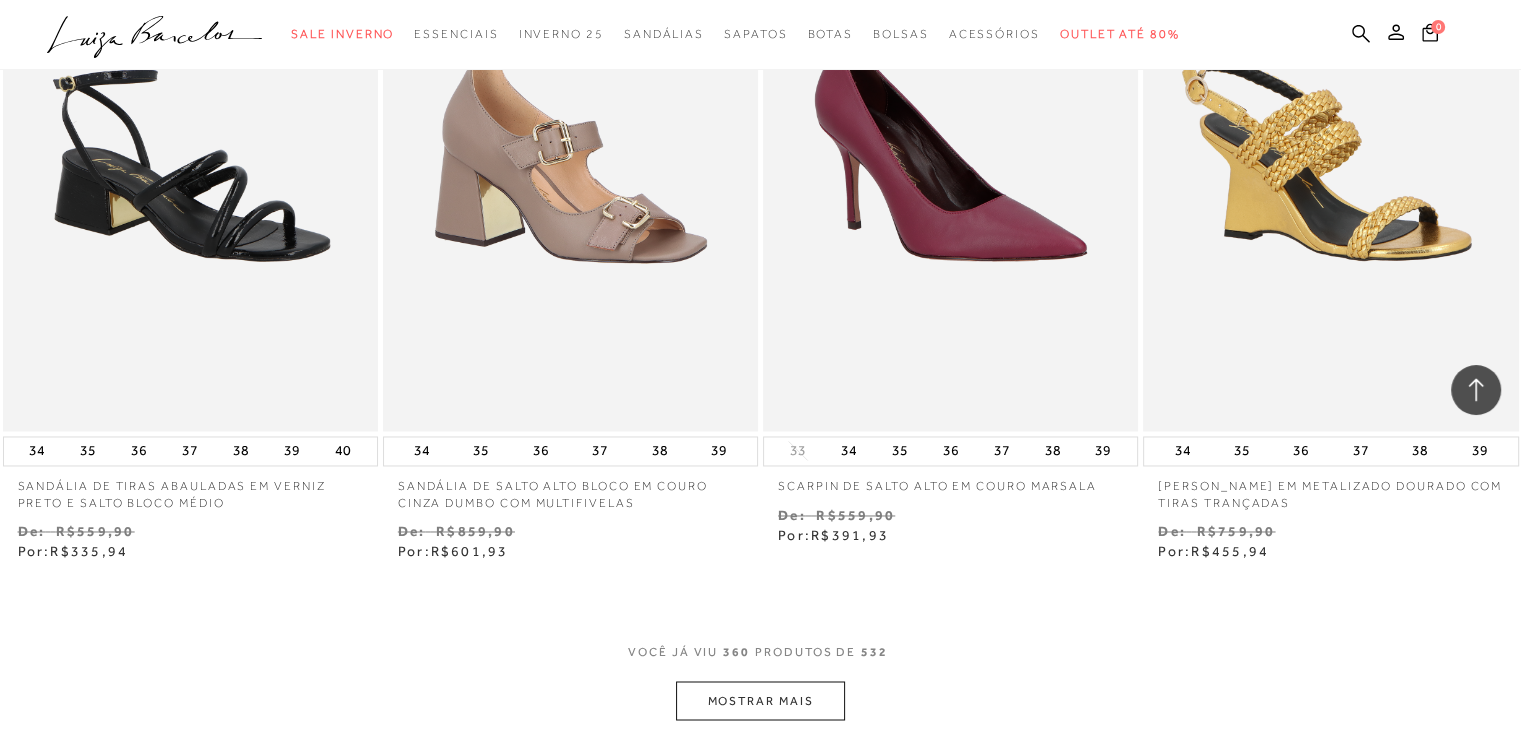 scroll, scrollTop: 64063, scrollLeft: 0, axis: vertical 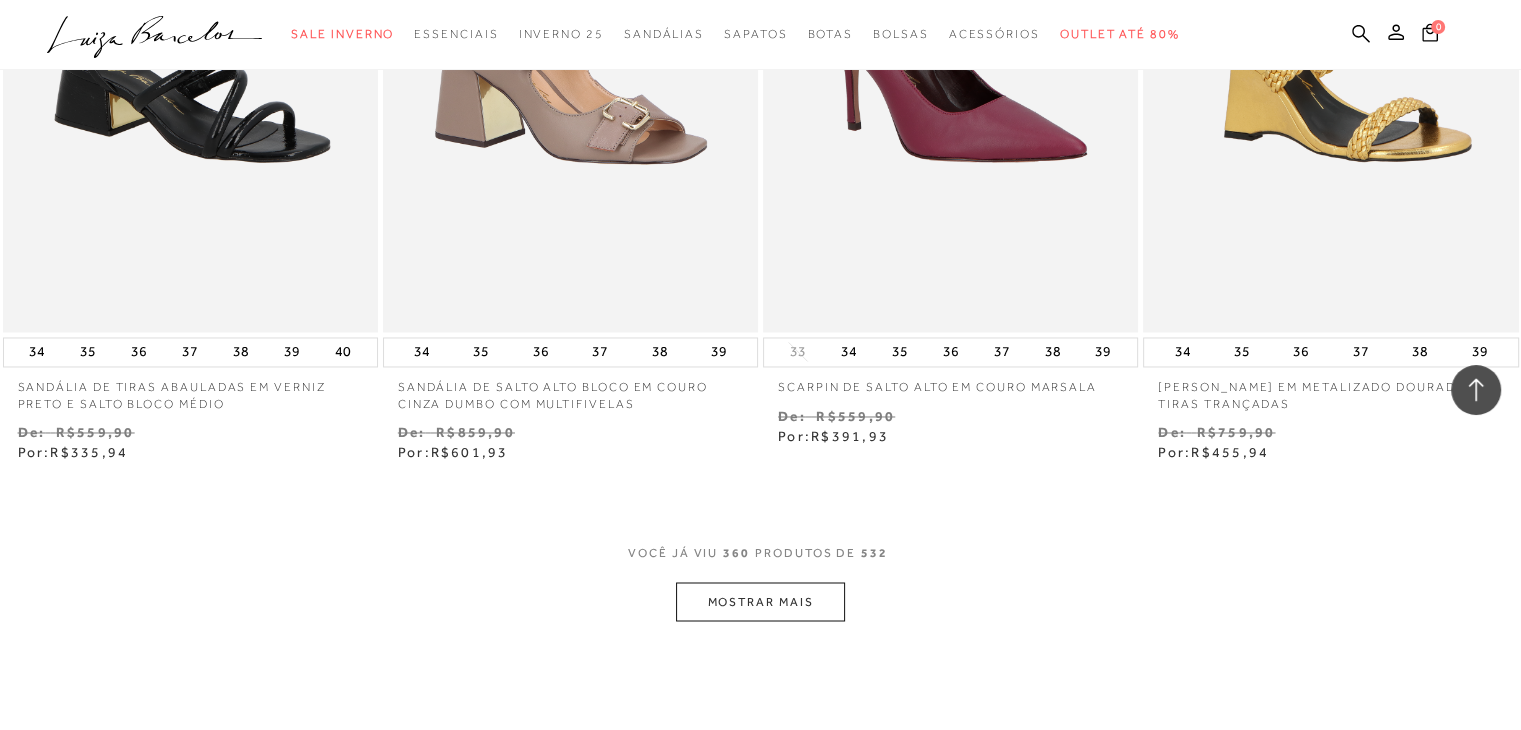 click on "MOSTRAR MAIS" at bounding box center [760, 601] 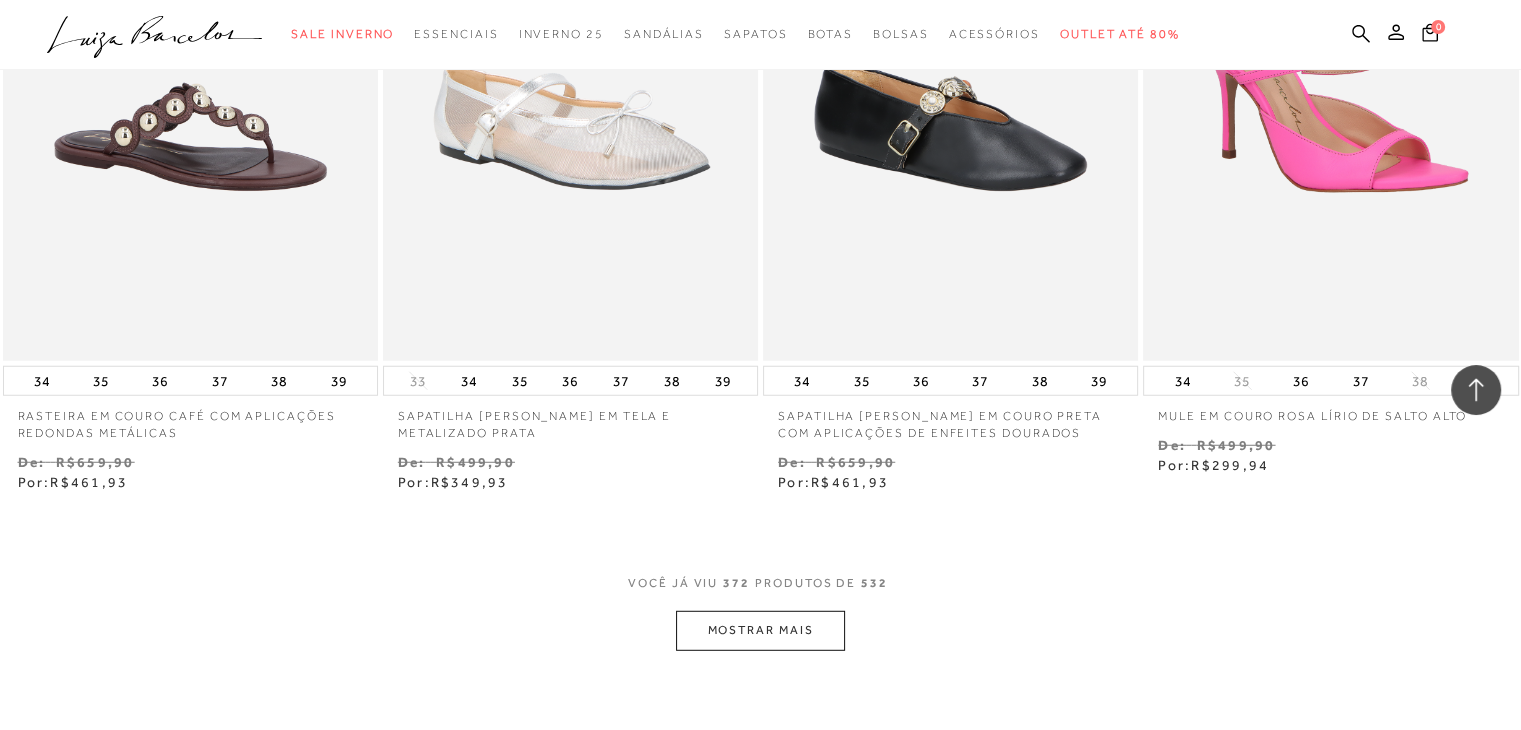 scroll, scrollTop: 66174, scrollLeft: 0, axis: vertical 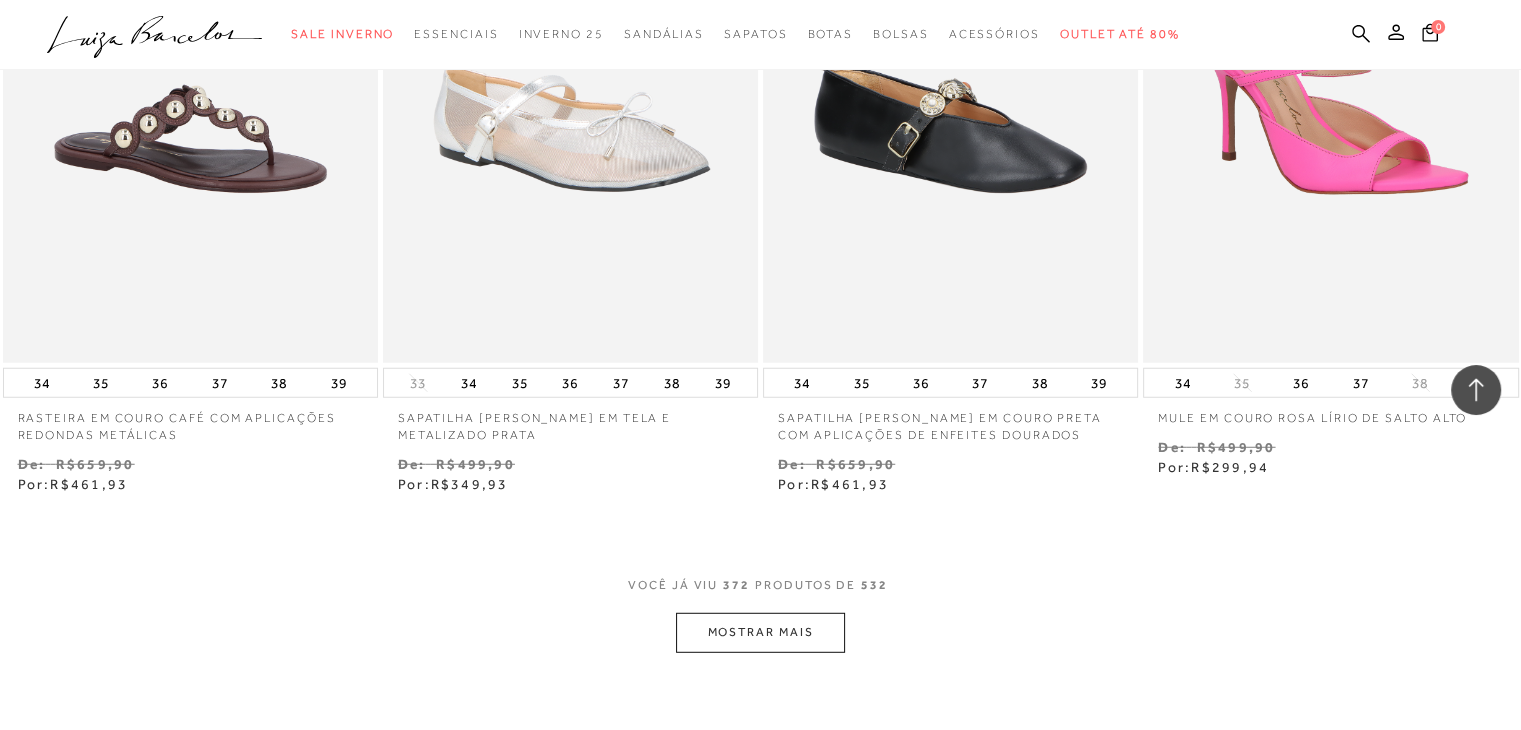 click on "MOSTRAR MAIS" at bounding box center (760, 632) 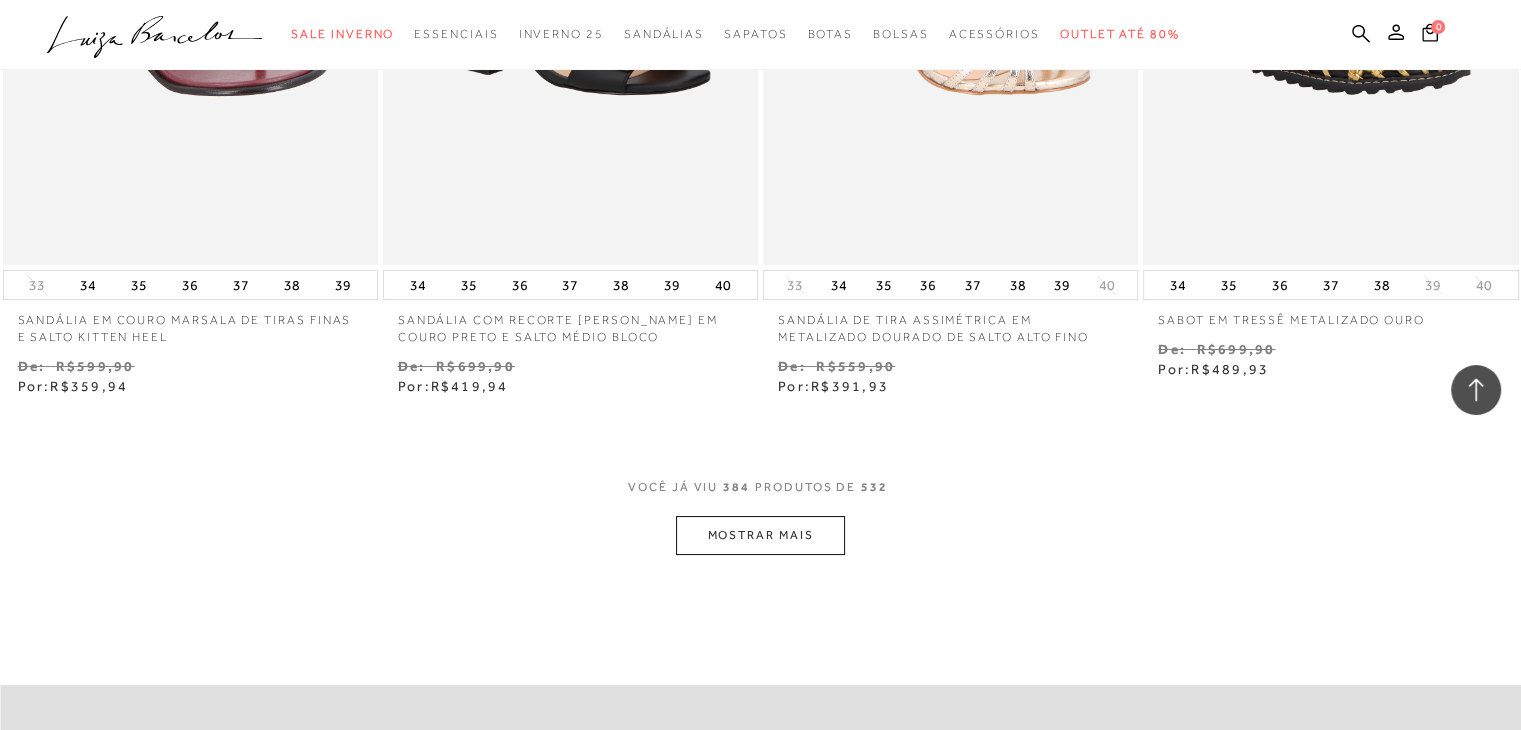 scroll, scrollTop: 68413, scrollLeft: 0, axis: vertical 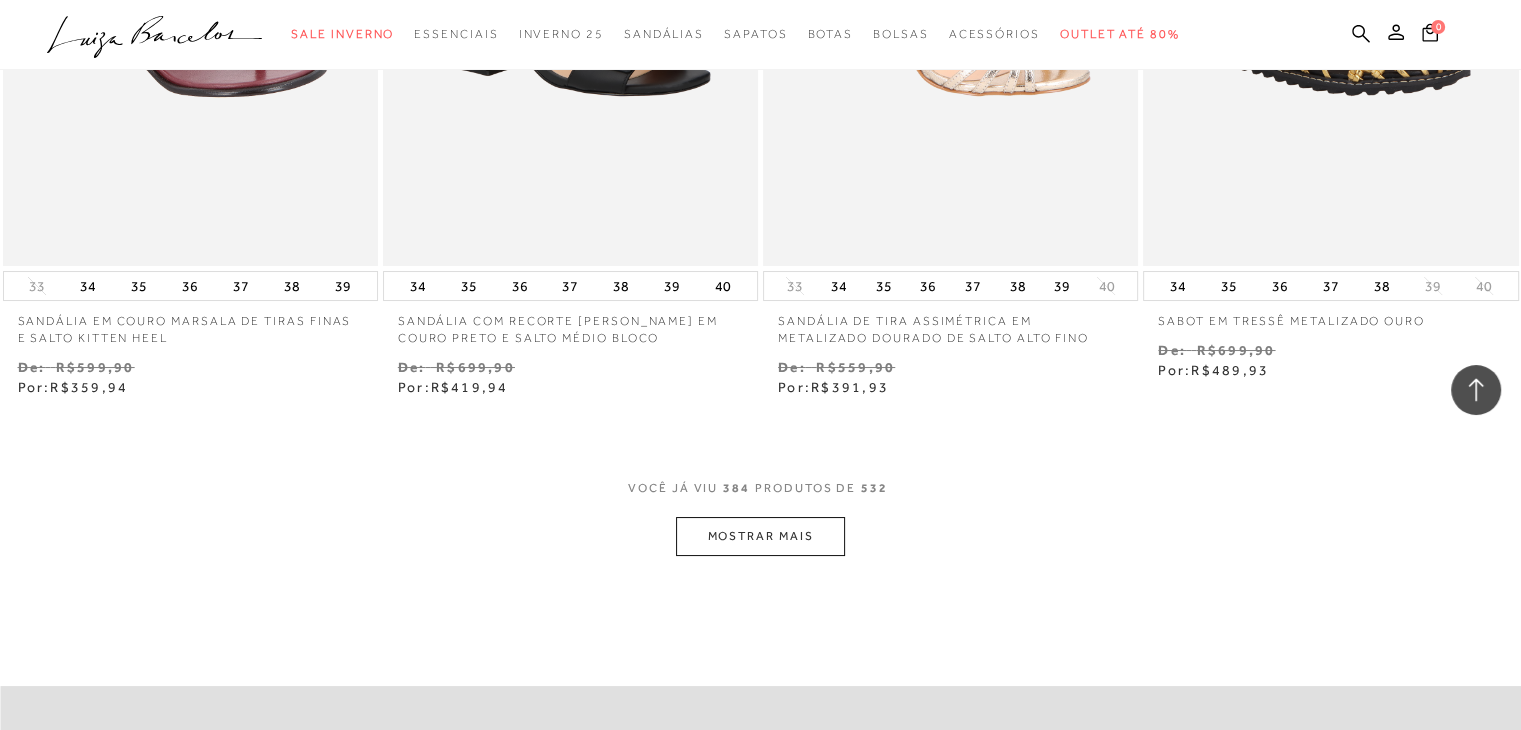 click on "MOSTRAR MAIS" at bounding box center (760, 536) 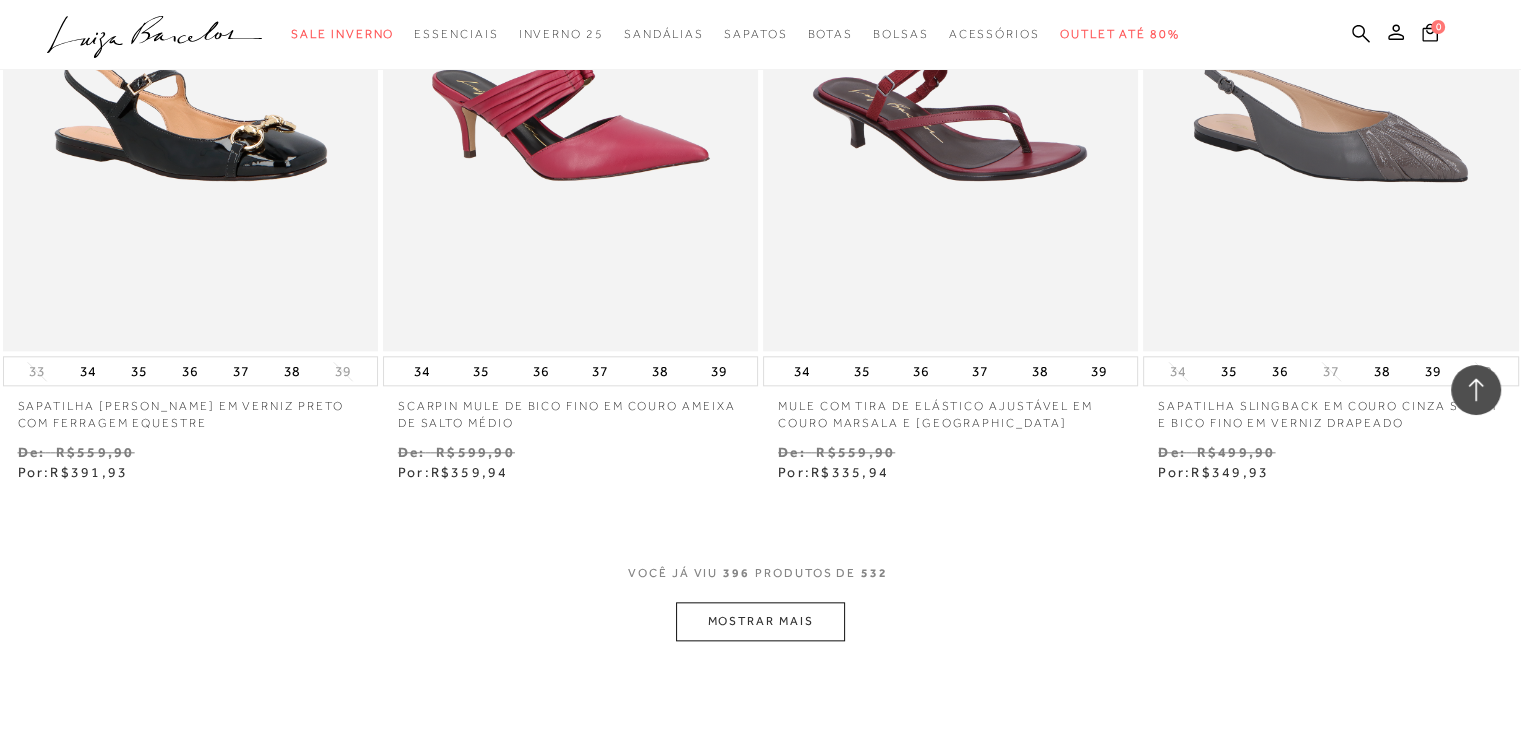 scroll, scrollTop: 70472, scrollLeft: 0, axis: vertical 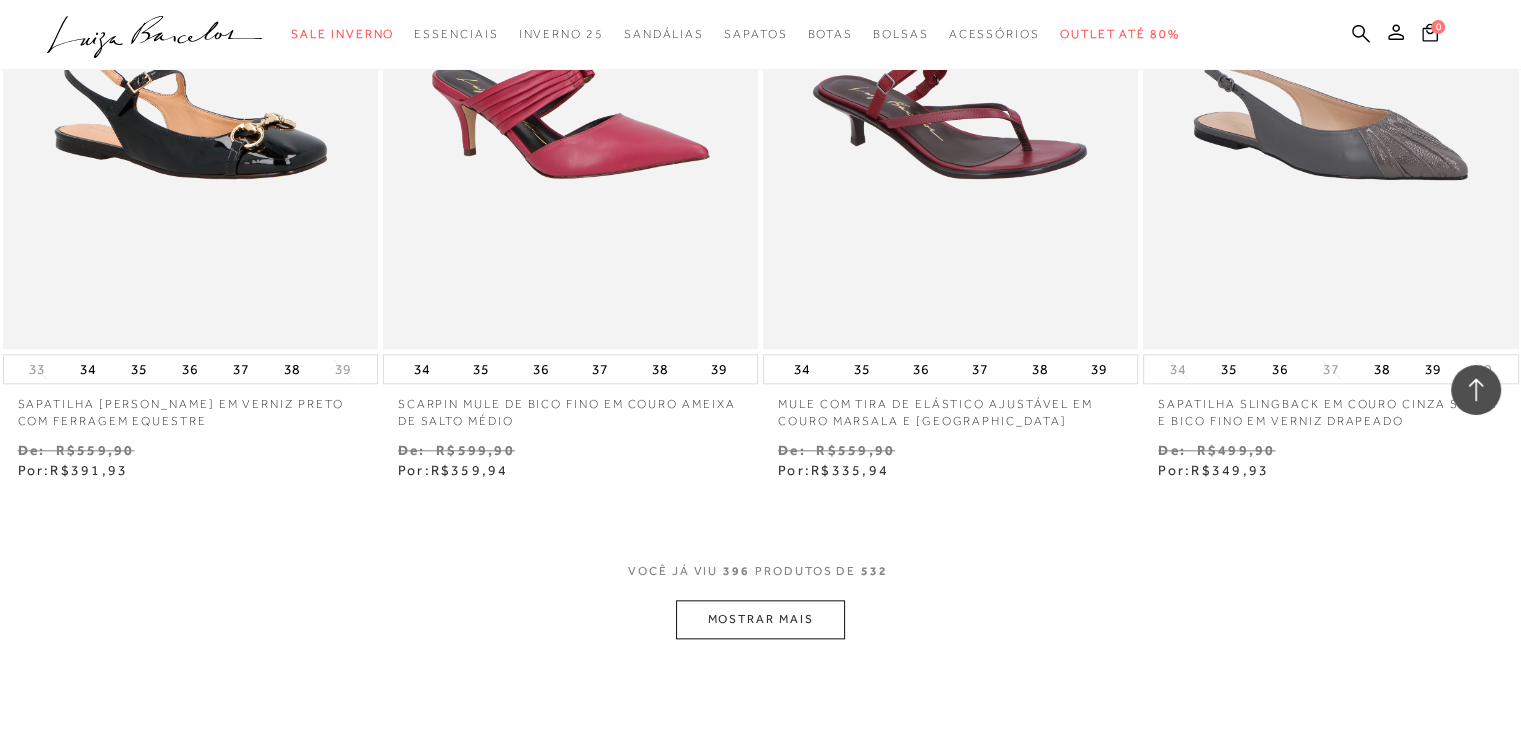 click on "MOSTRAR MAIS" at bounding box center (760, 619) 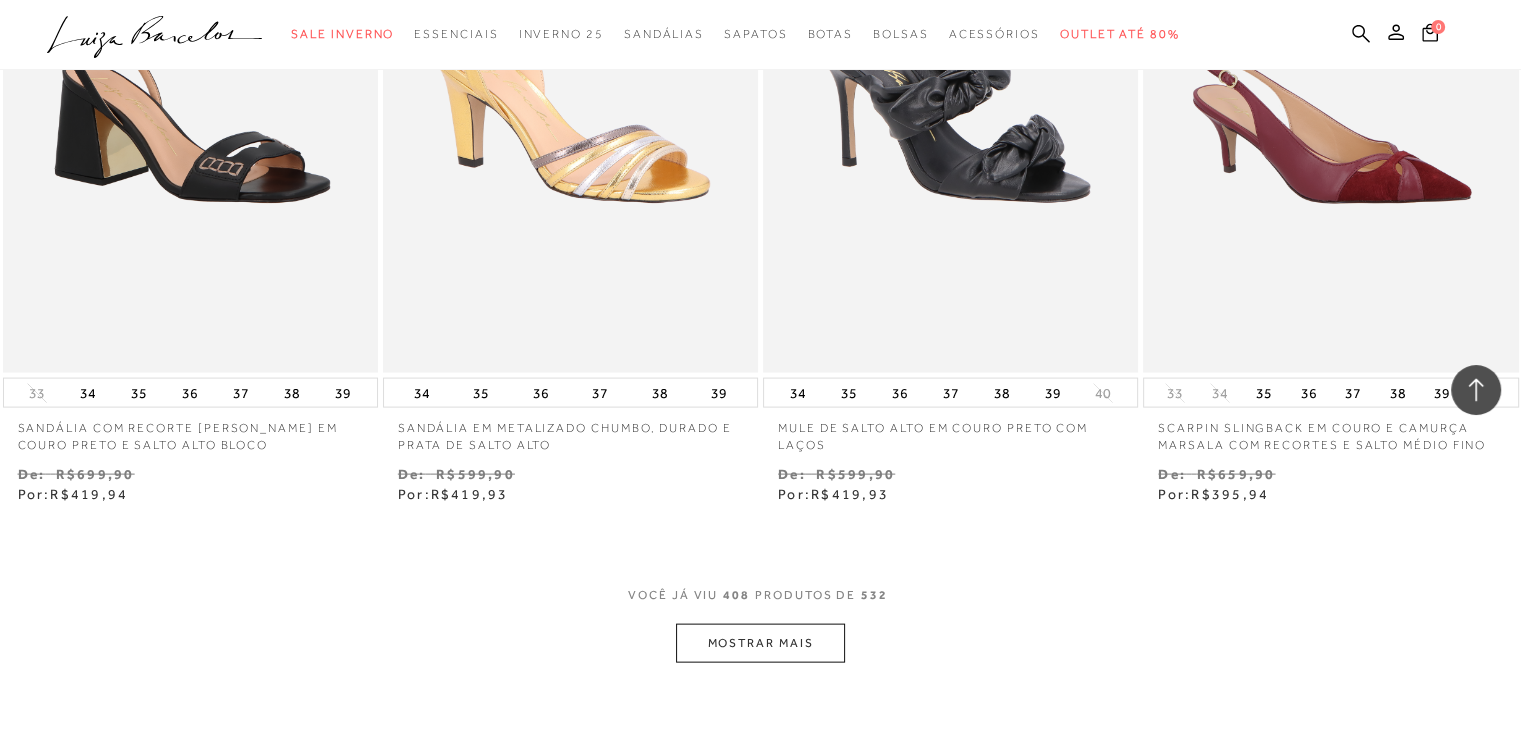 scroll, scrollTop: 72598, scrollLeft: 0, axis: vertical 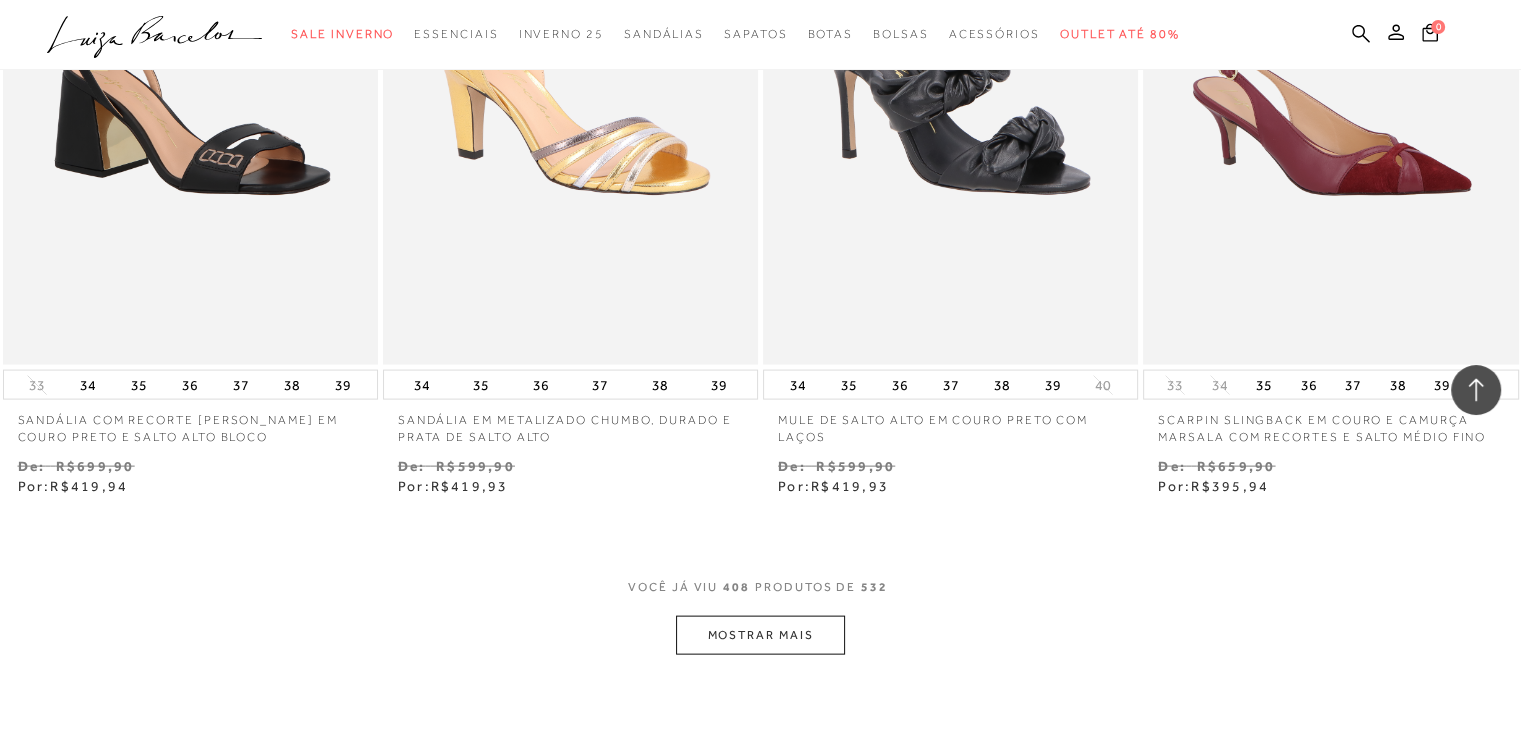 click on "MOSTRAR MAIS" at bounding box center [760, 635] 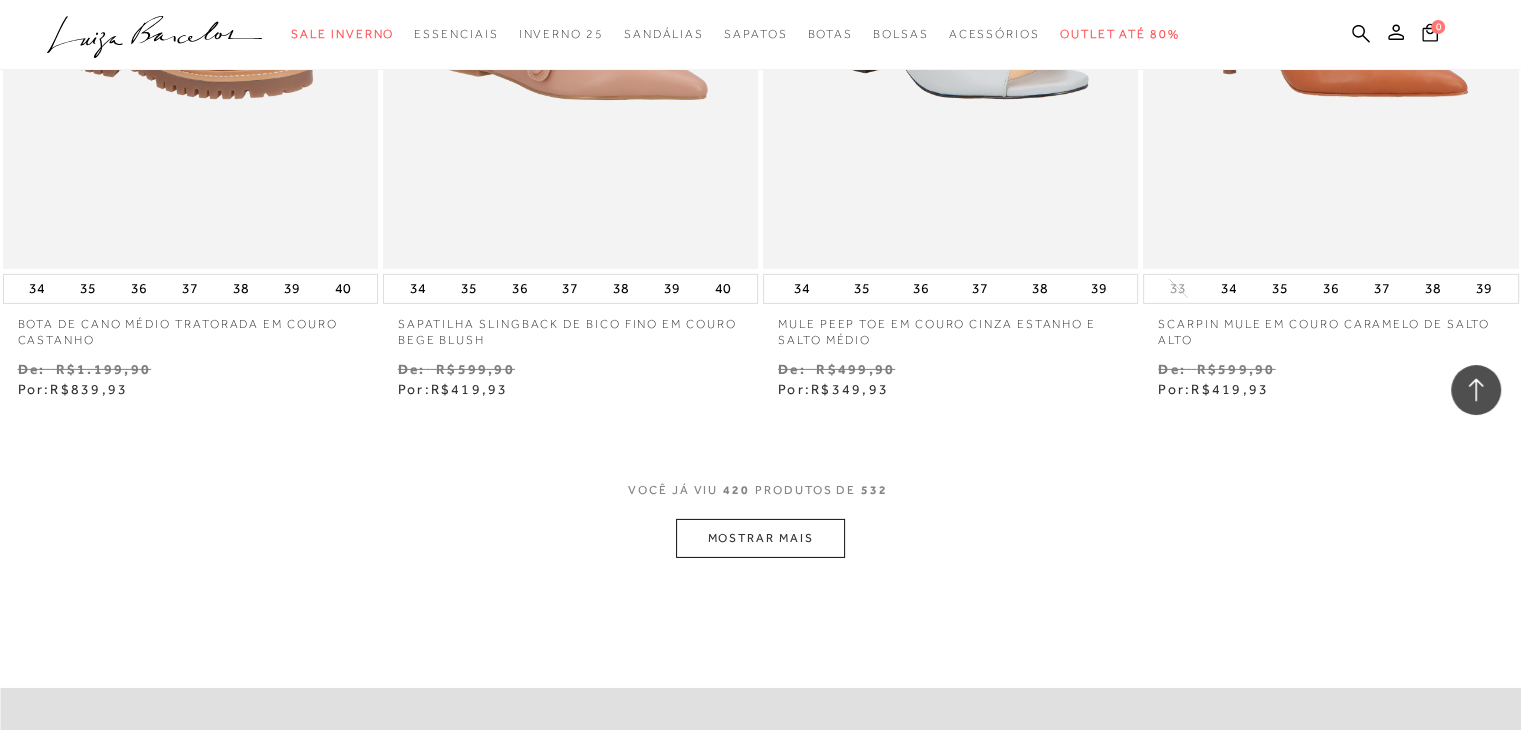 scroll, scrollTop: 74850, scrollLeft: 0, axis: vertical 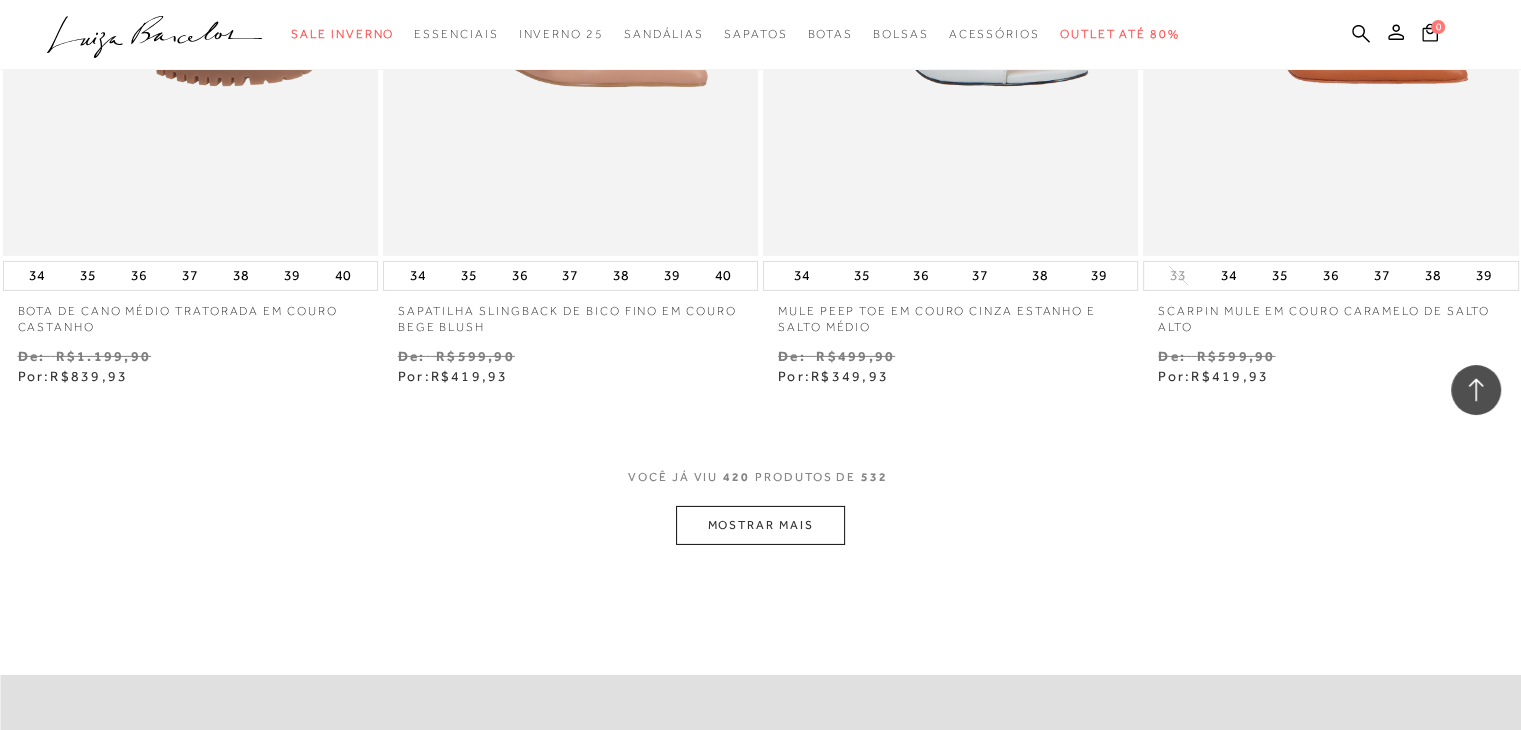 click on "MOSTRAR MAIS" at bounding box center (760, 525) 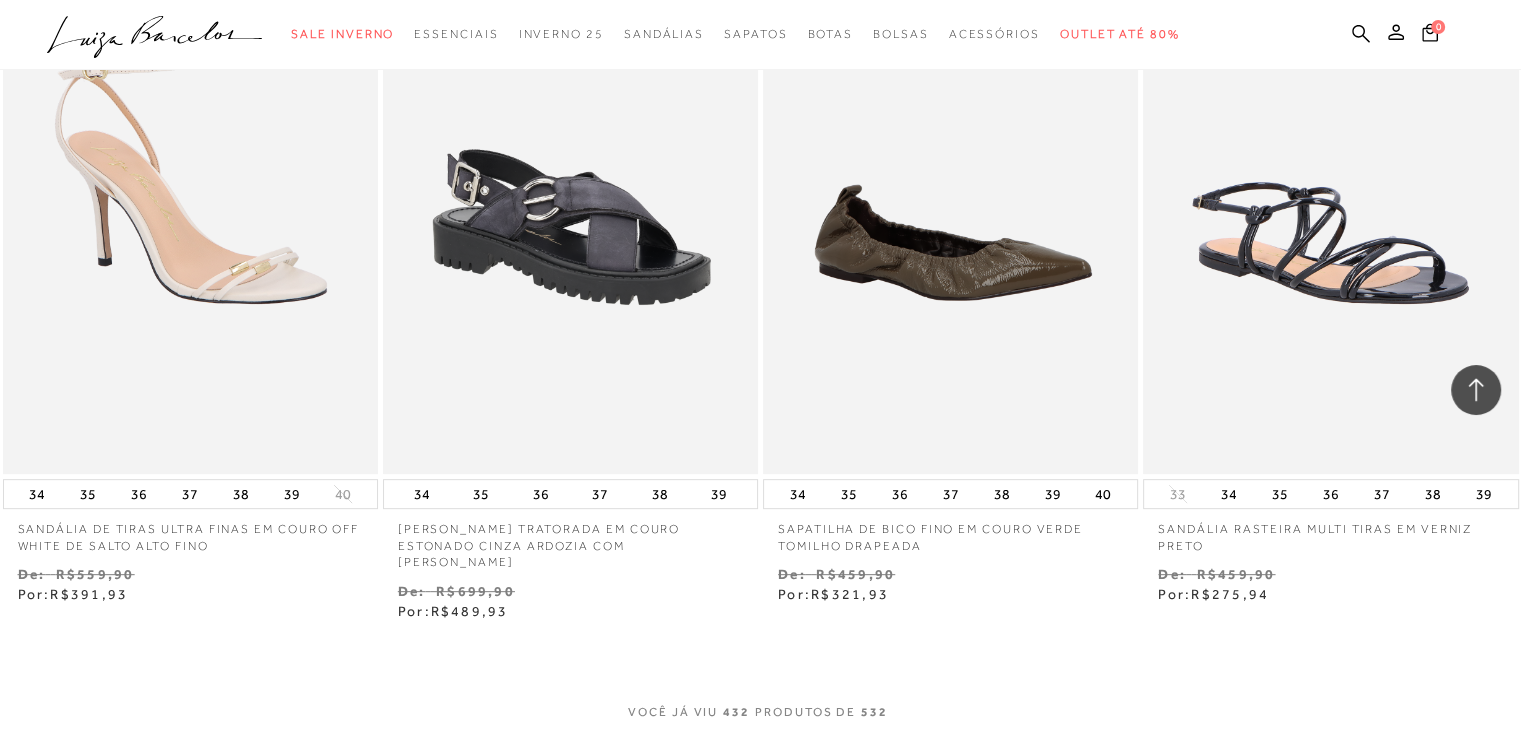 scroll, scrollTop: 76775, scrollLeft: 0, axis: vertical 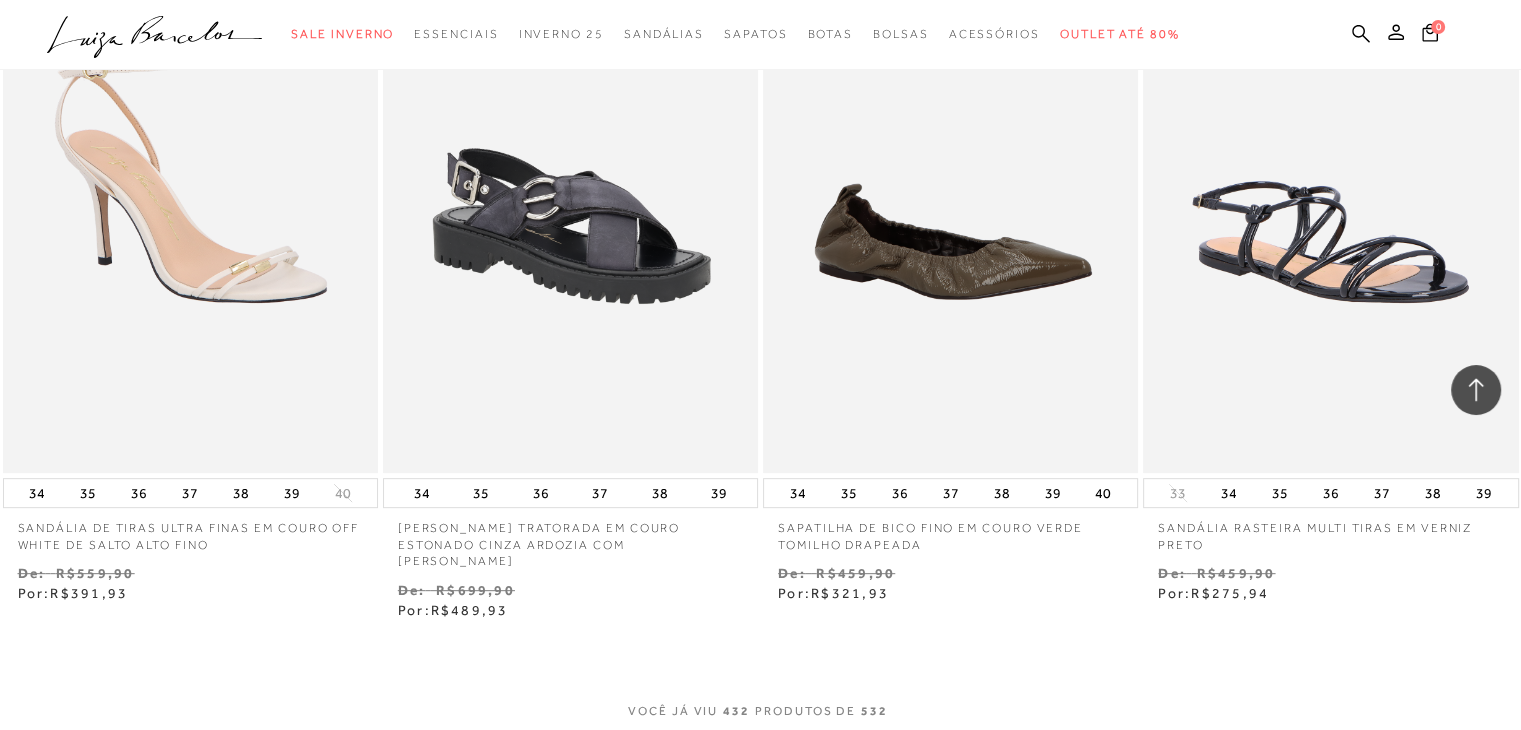 click on "MOSTRAR MAIS" at bounding box center (760, 759) 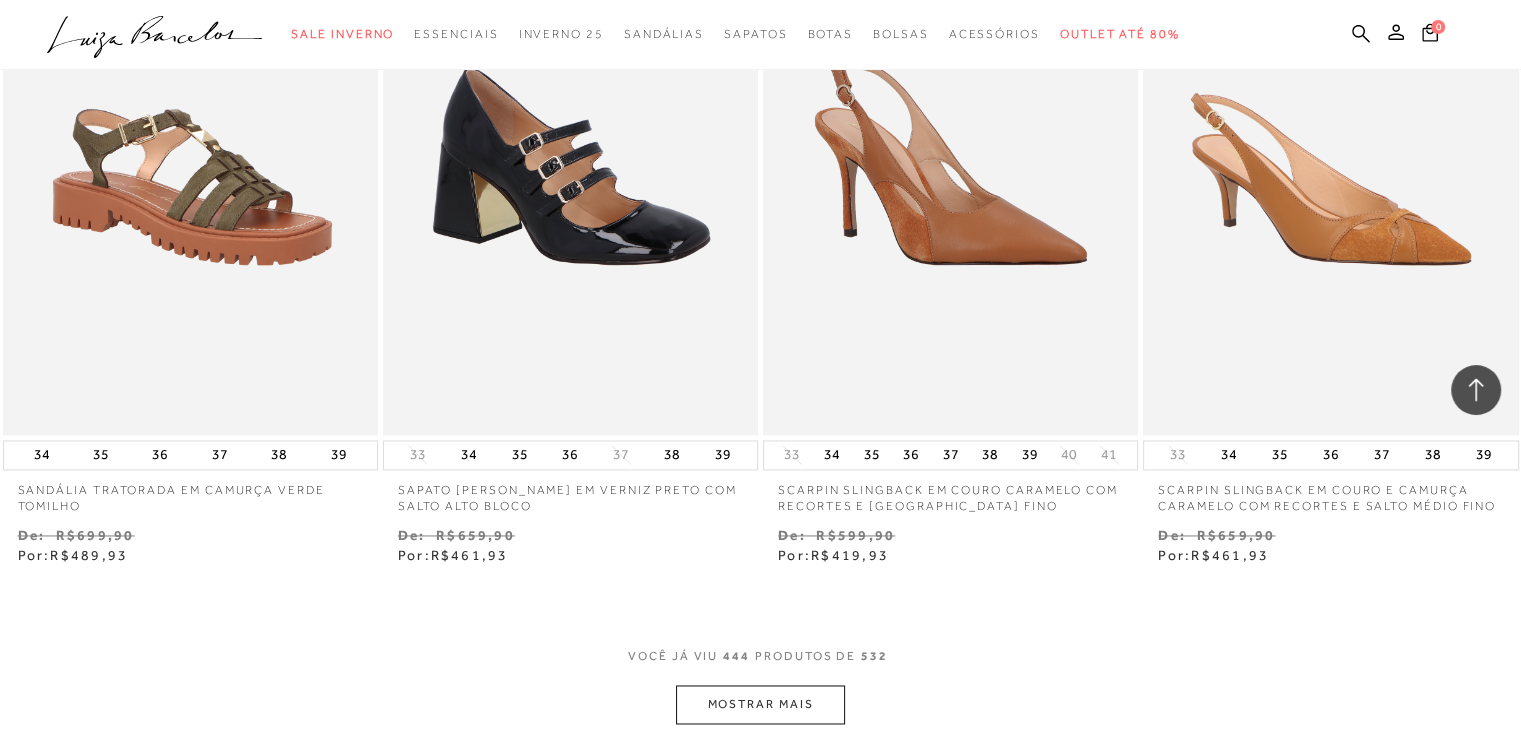 scroll, scrollTop: 78990, scrollLeft: 0, axis: vertical 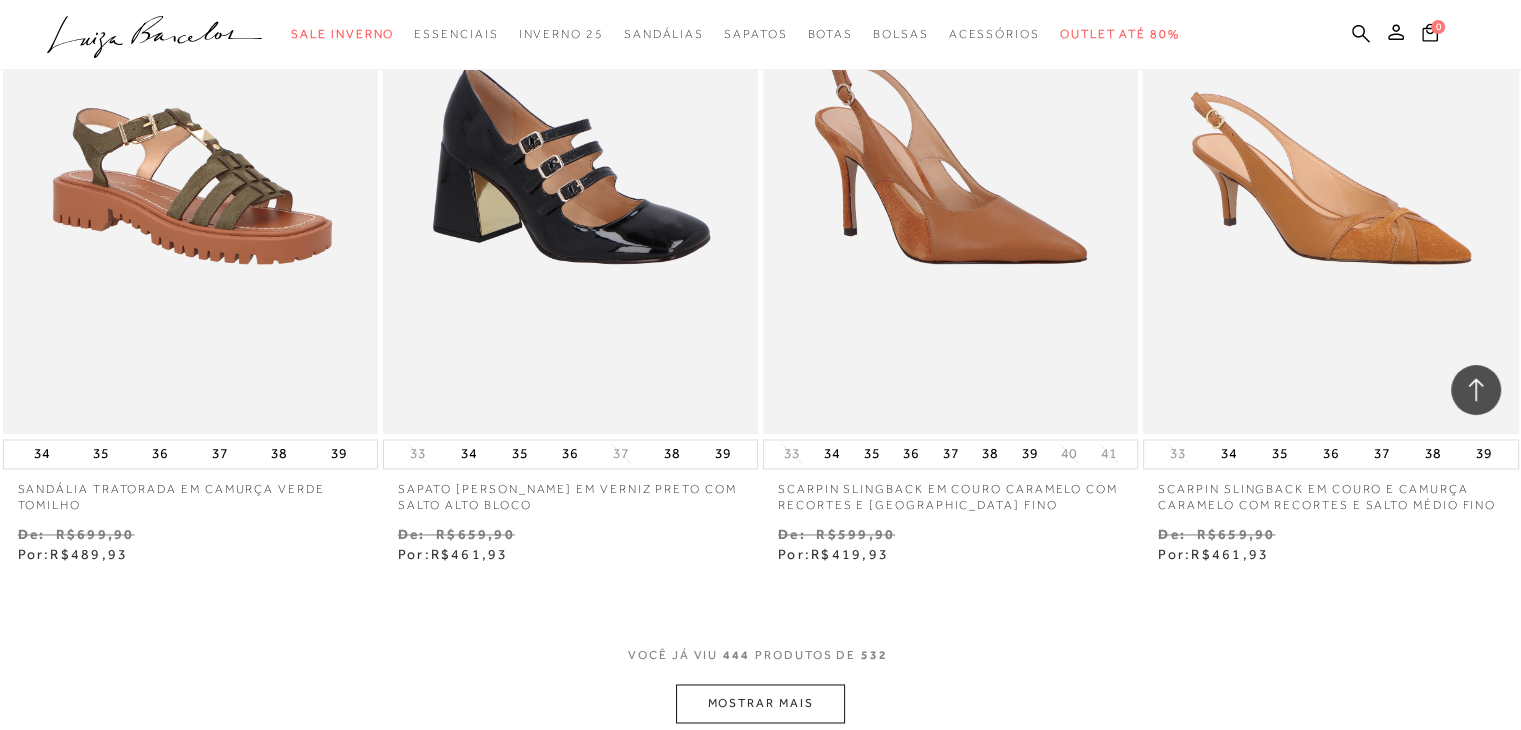 click on "MOSTRAR MAIS" at bounding box center (760, 703) 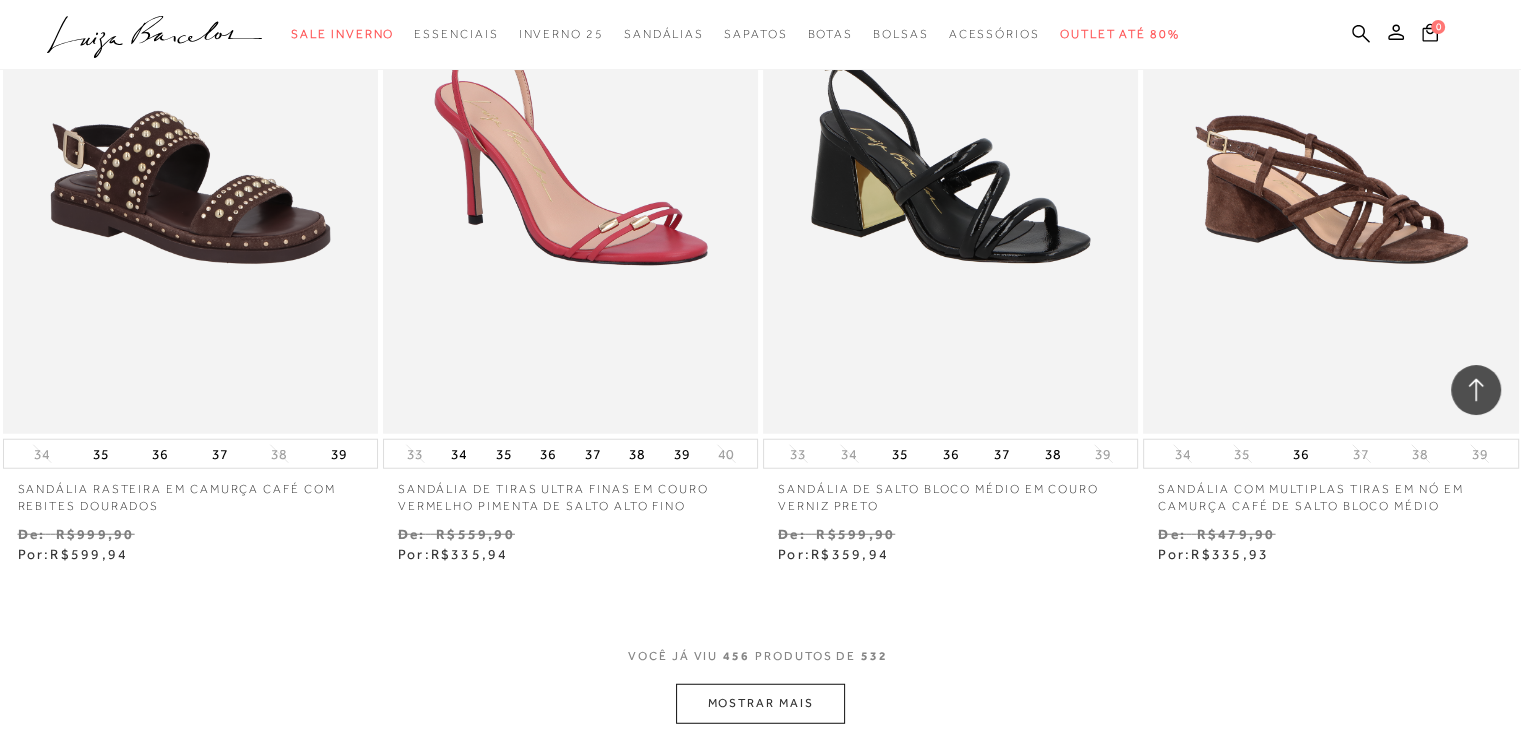 scroll, scrollTop: 81137, scrollLeft: 0, axis: vertical 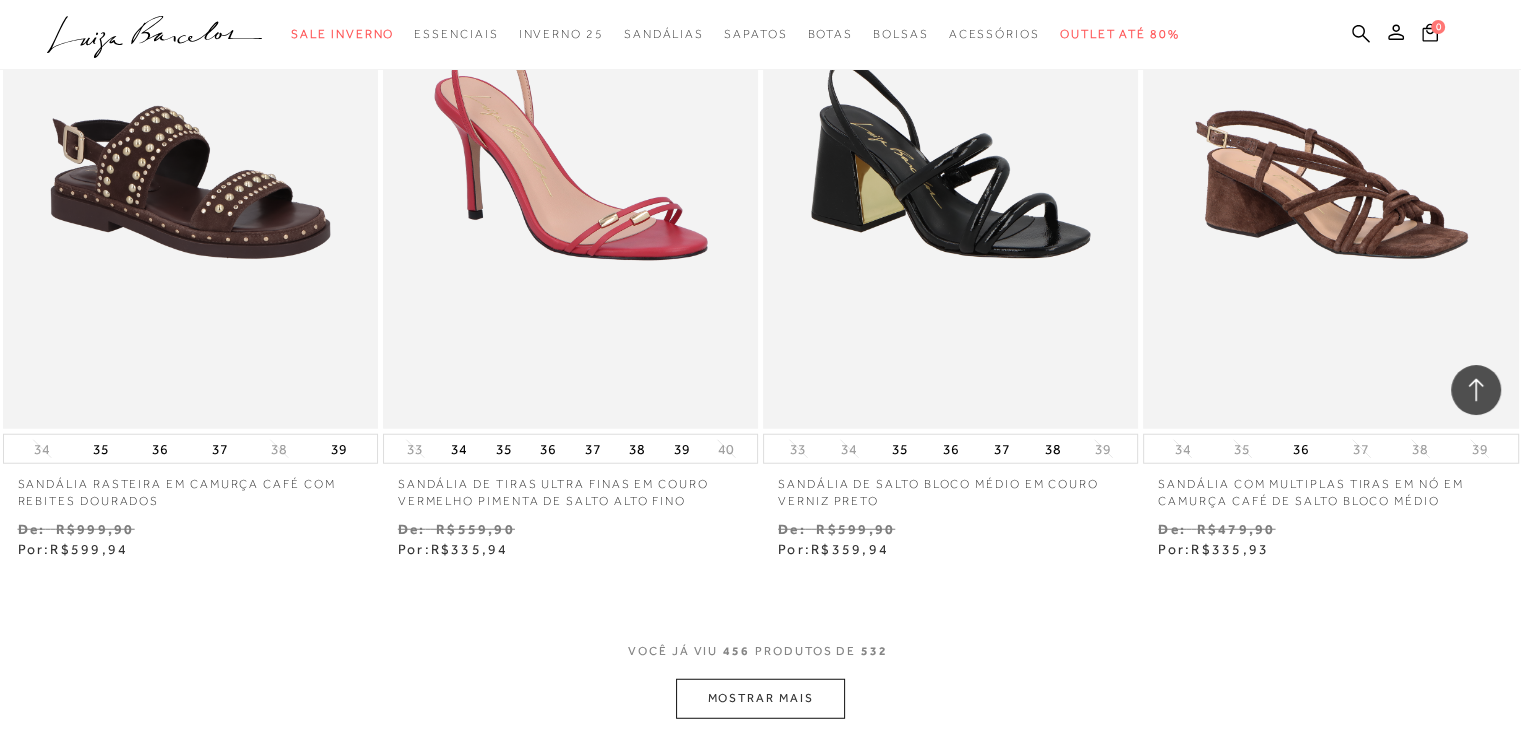 click on "MOSTRAR MAIS" at bounding box center [760, 698] 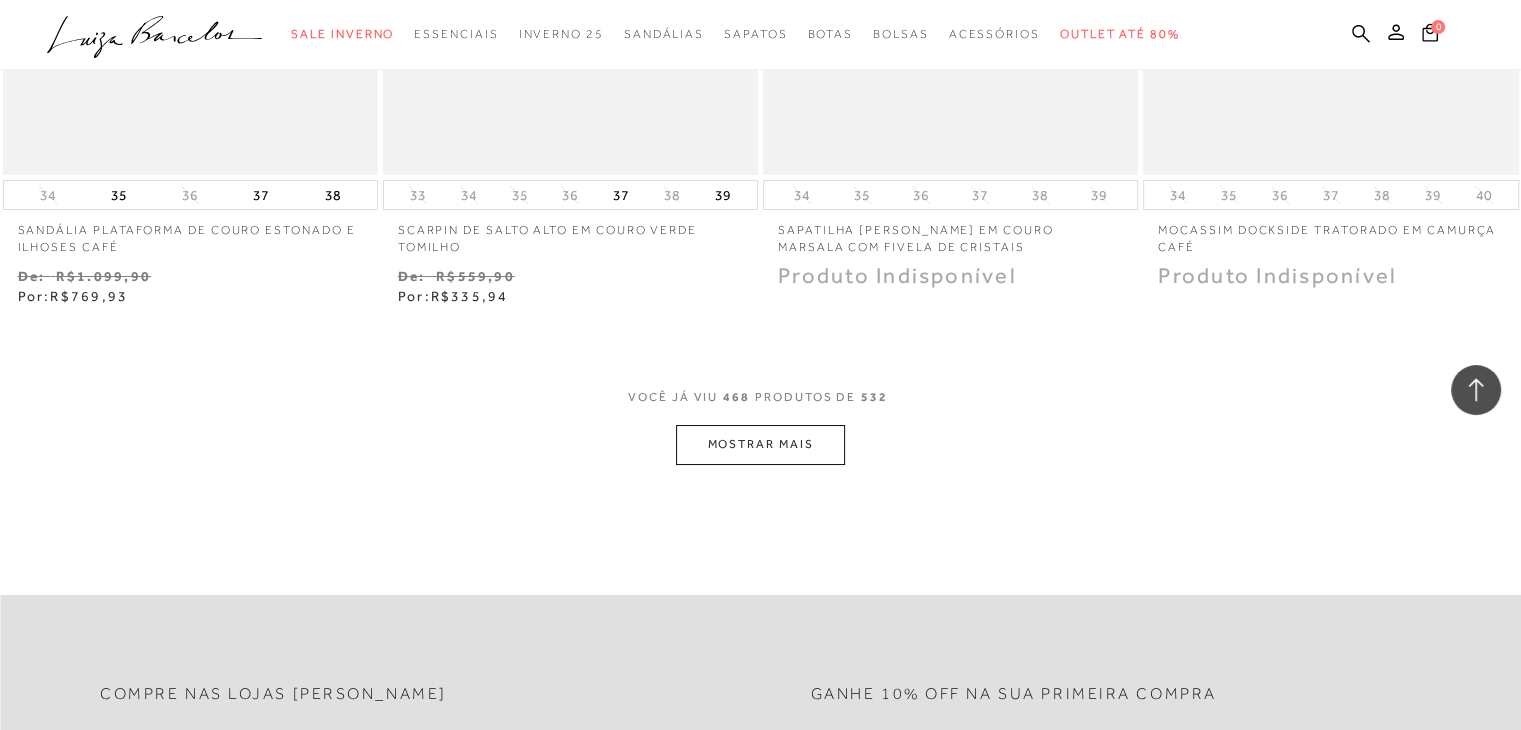 scroll, scrollTop: 83552, scrollLeft: 0, axis: vertical 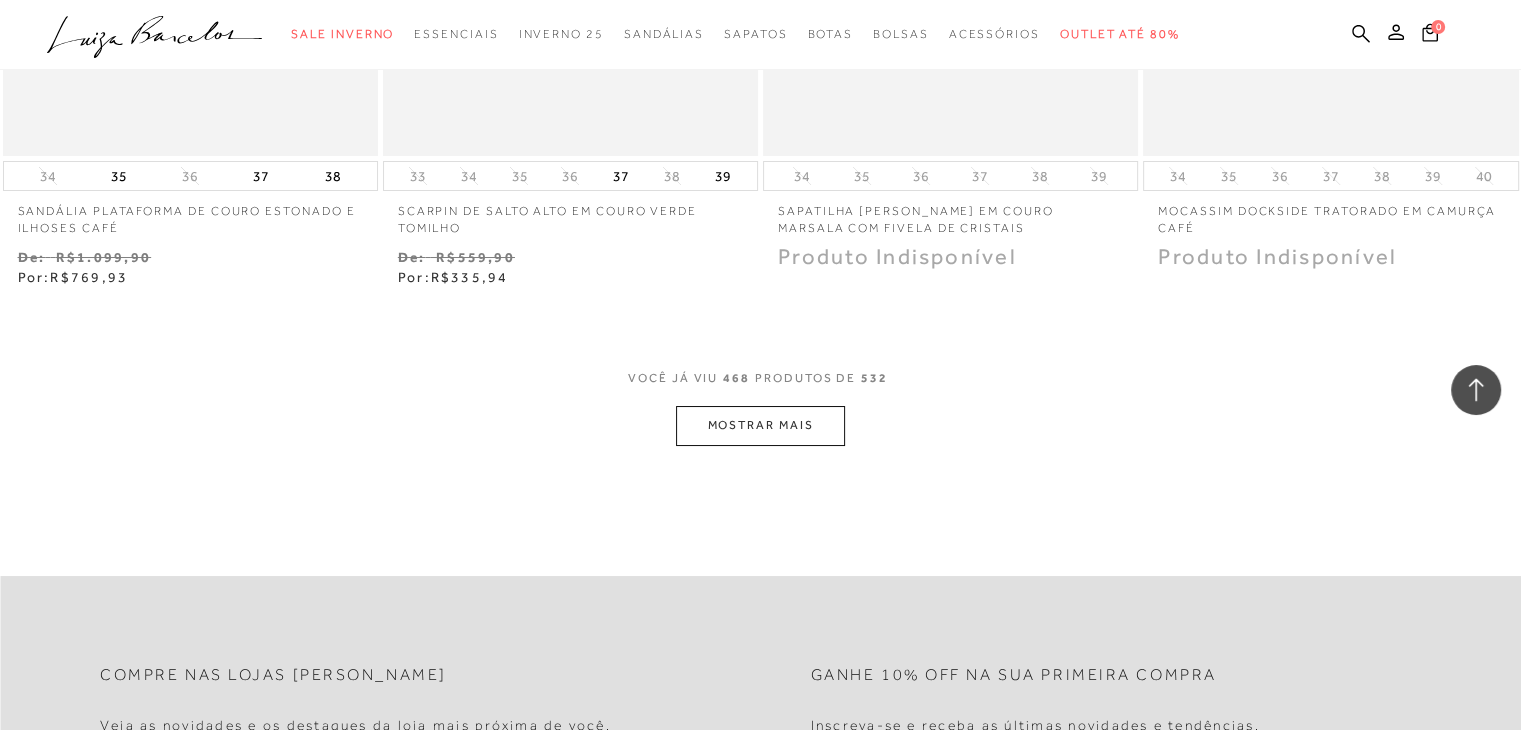 click on "MOSTRAR MAIS" at bounding box center [760, 425] 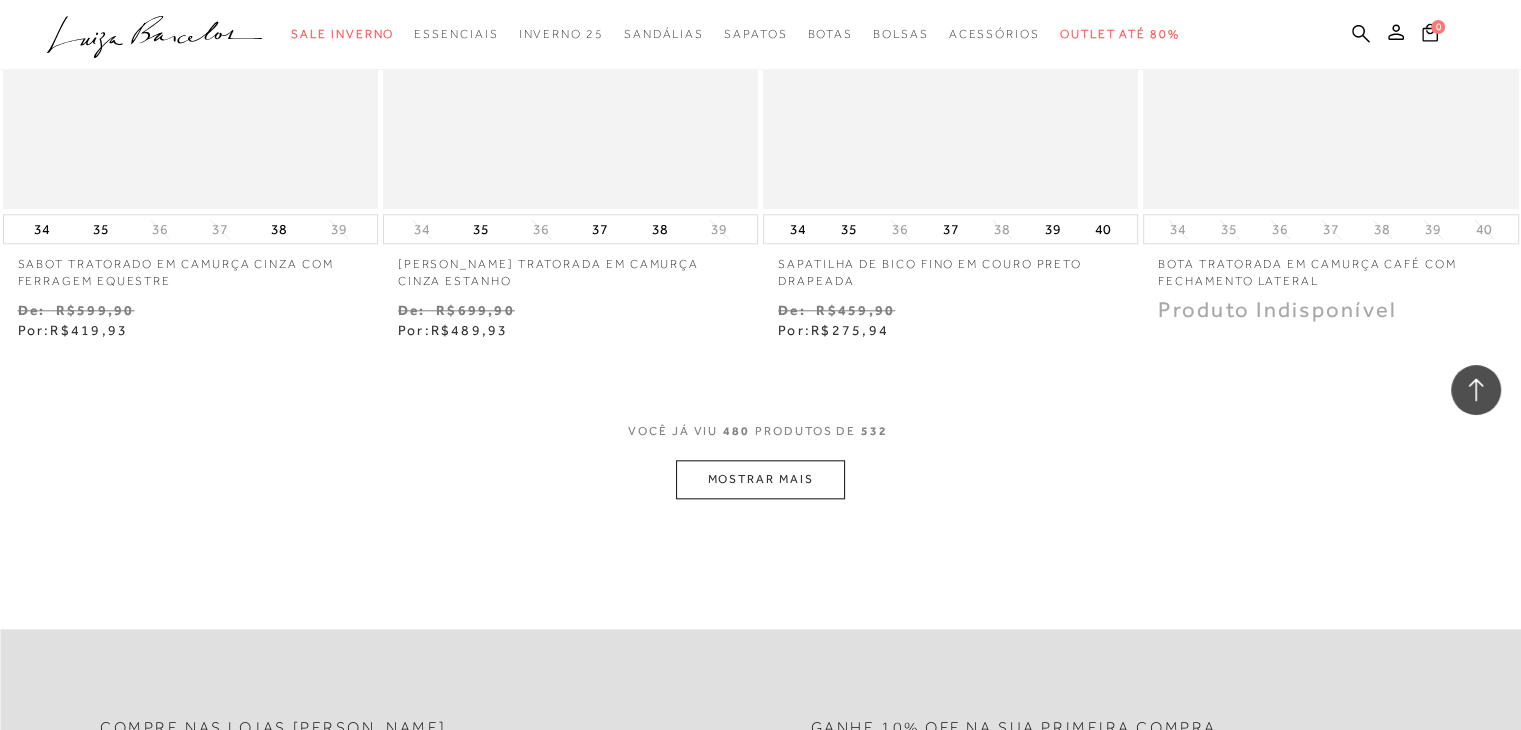 scroll, scrollTop: 85640, scrollLeft: 0, axis: vertical 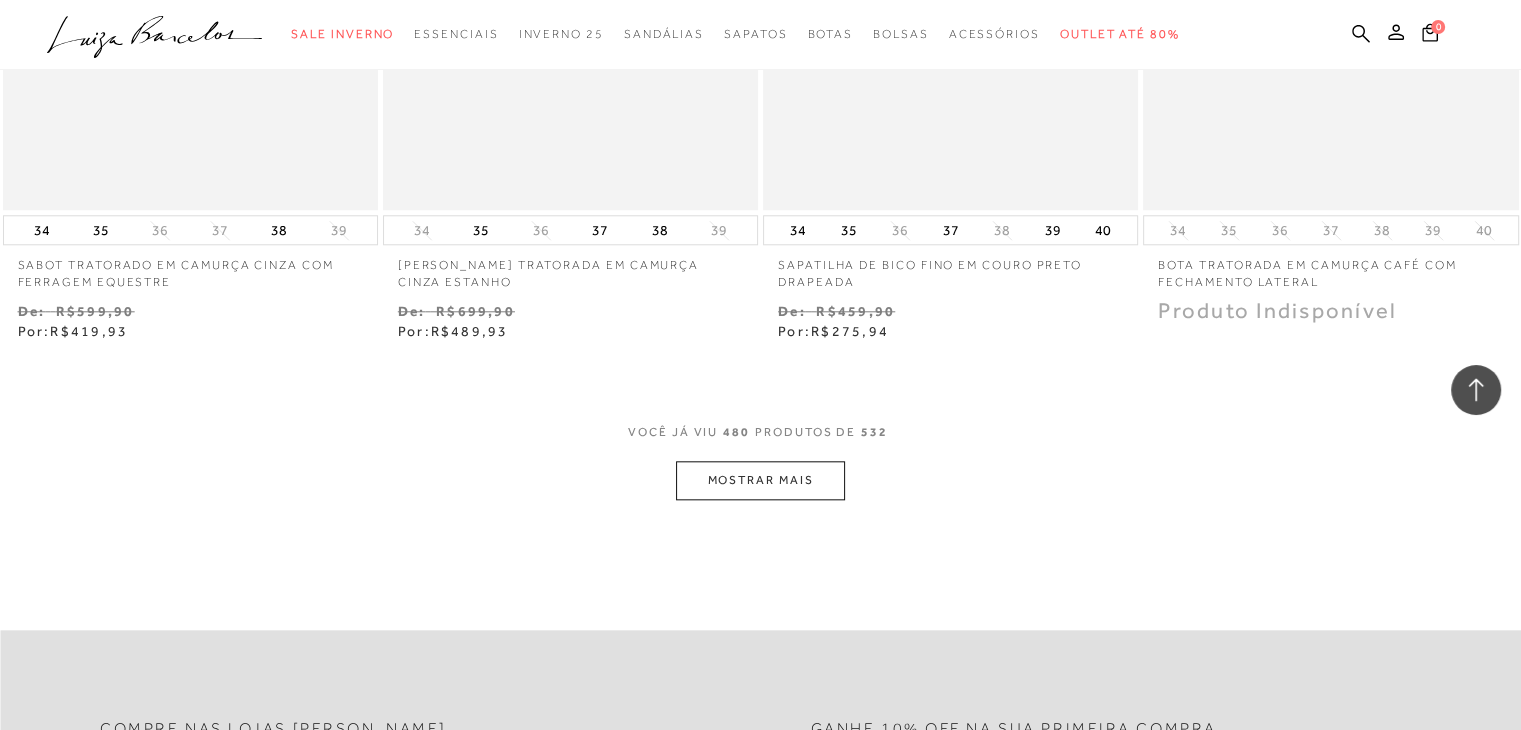 click on "MOSTRAR MAIS" at bounding box center (760, 480) 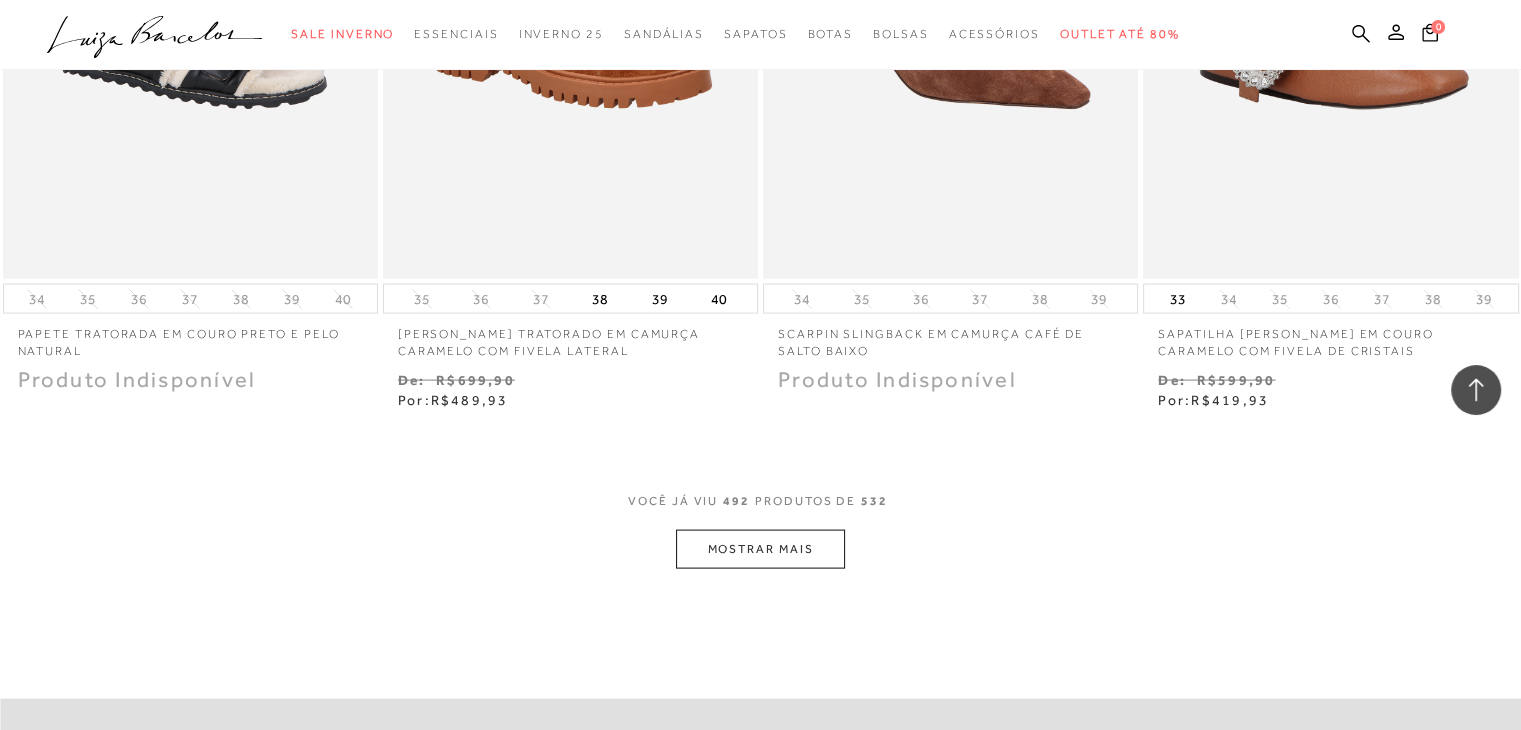 scroll, scrollTop: 87717, scrollLeft: 0, axis: vertical 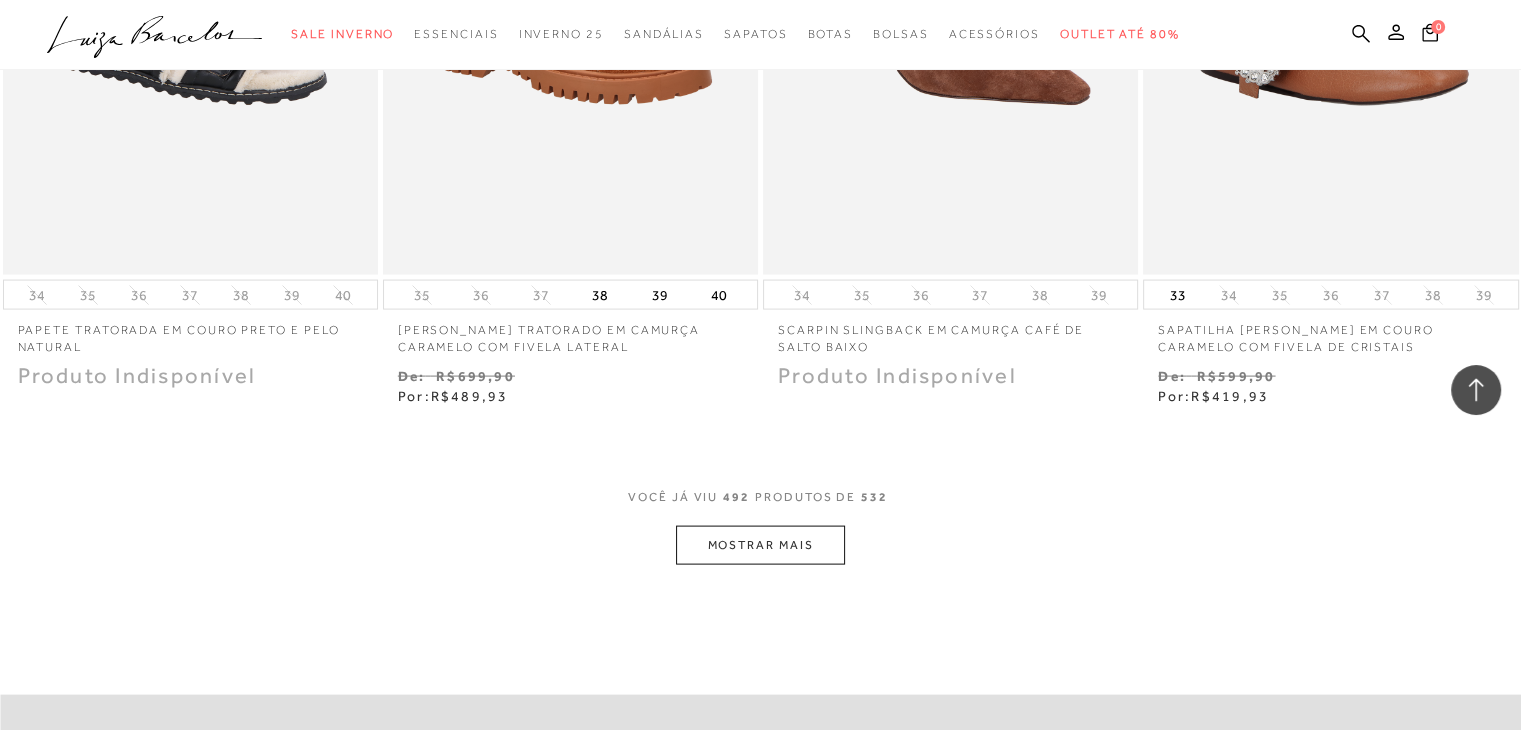 click on "MOSTRAR MAIS" at bounding box center [760, 545] 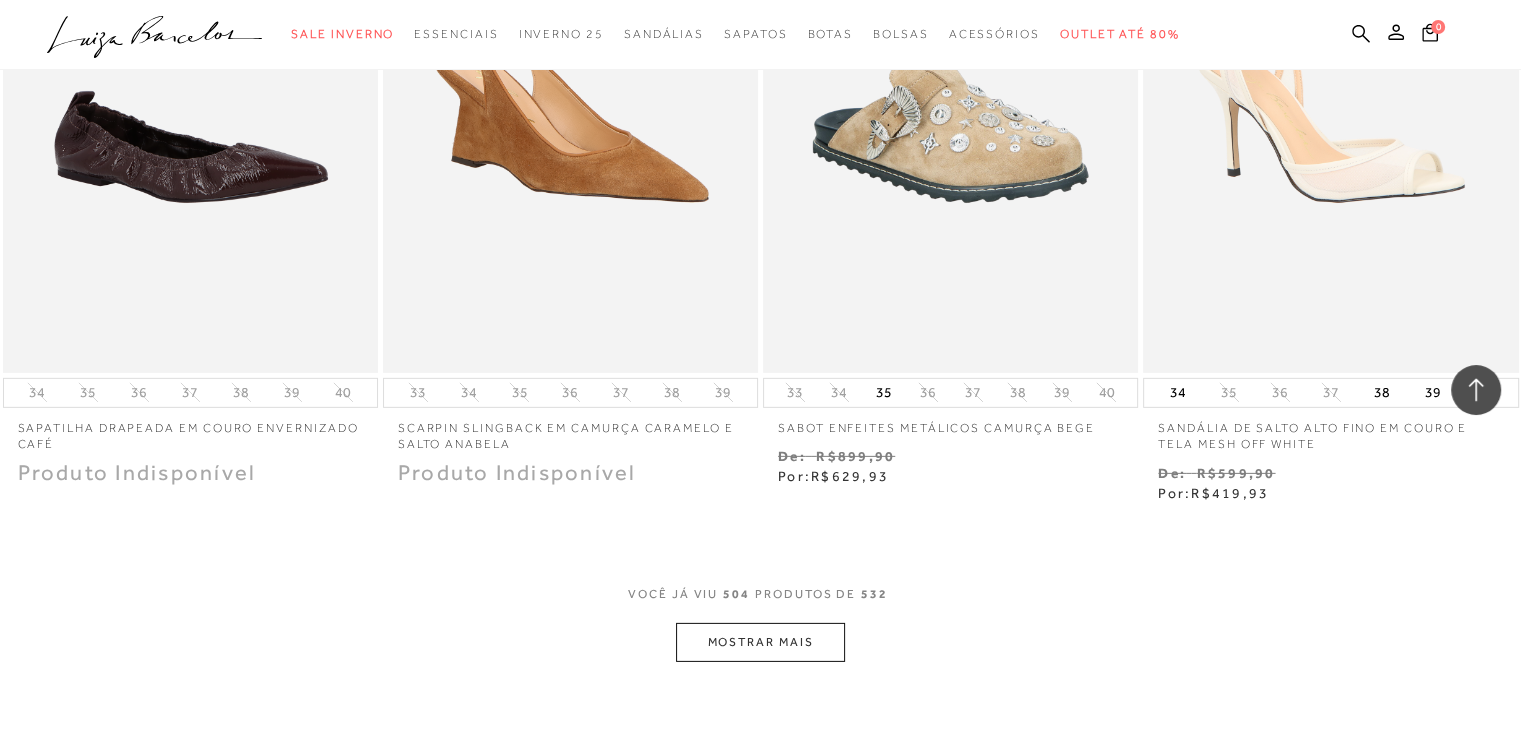 scroll, scrollTop: 89822, scrollLeft: 0, axis: vertical 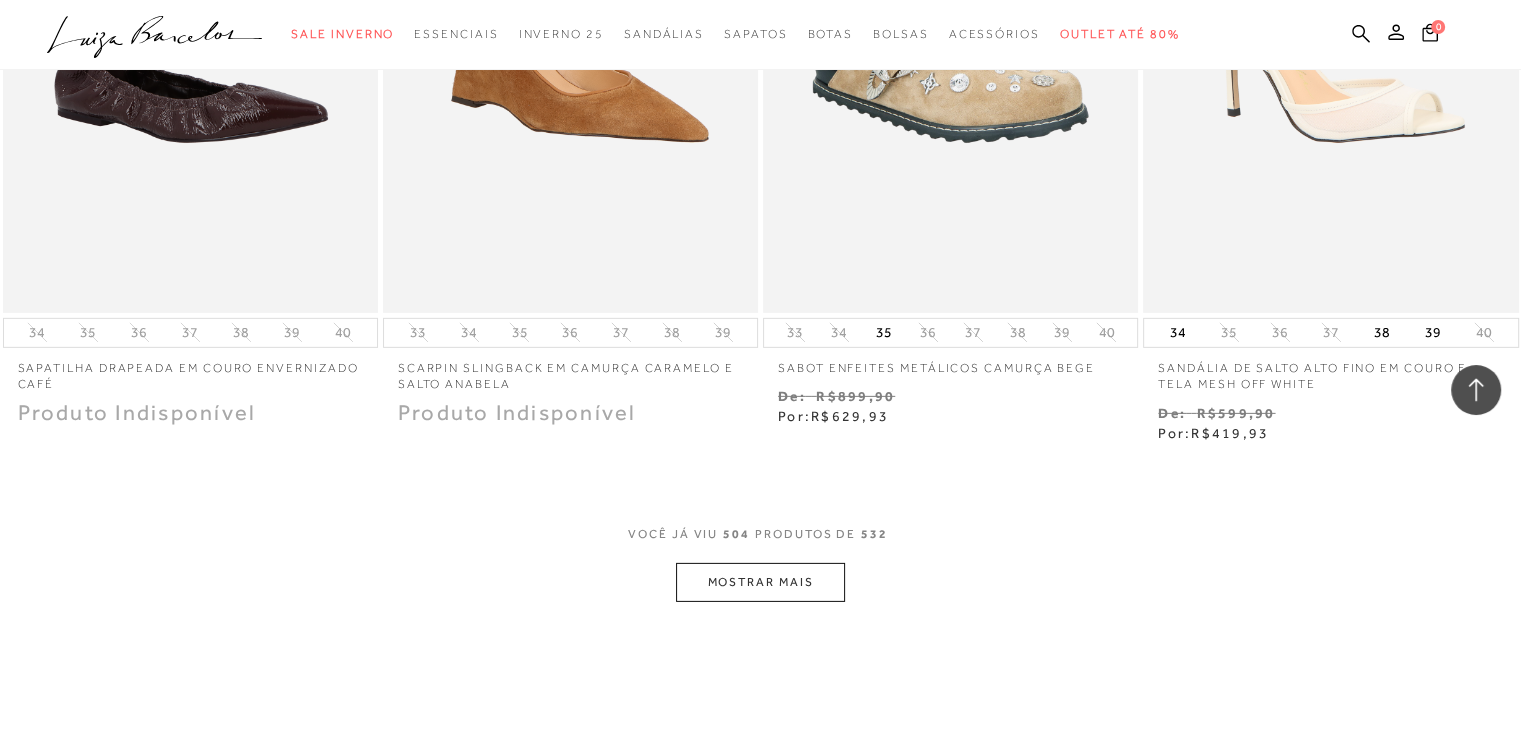 click on "MOSTRAR MAIS" at bounding box center [760, 582] 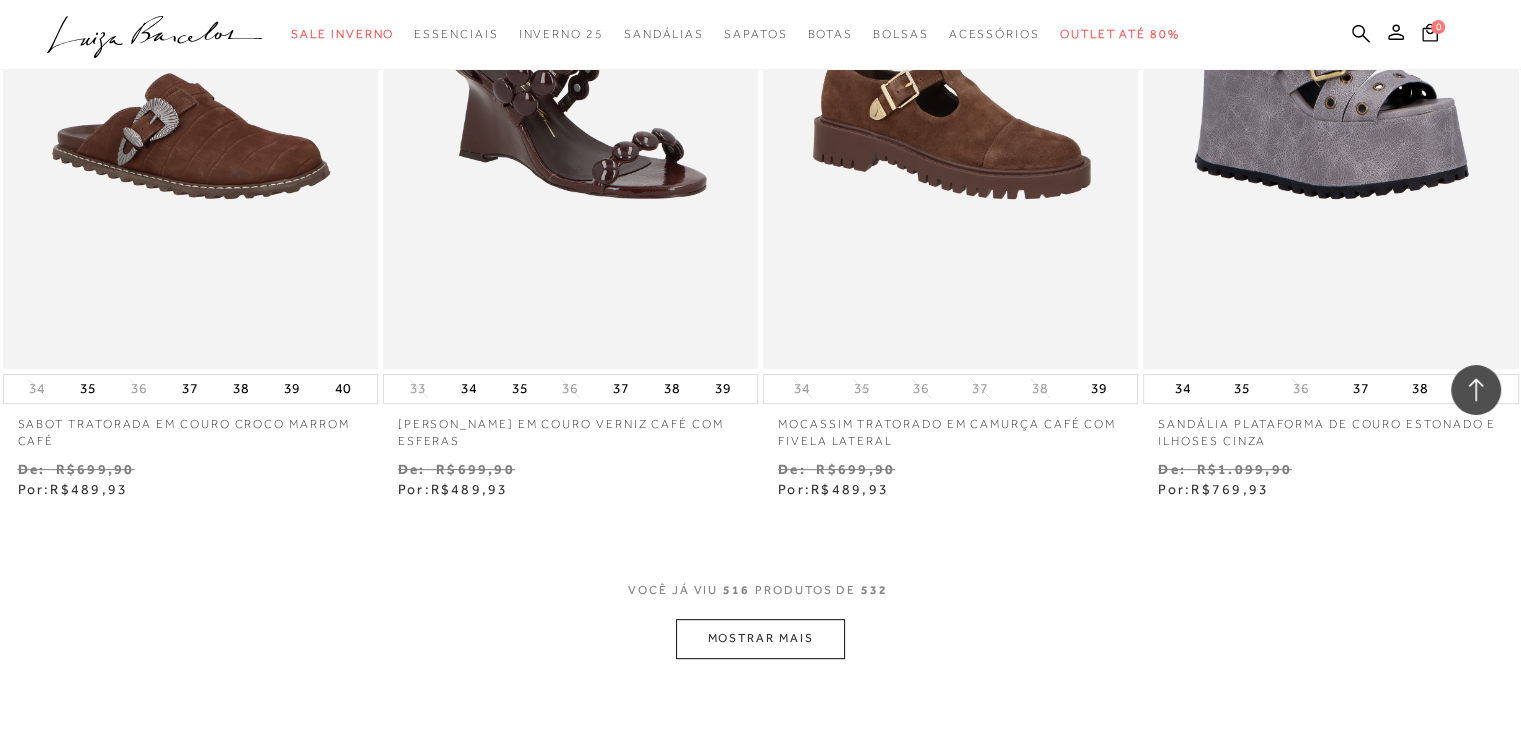 scroll, scrollTop: 91932, scrollLeft: 0, axis: vertical 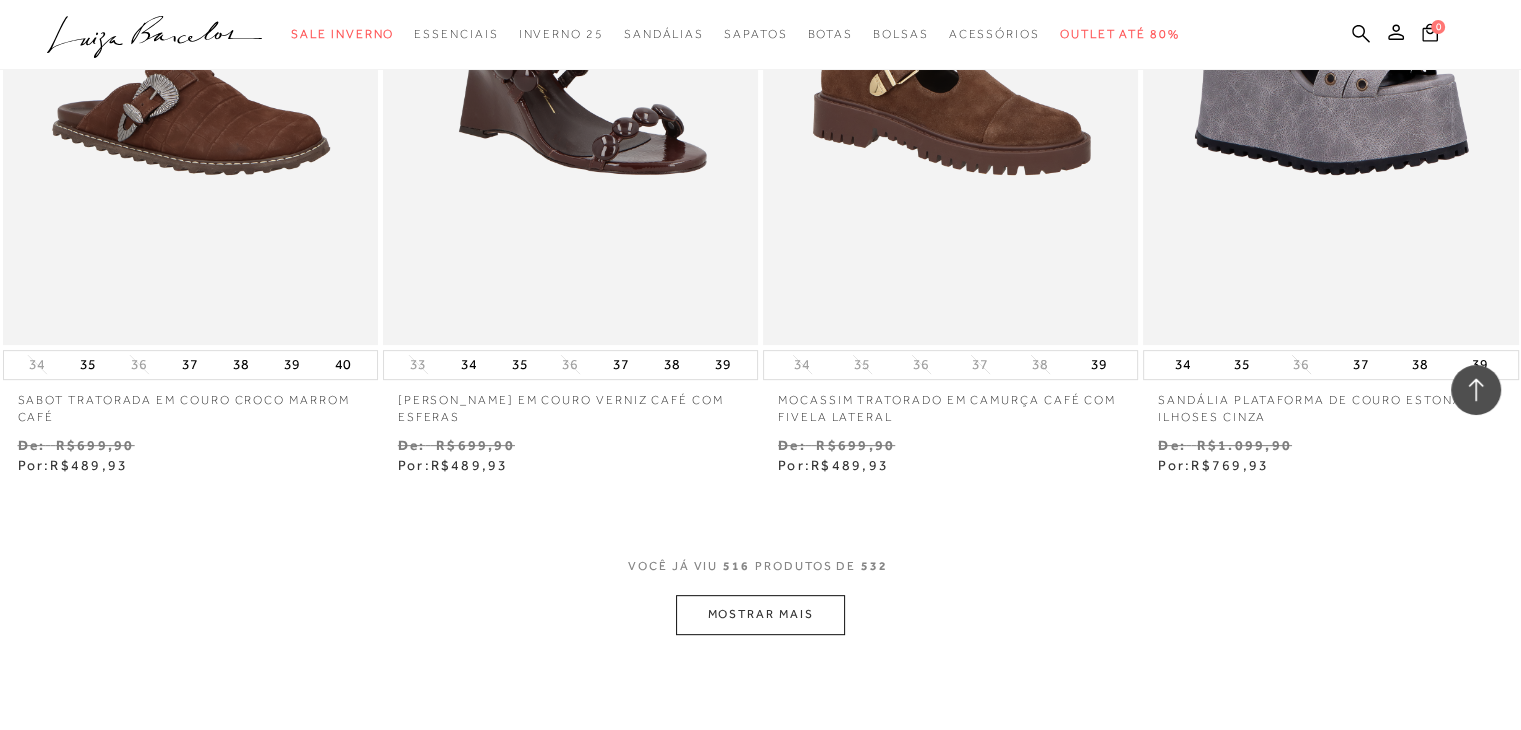 click on "MOSTRAR MAIS" at bounding box center [760, 614] 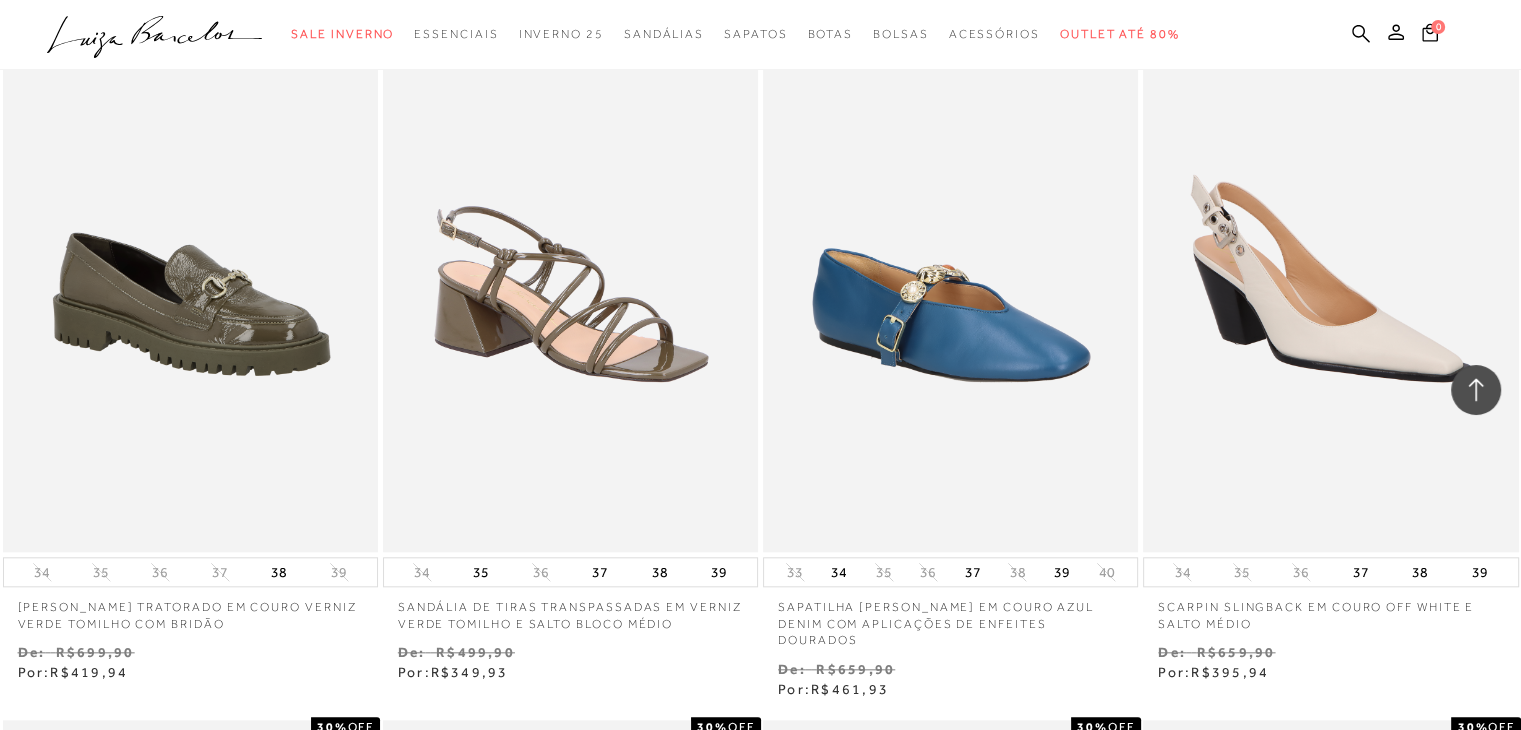scroll, scrollTop: 93148, scrollLeft: 0, axis: vertical 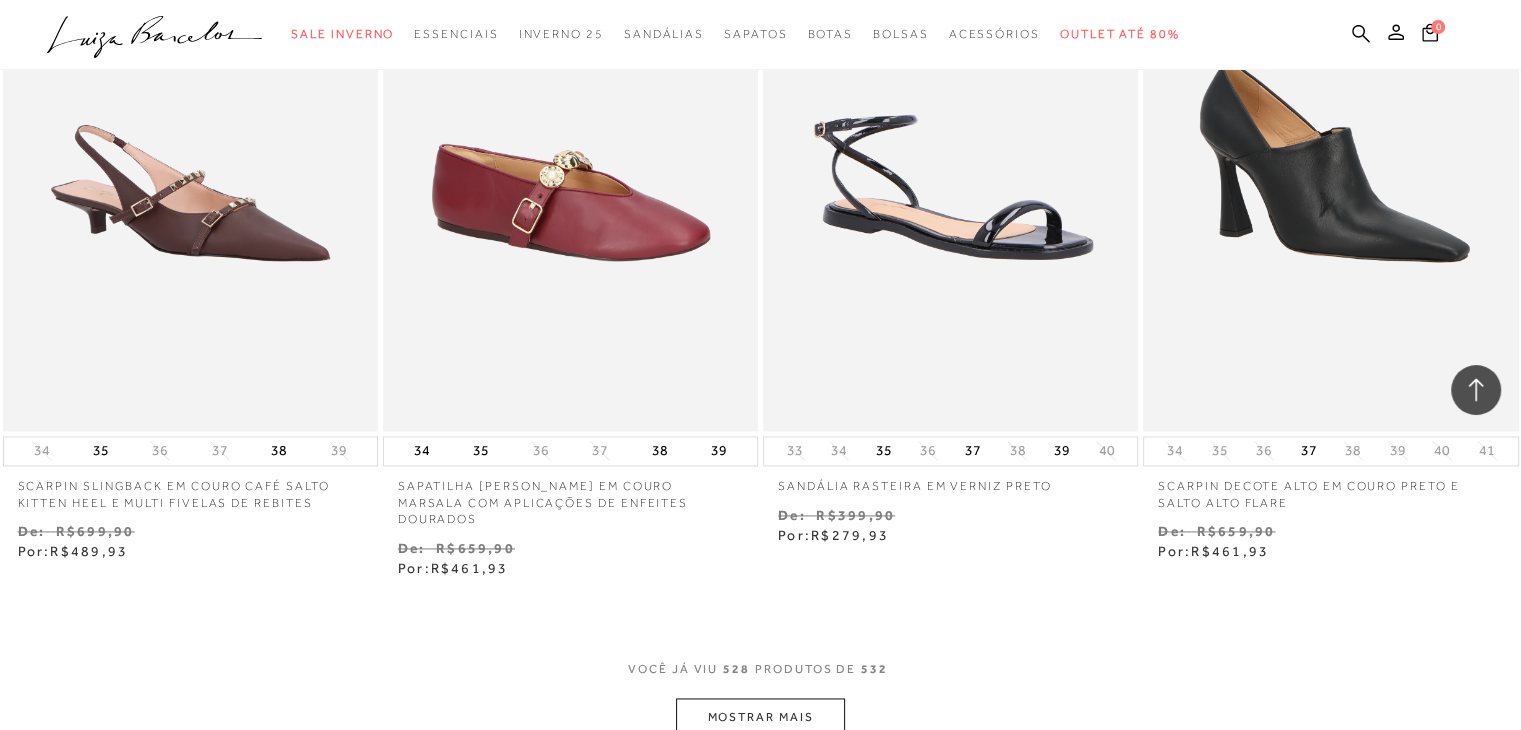 click on "MOSTRAR MAIS" at bounding box center (760, 717) 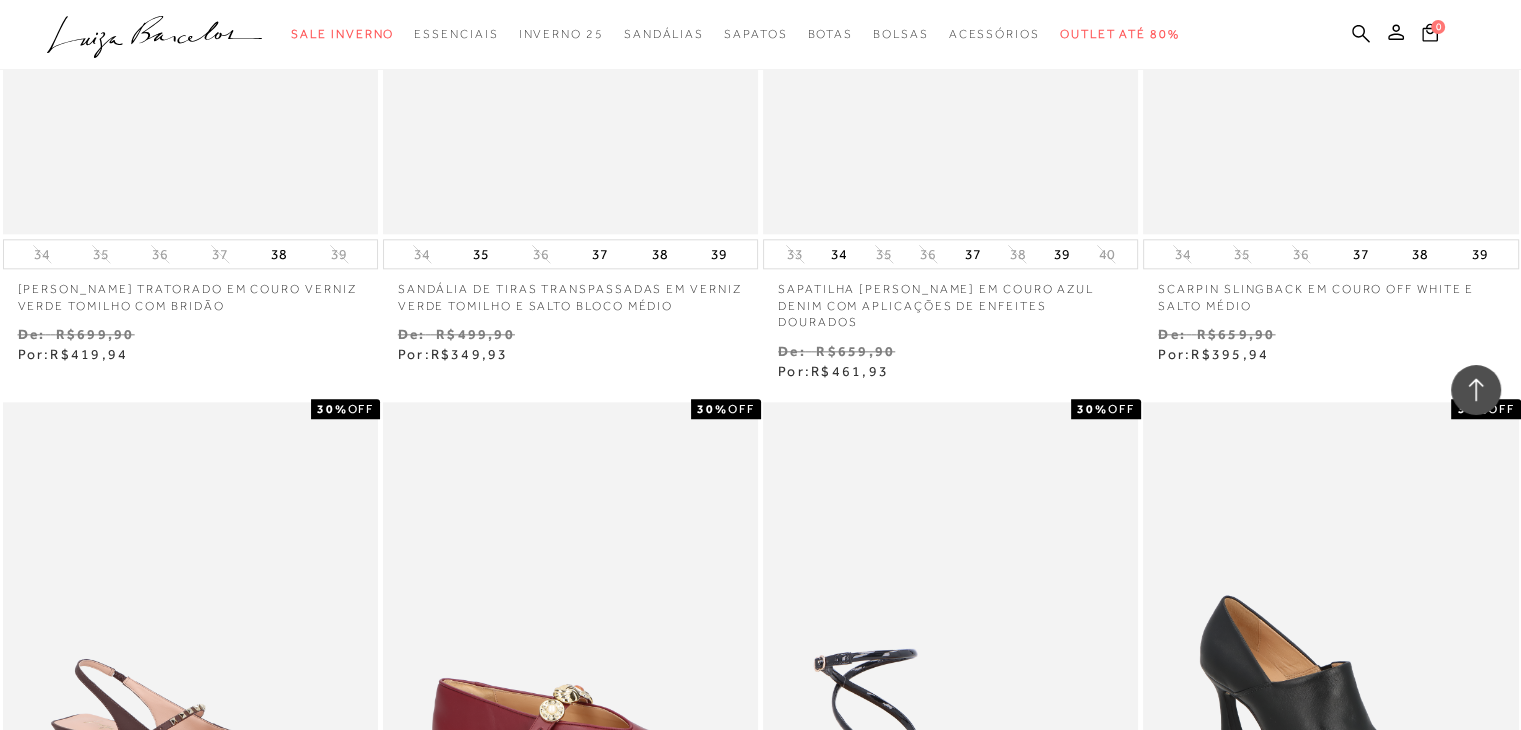 scroll, scrollTop: 93469, scrollLeft: 0, axis: vertical 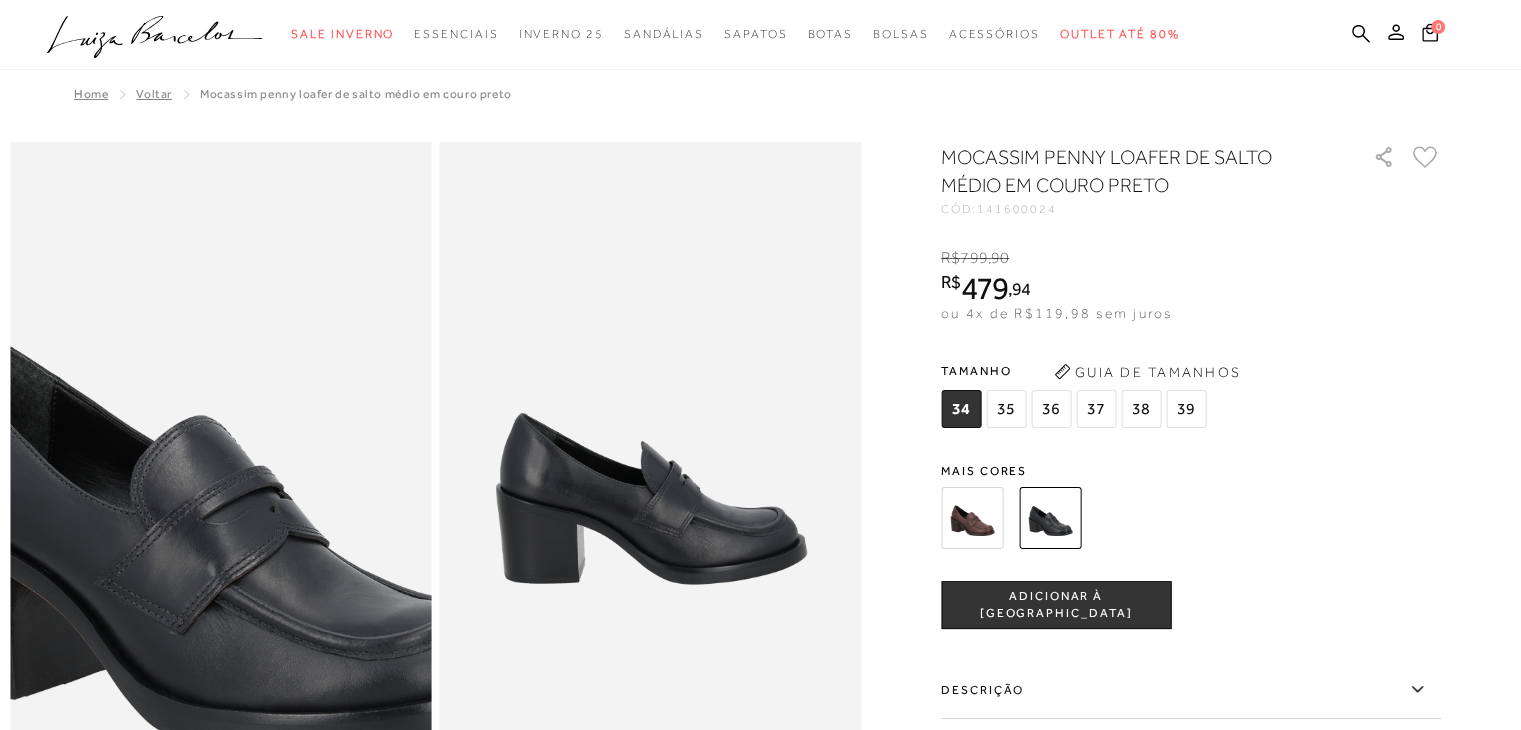 click at bounding box center (210, 497) 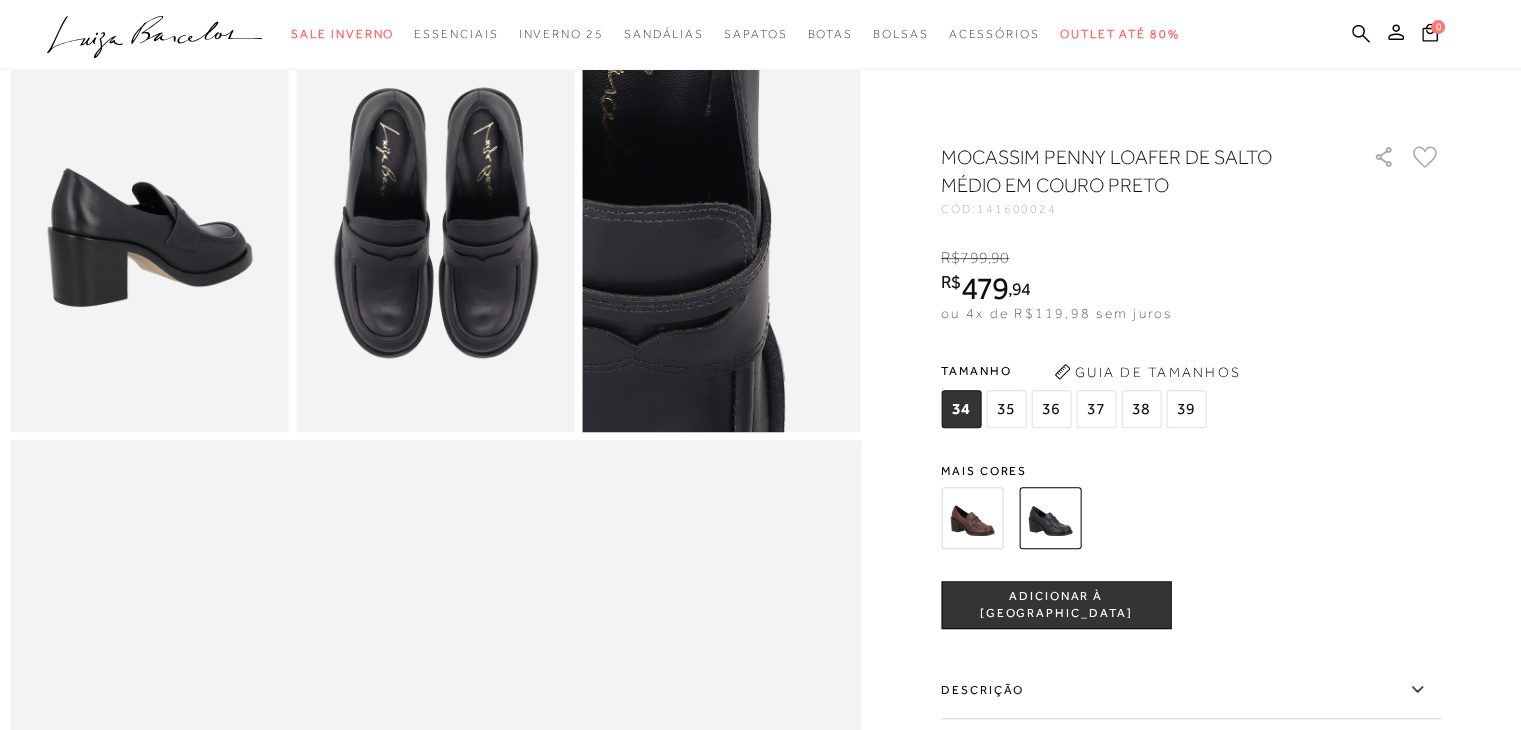 scroll, scrollTop: 770, scrollLeft: 0, axis: vertical 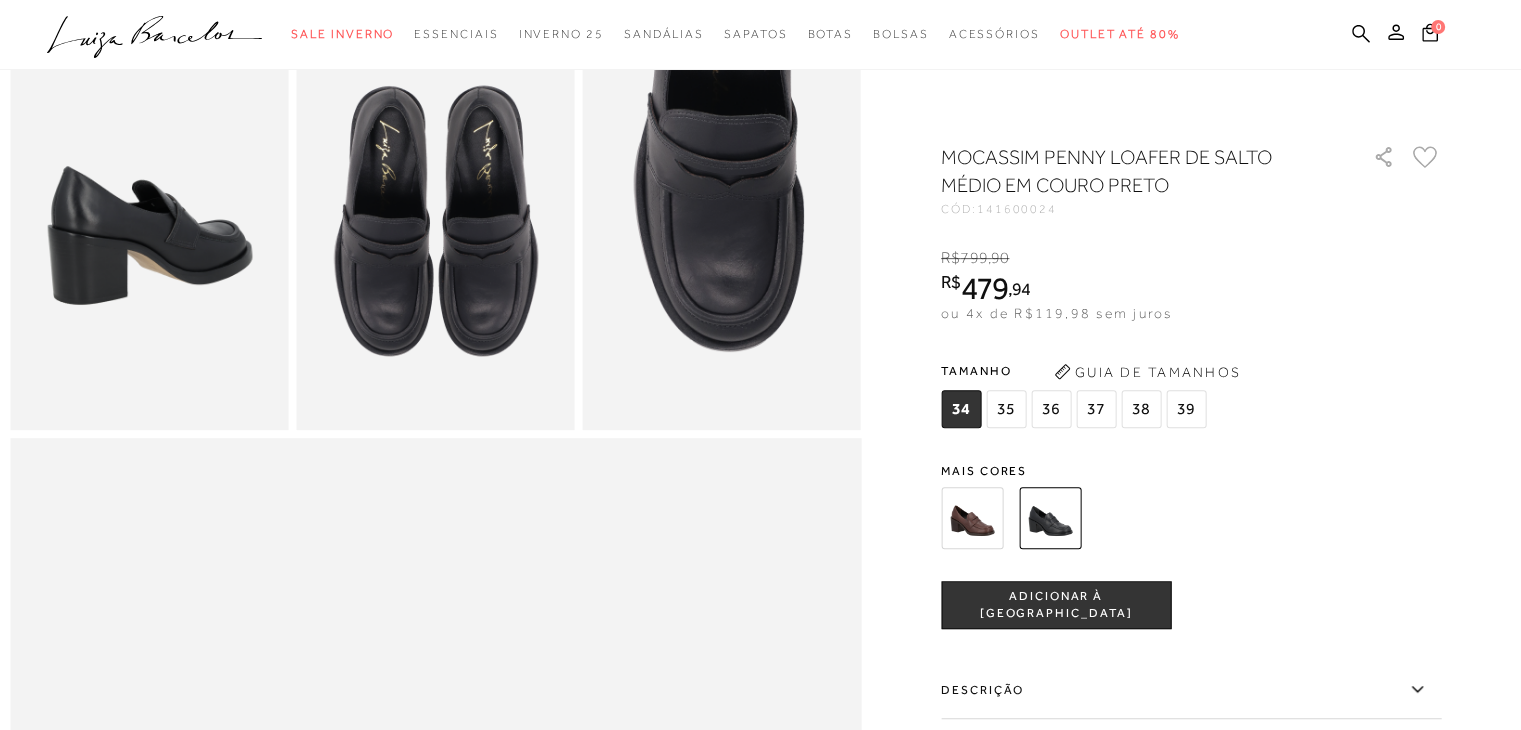 click at bounding box center [149, 220] 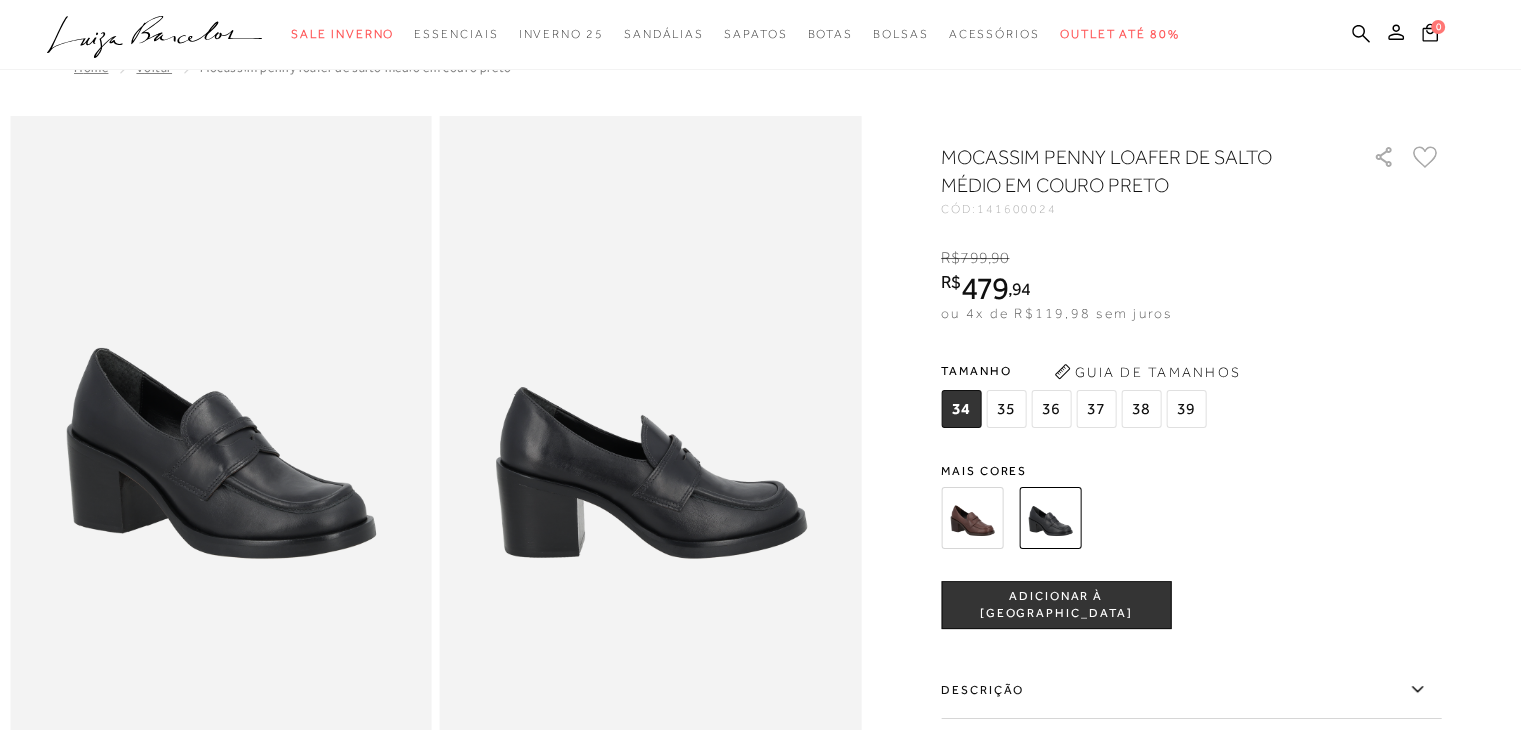 scroll, scrollTop: 0, scrollLeft: 0, axis: both 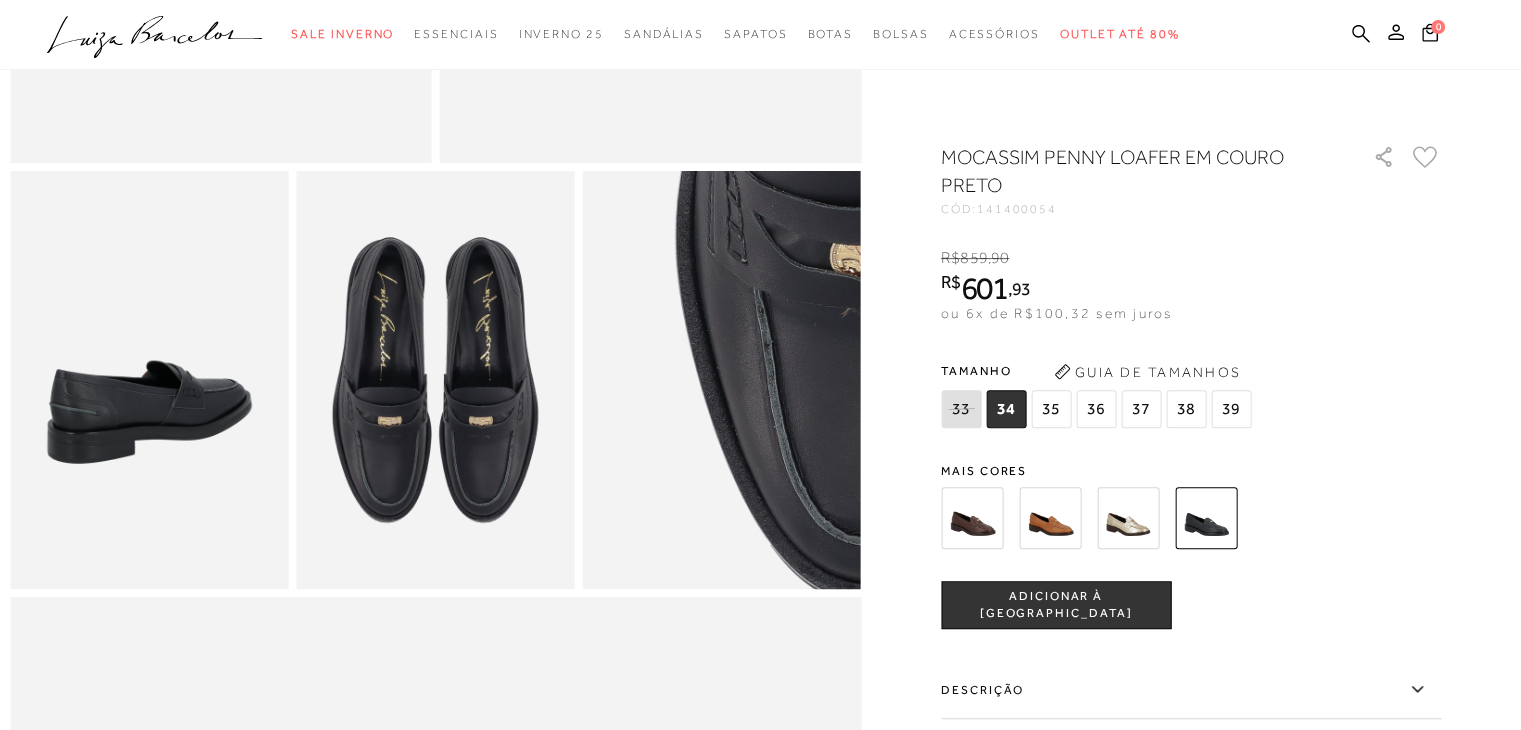 click at bounding box center (850, 328) 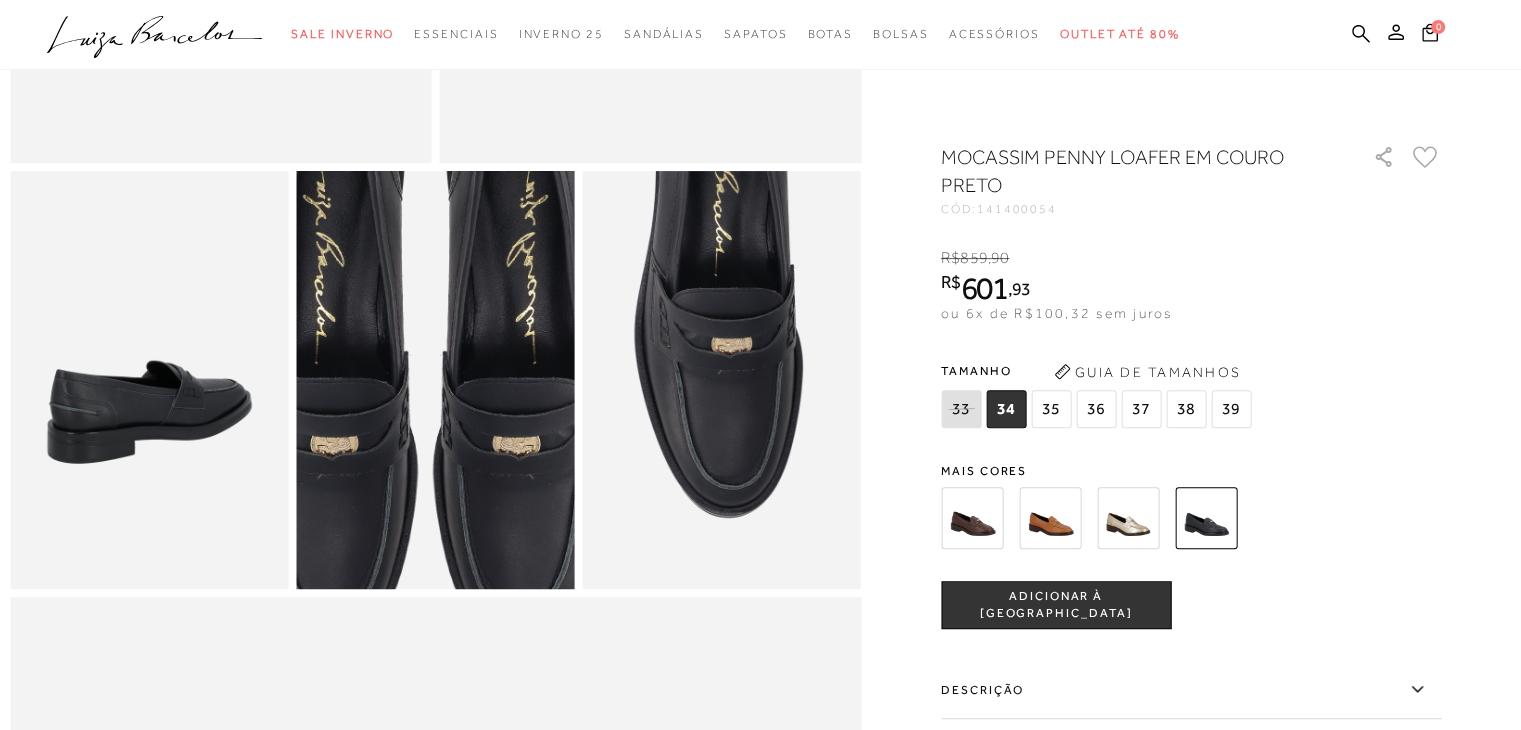 click at bounding box center (426, 364) 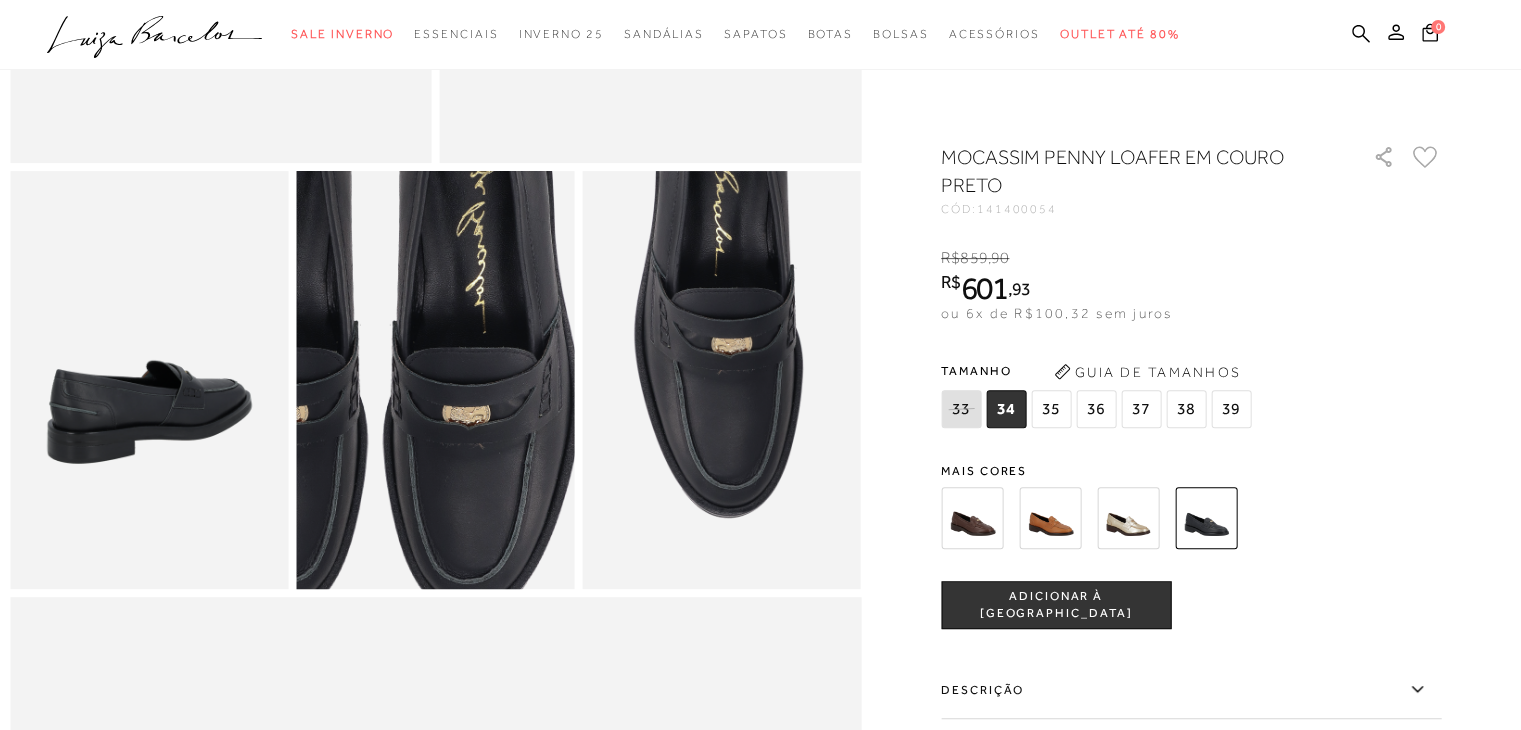 click at bounding box center [376, 333] 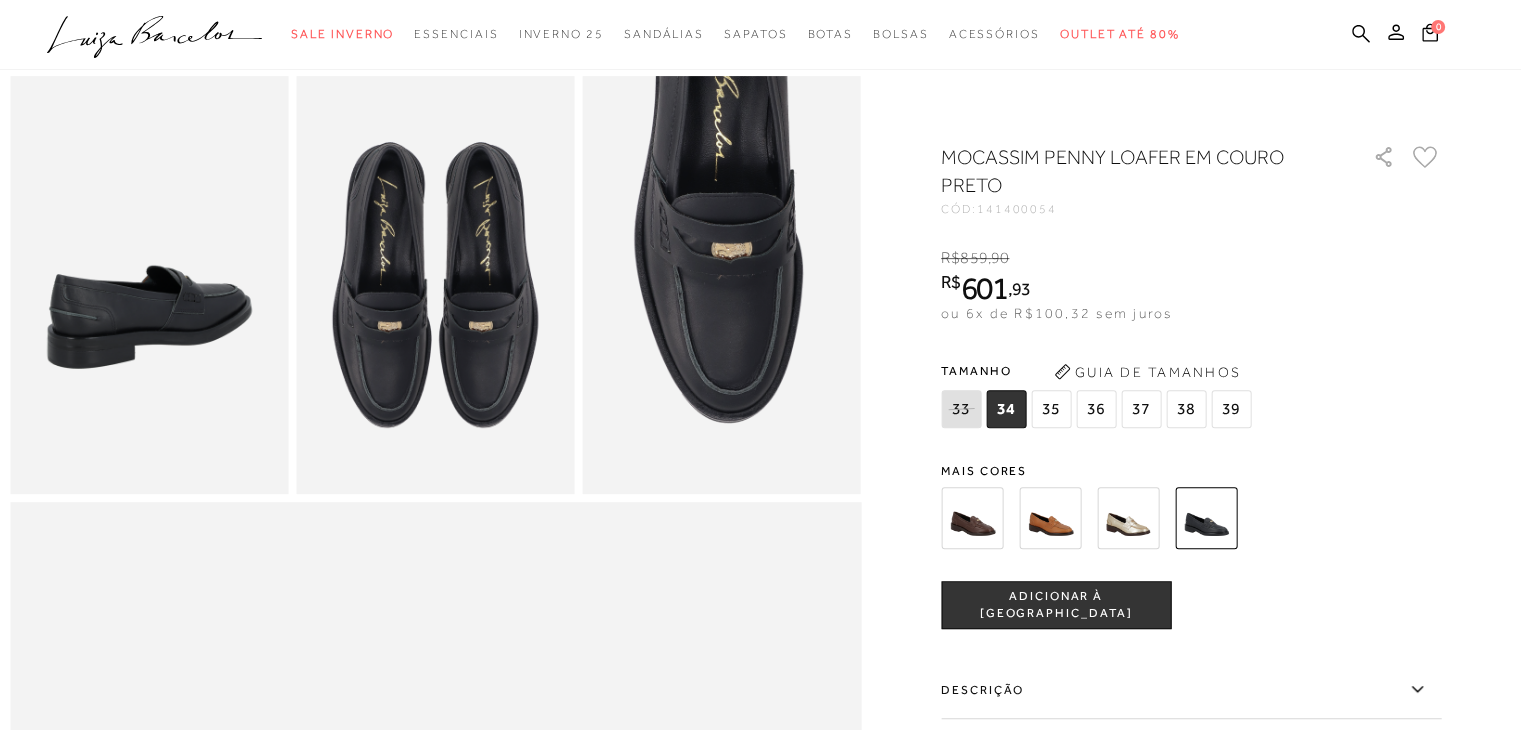 scroll, scrollTop: 838, scrollLeft: 0, axis: vertical 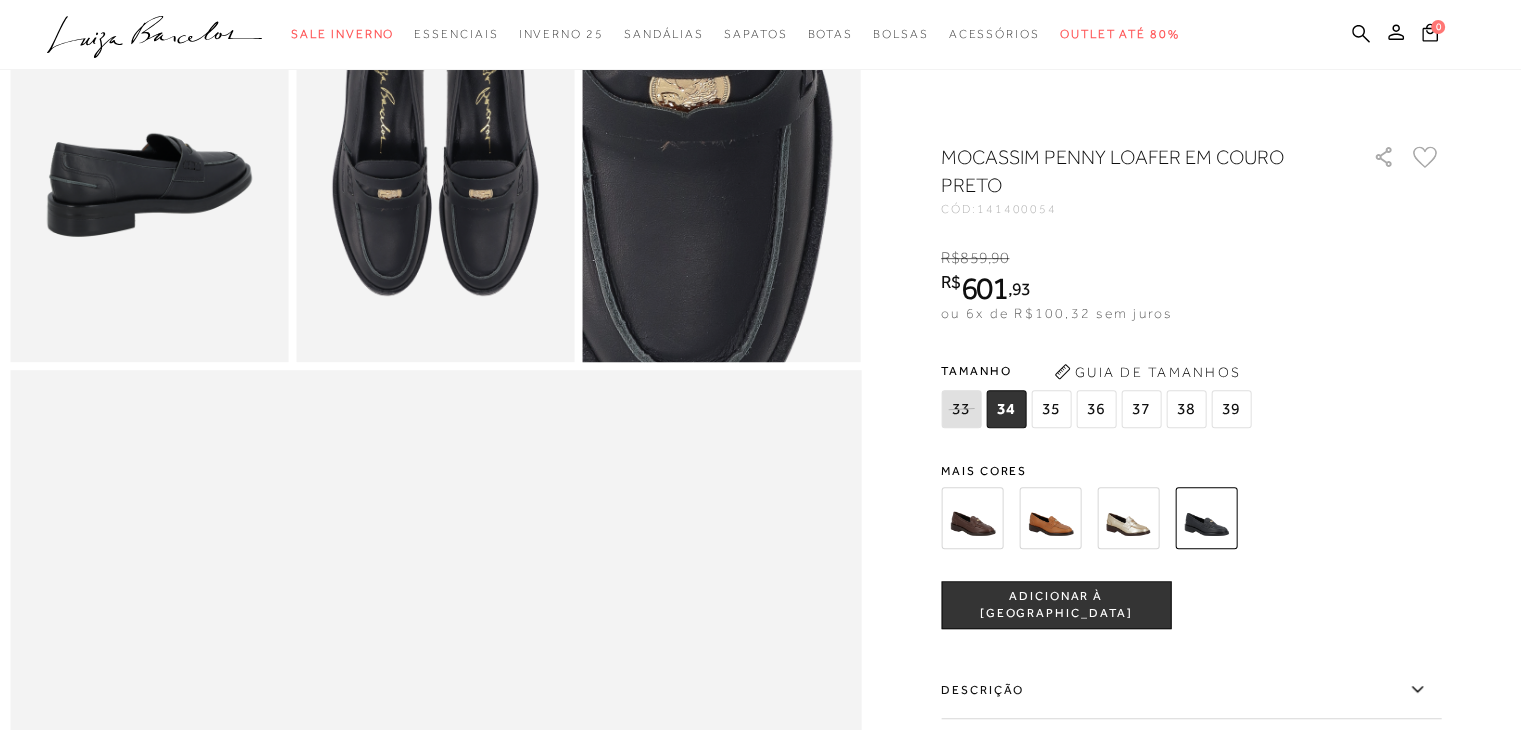 click at bounding box center (669, 162) 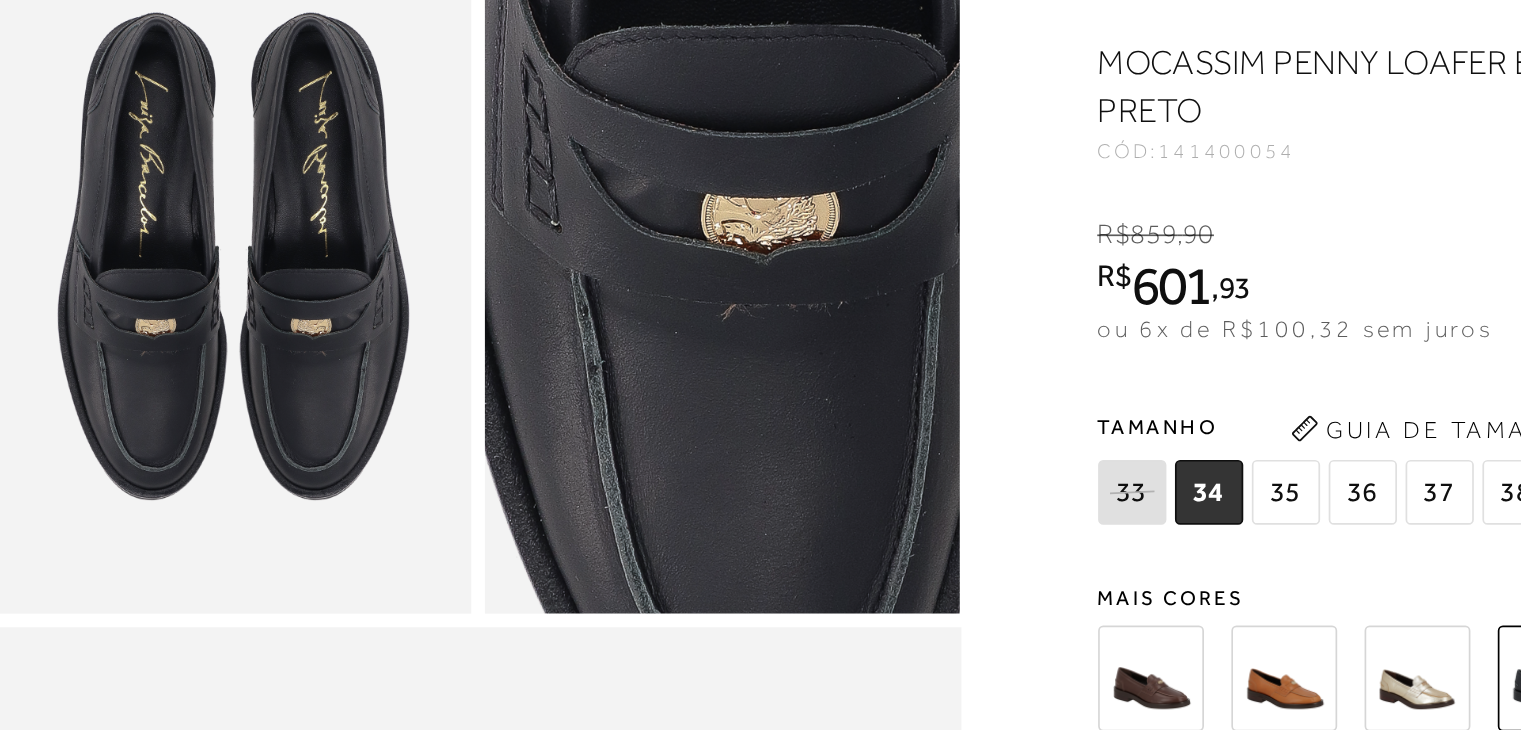 scroll, scrollTop: 720, scrollLeft: 0, axis: vertical 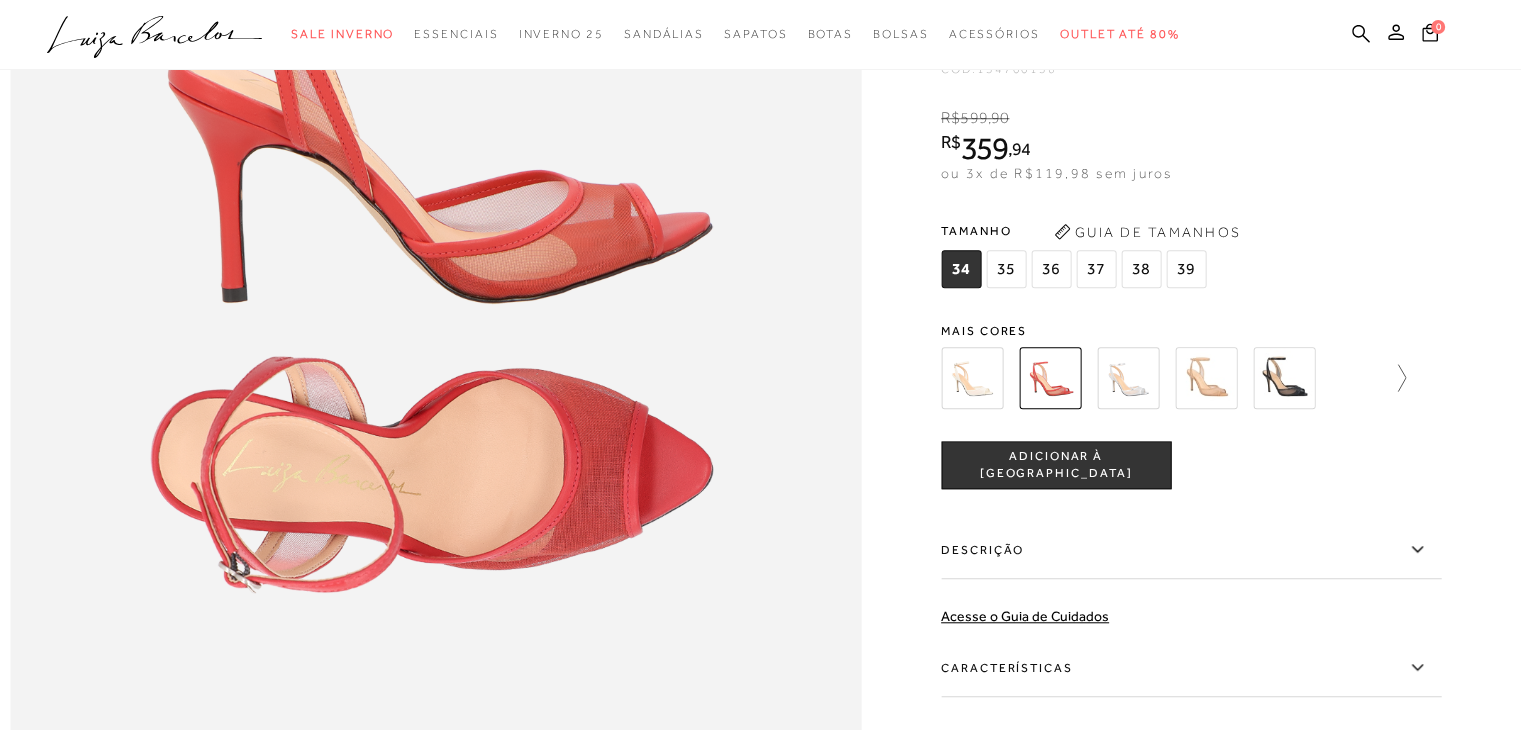 click 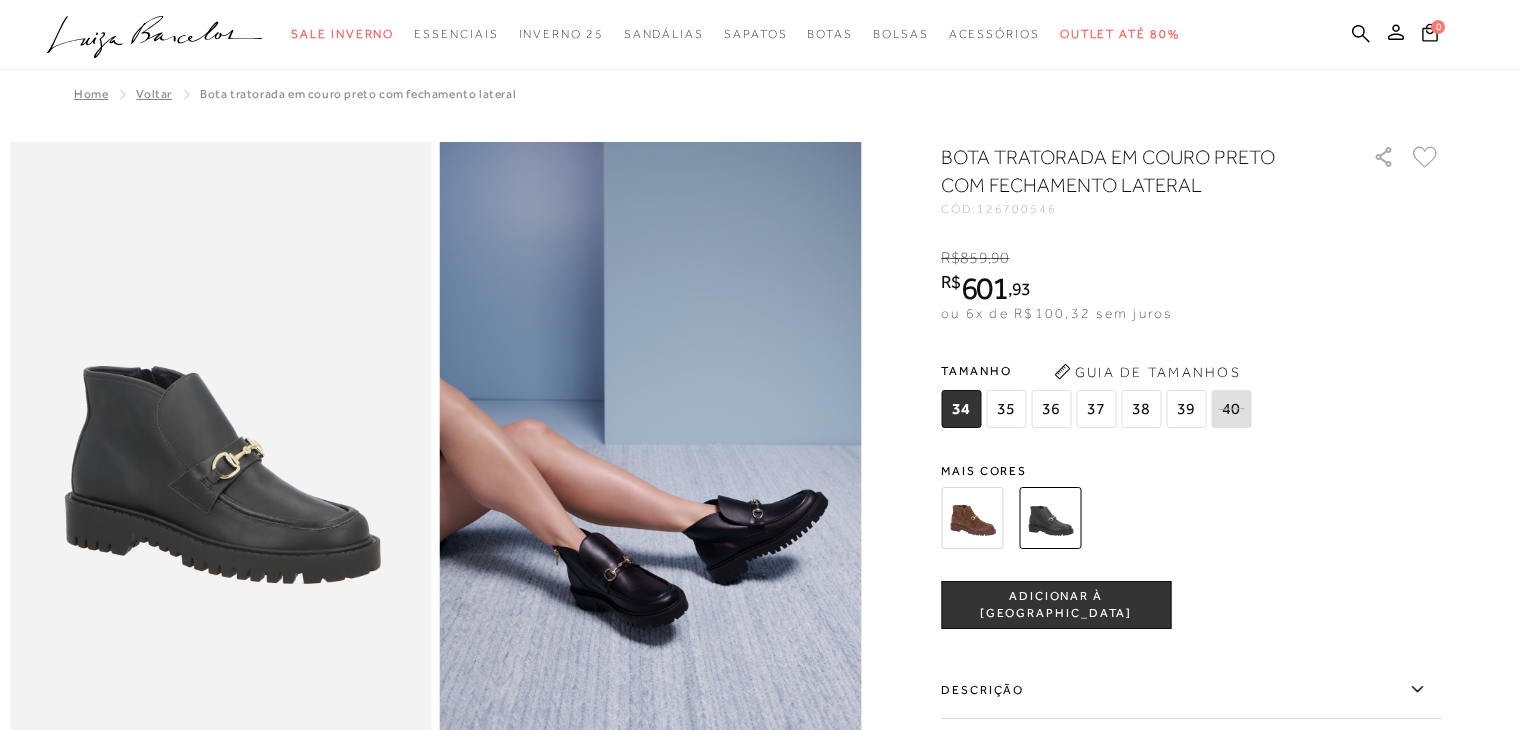 scroll, scrollTop: 0, scrollLeft: 0, axis: both 